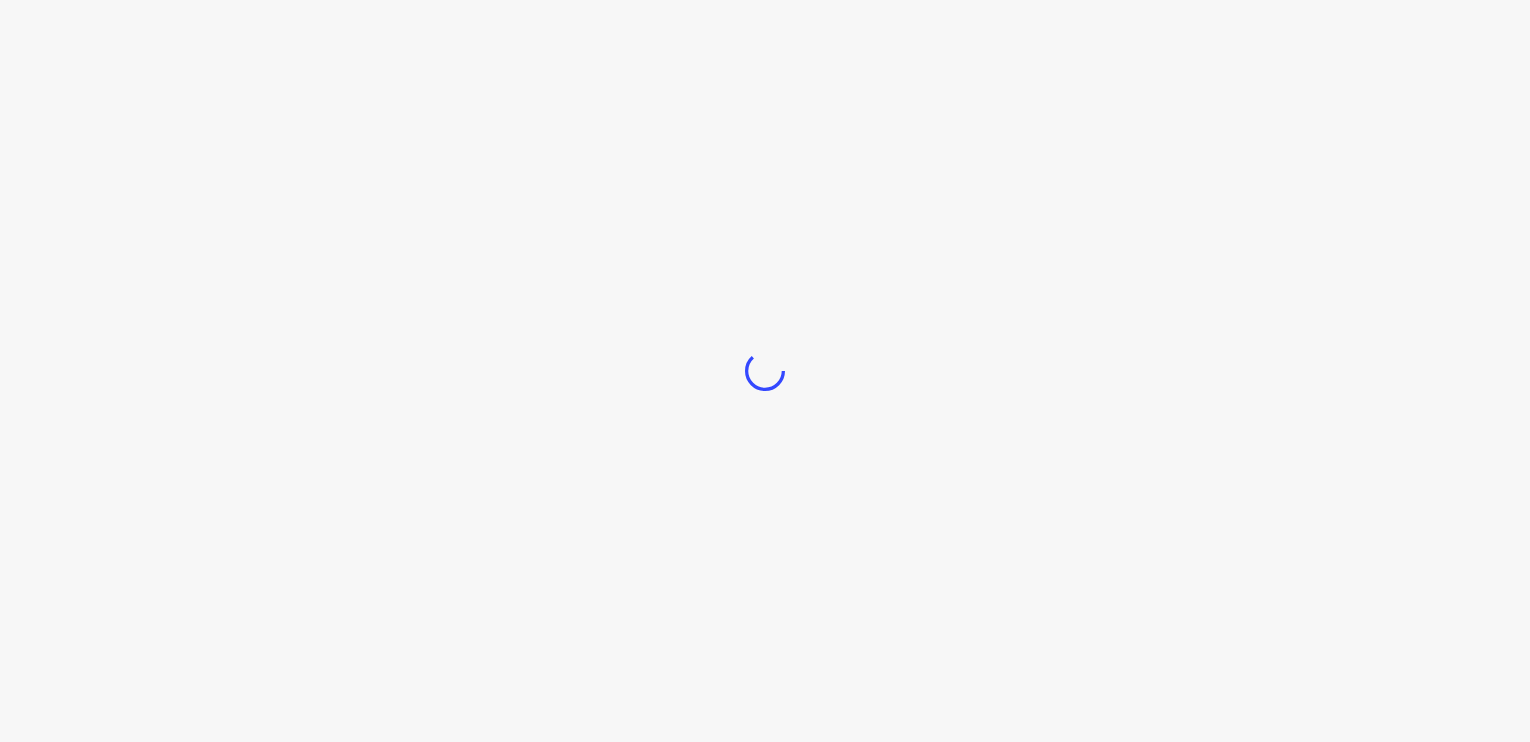 scroll, scrollTop: 0, scrollLeft: 0, axis: both 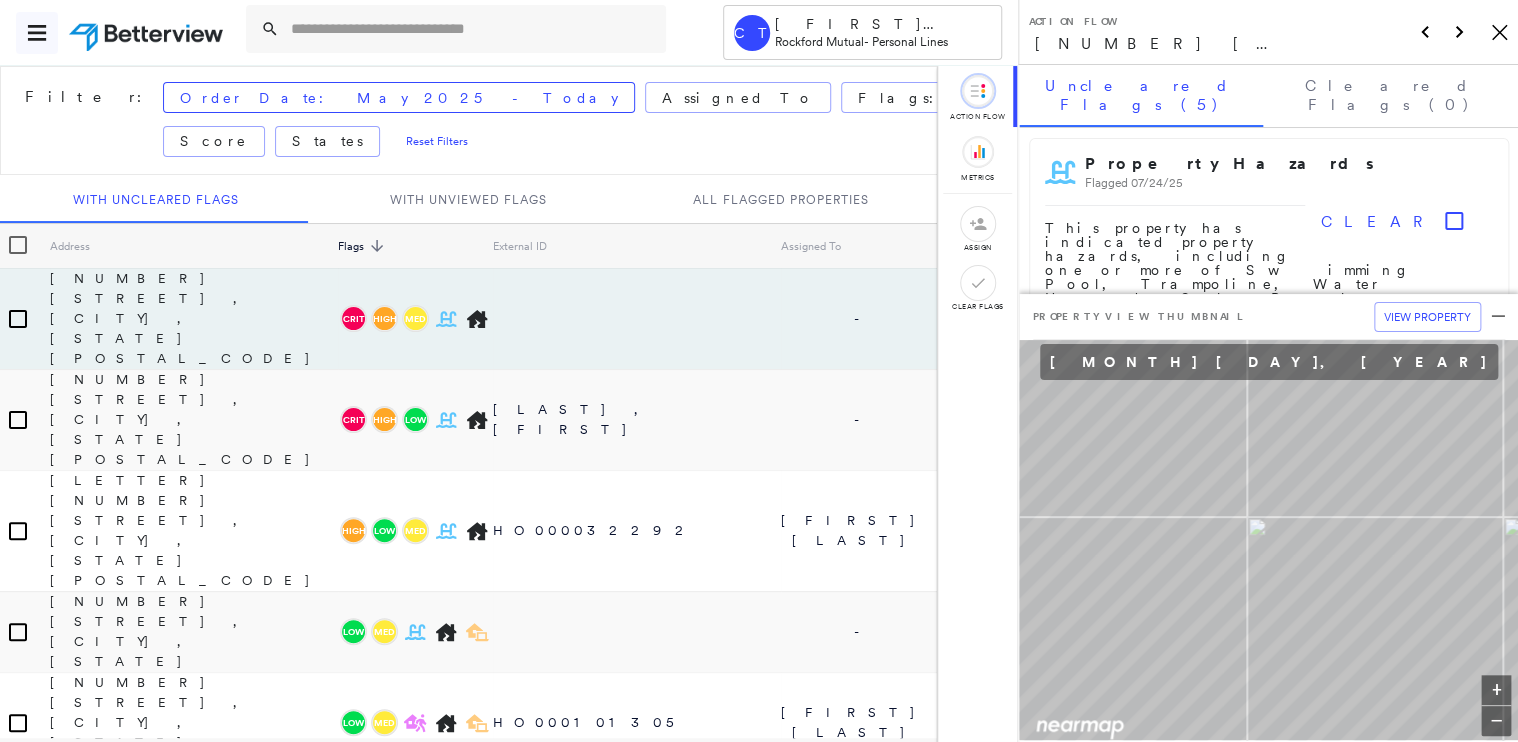 click 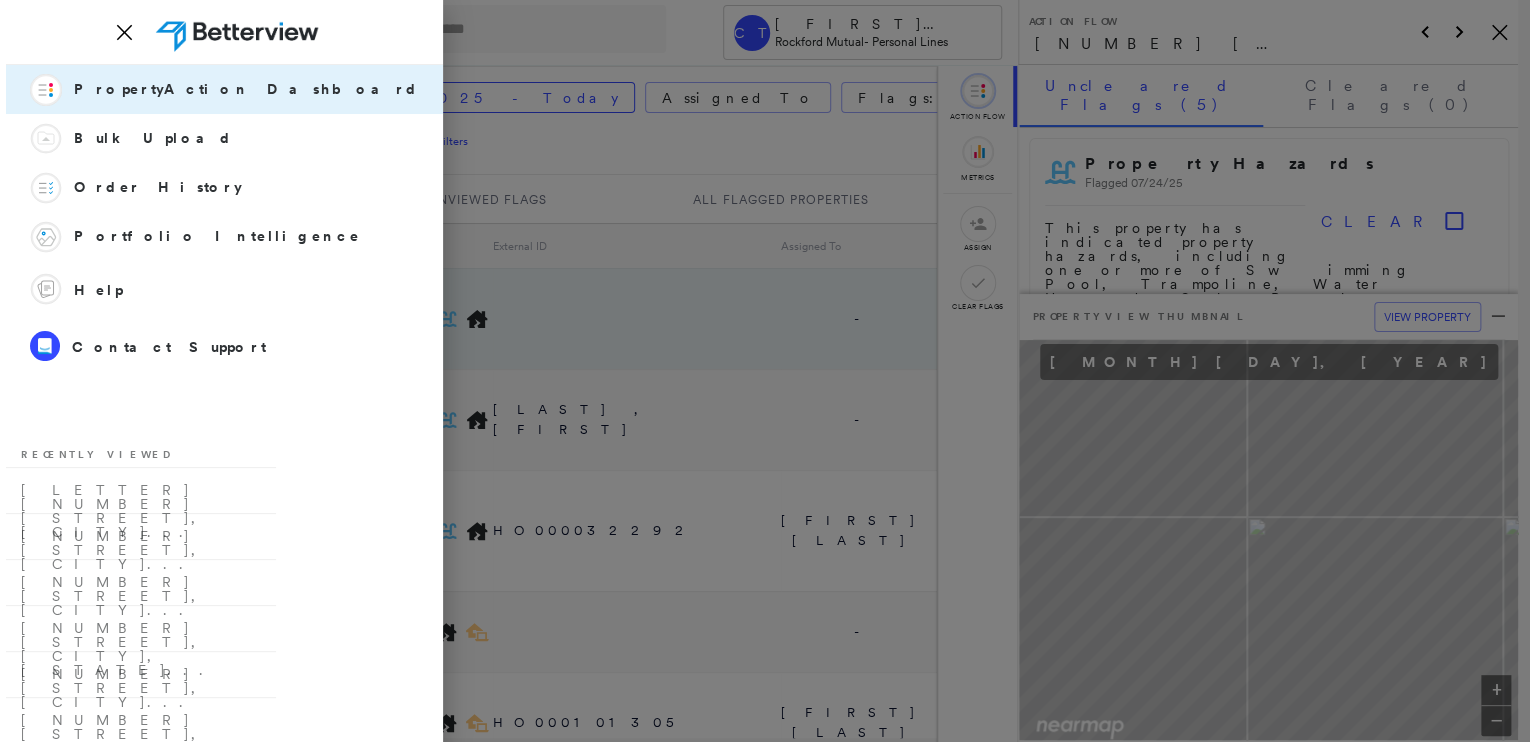 click on "Icon_Closemodal" 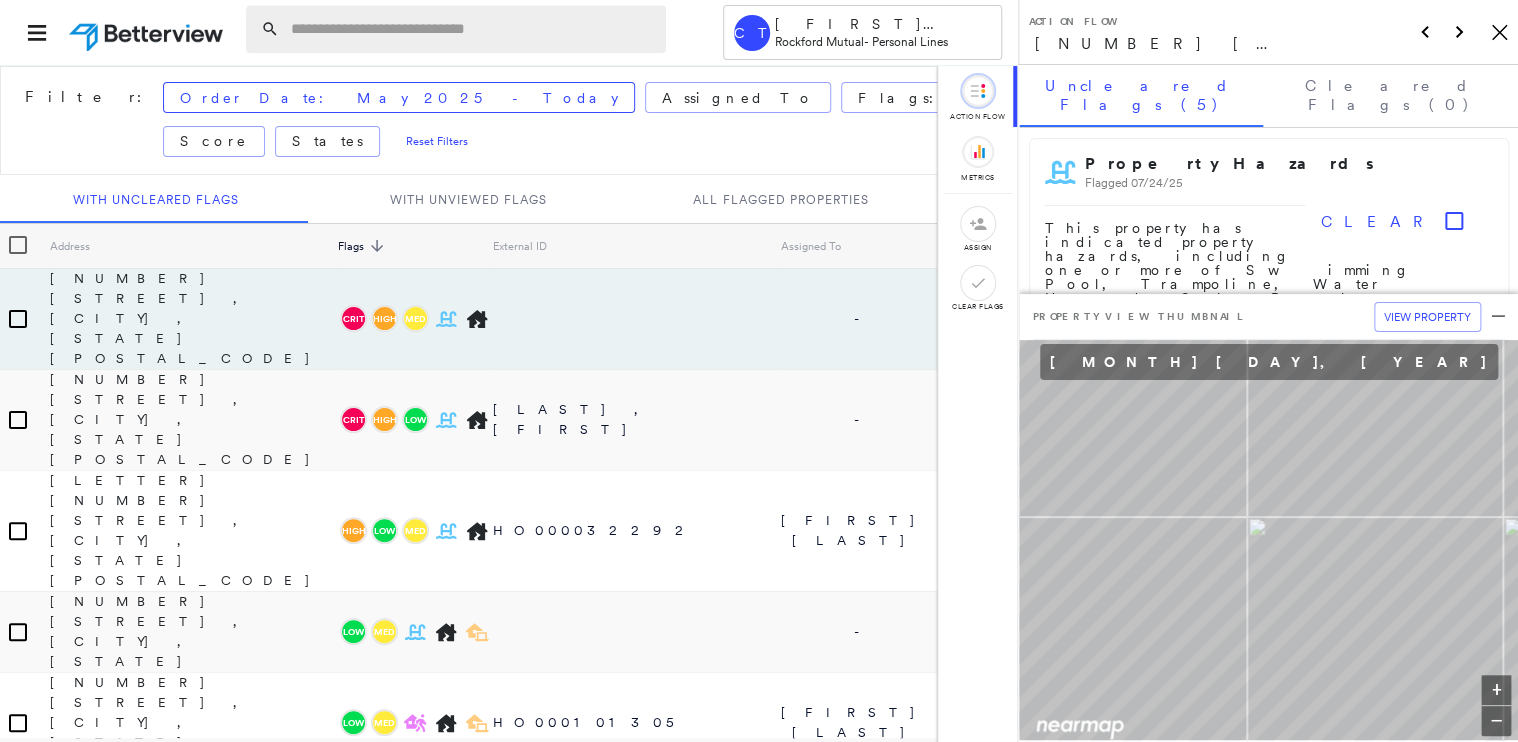 click at bounding box center [472, 29] 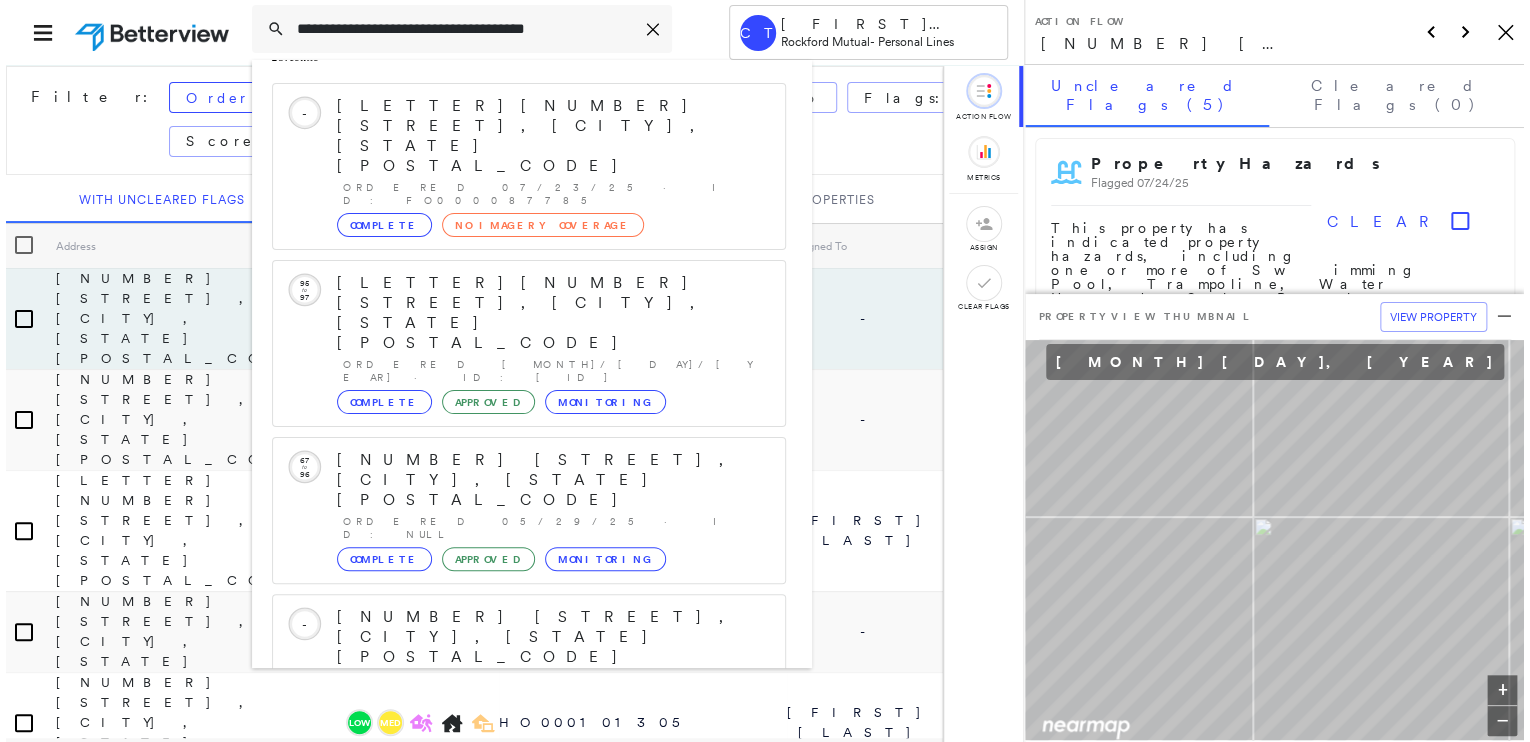 scroll, scrollTop: 208, scrollLeft: 0, axis: vertical 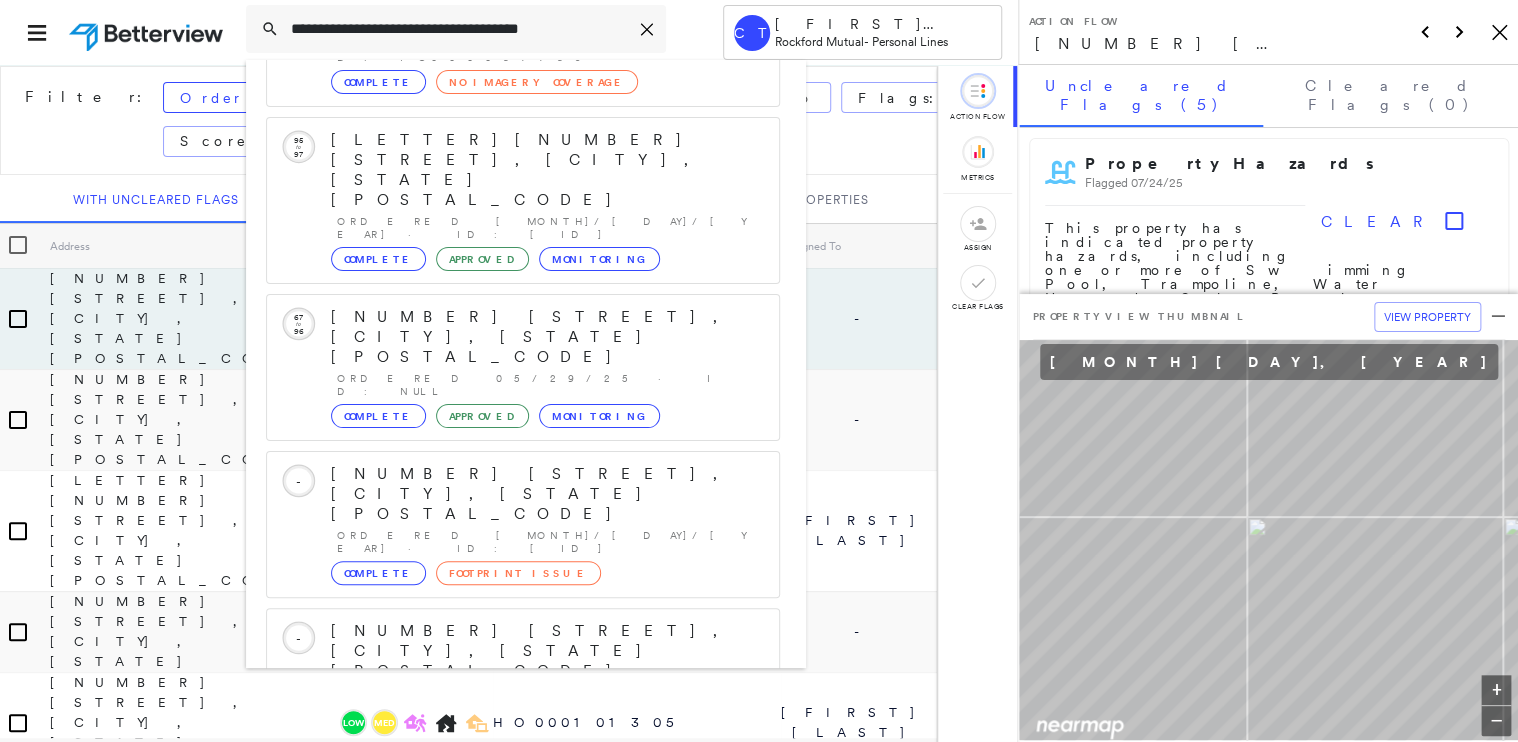 type on "**********" 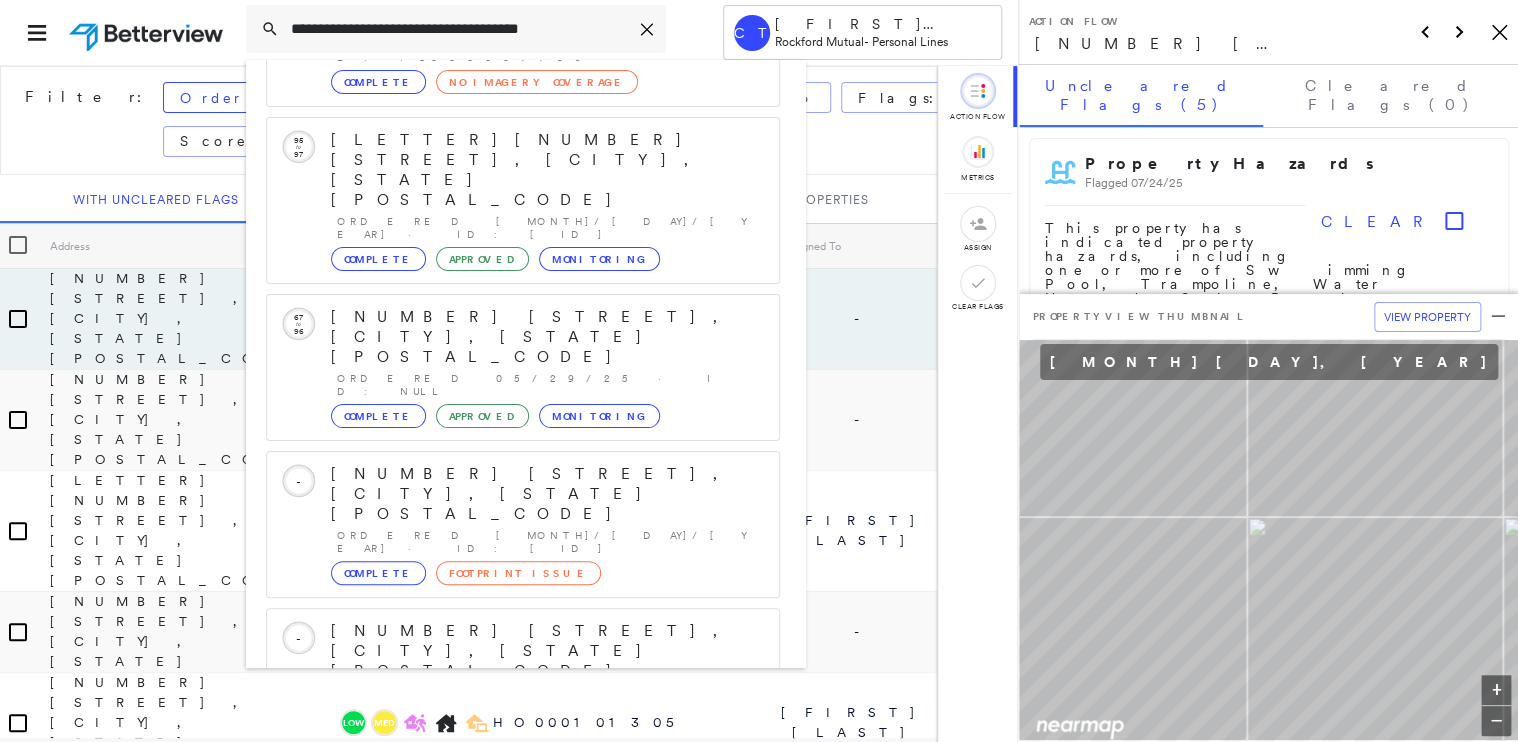 click on "[NUMBER] [STREET], [CITY], [STATE] [POSTAL_CODE]" at bounding box center (501, 943) 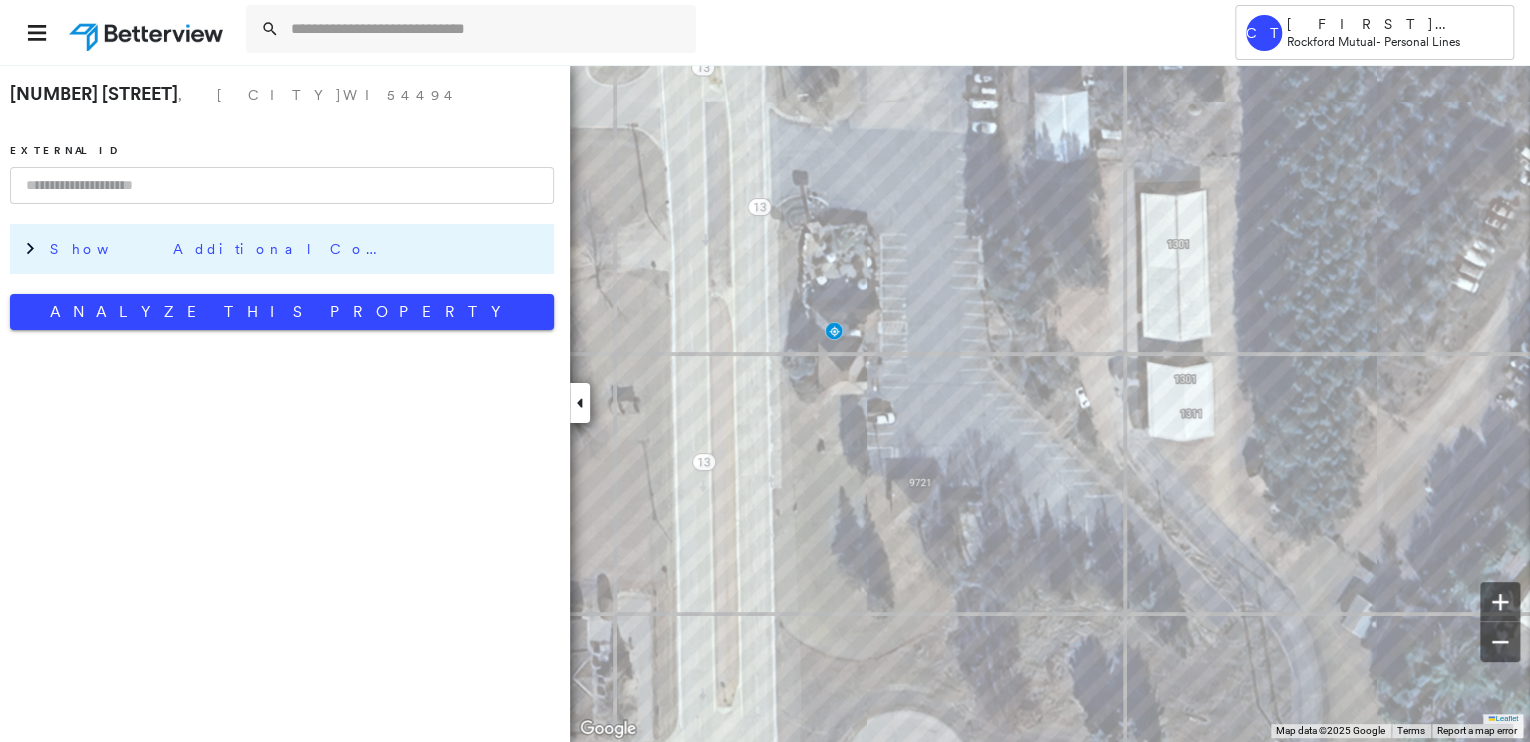 click on "Show Additional Company Data" at bounding box center [220, 249] 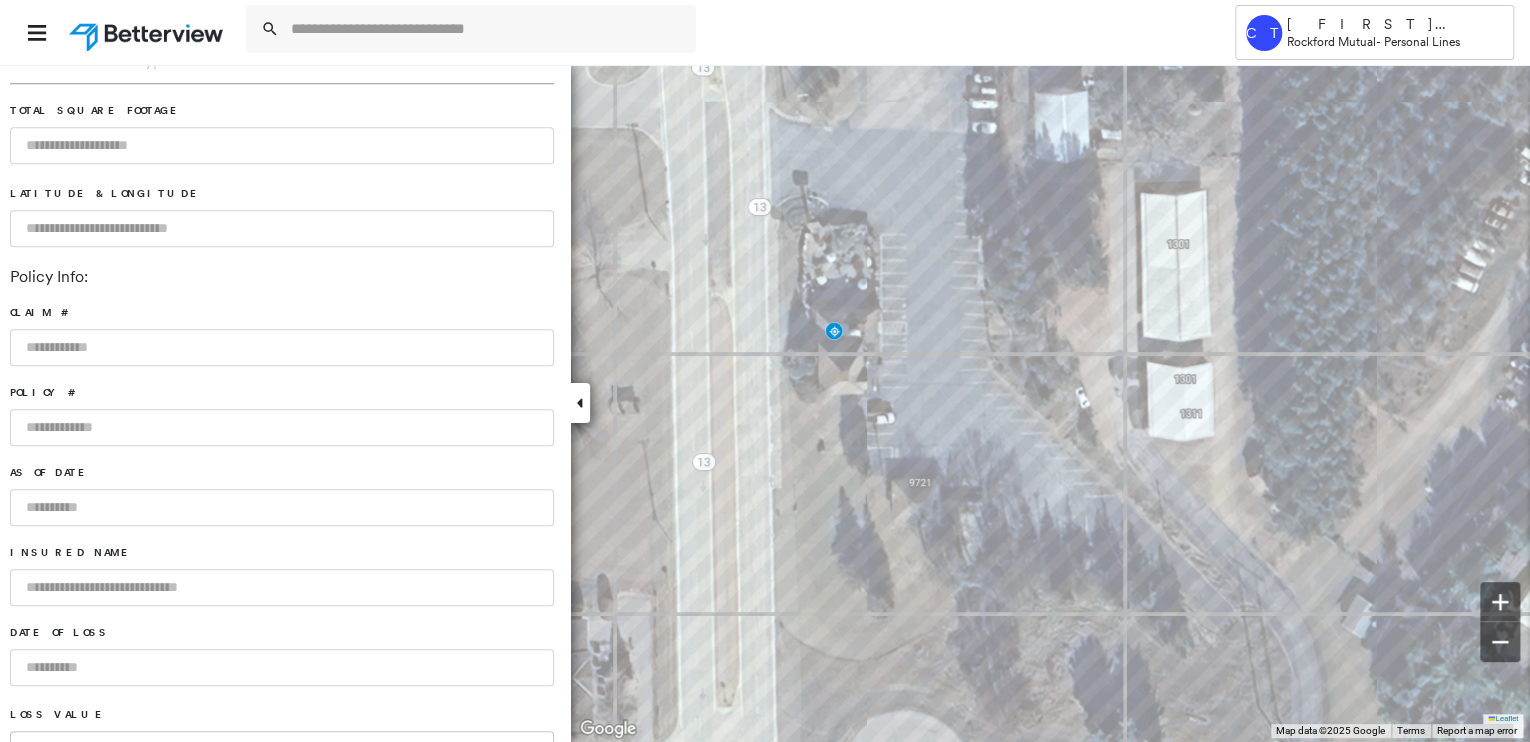 scroll, scrollTop: 640, scrollLeft: 0, axis: vertical 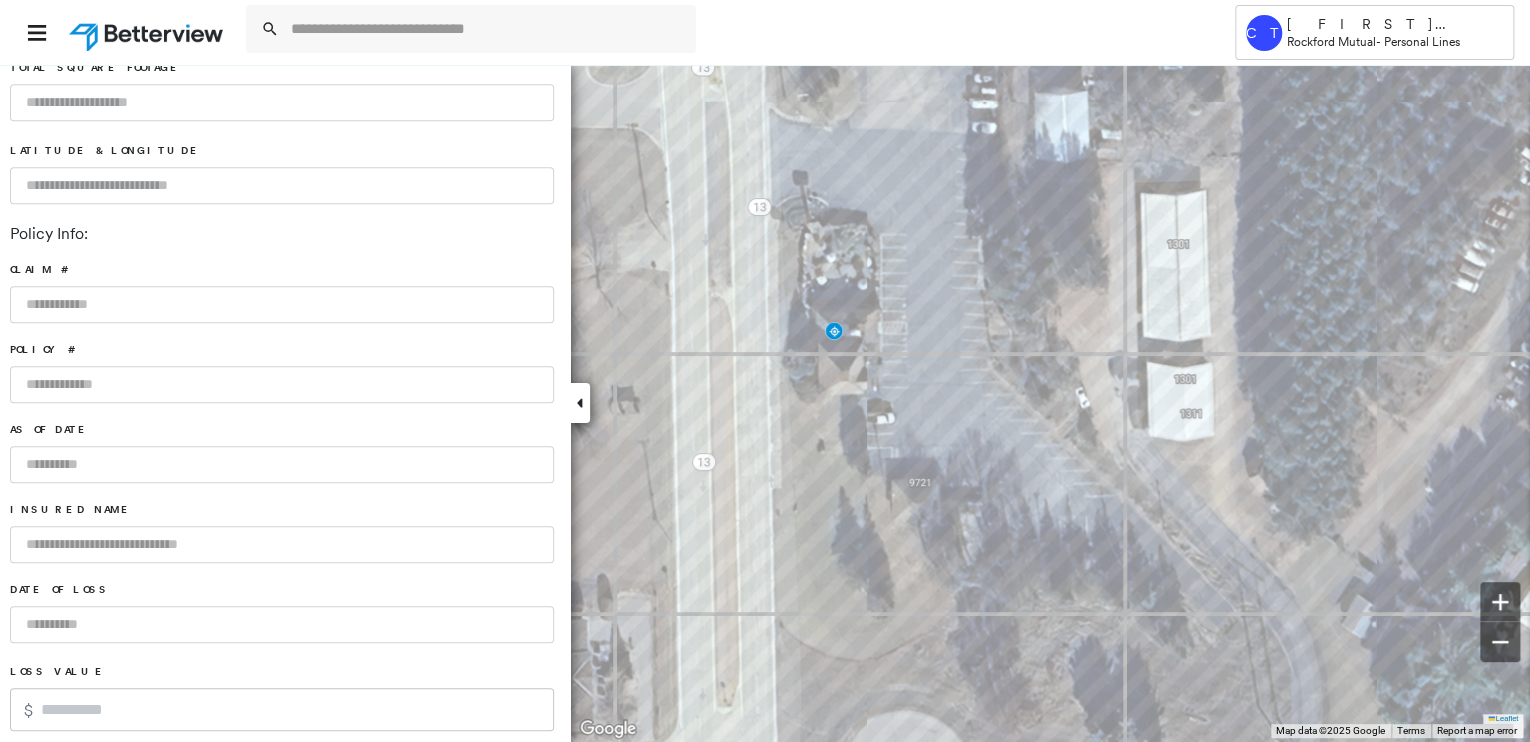 click at bounding box center (282, 384) 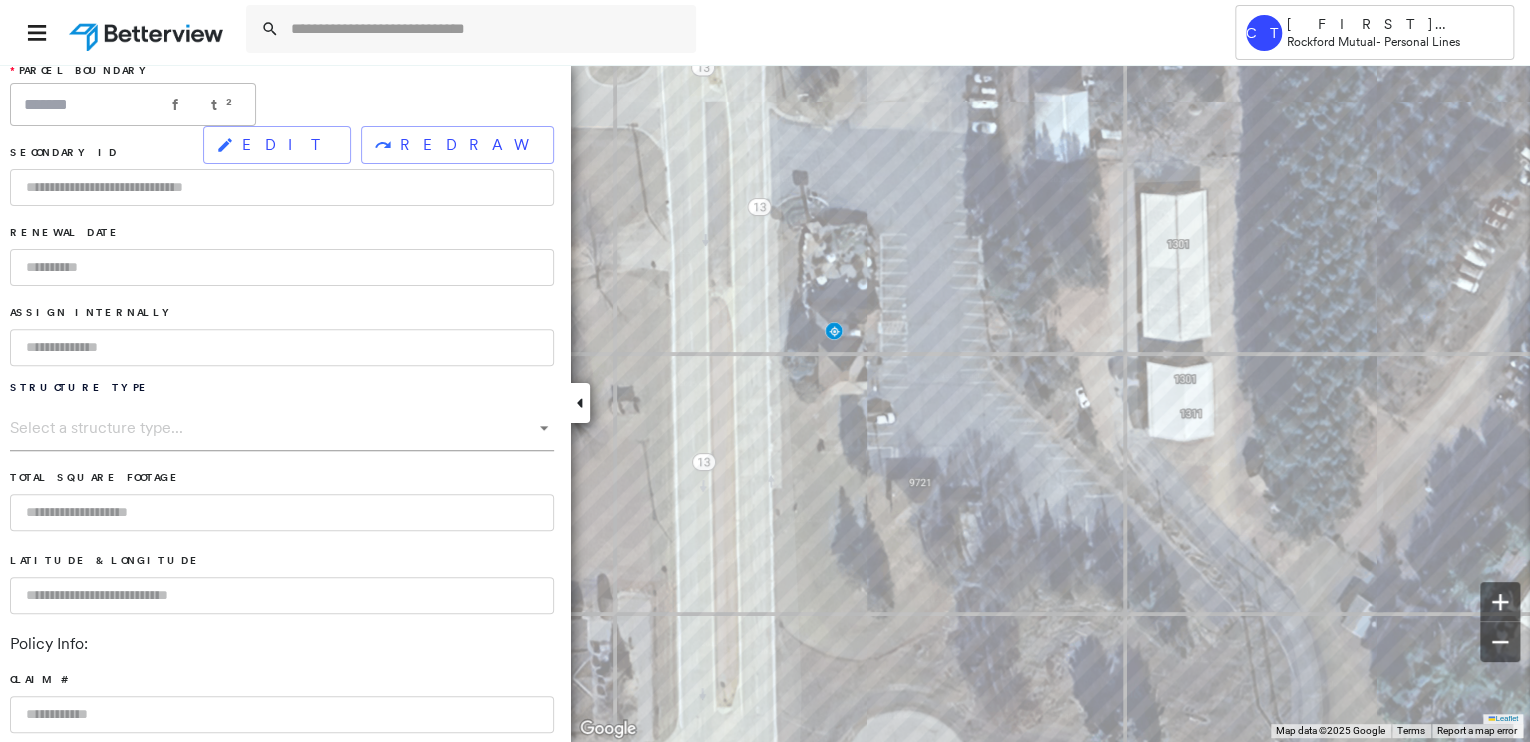 scroll, scrollTop: 0, scrollLeft: 0, axis: both 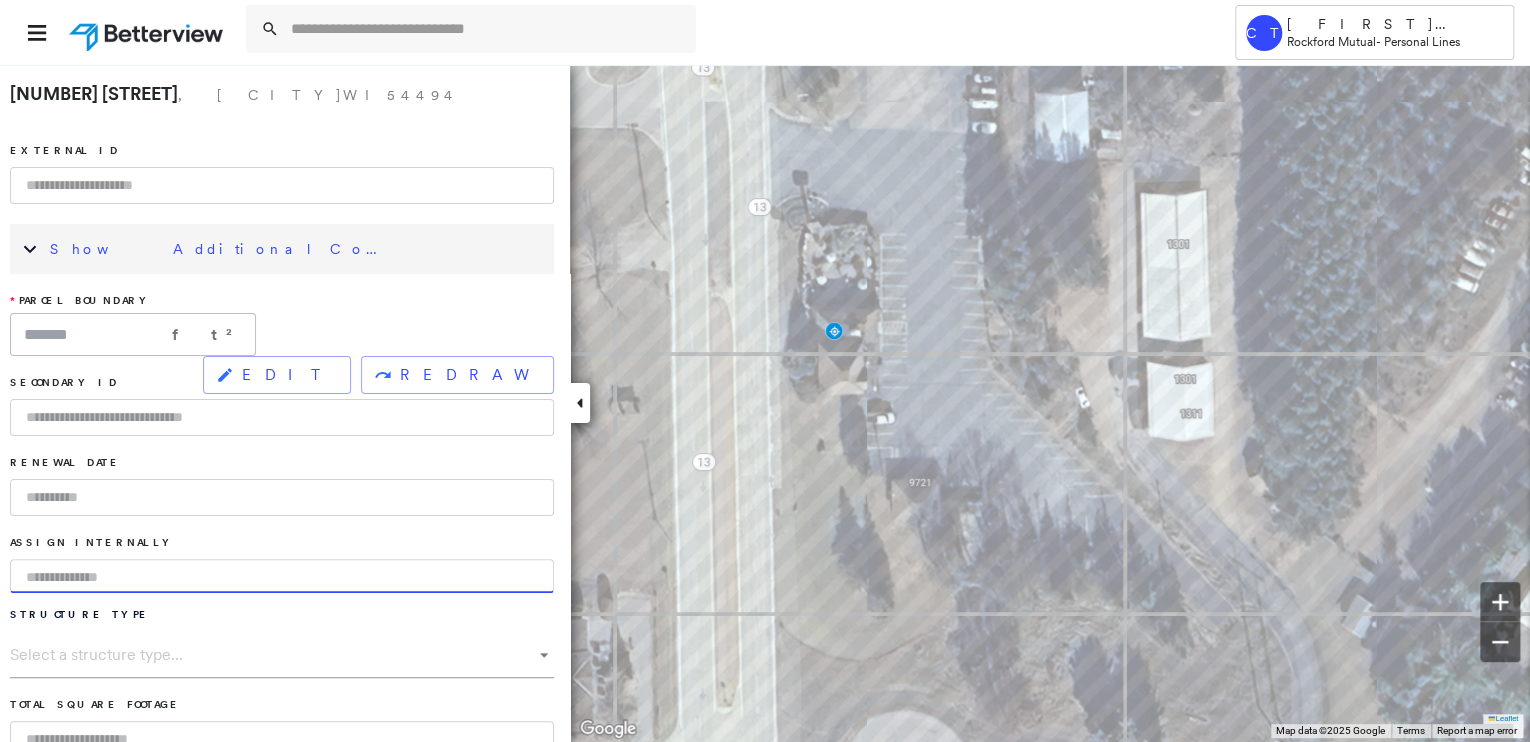 click at bounding box center (282, 576) 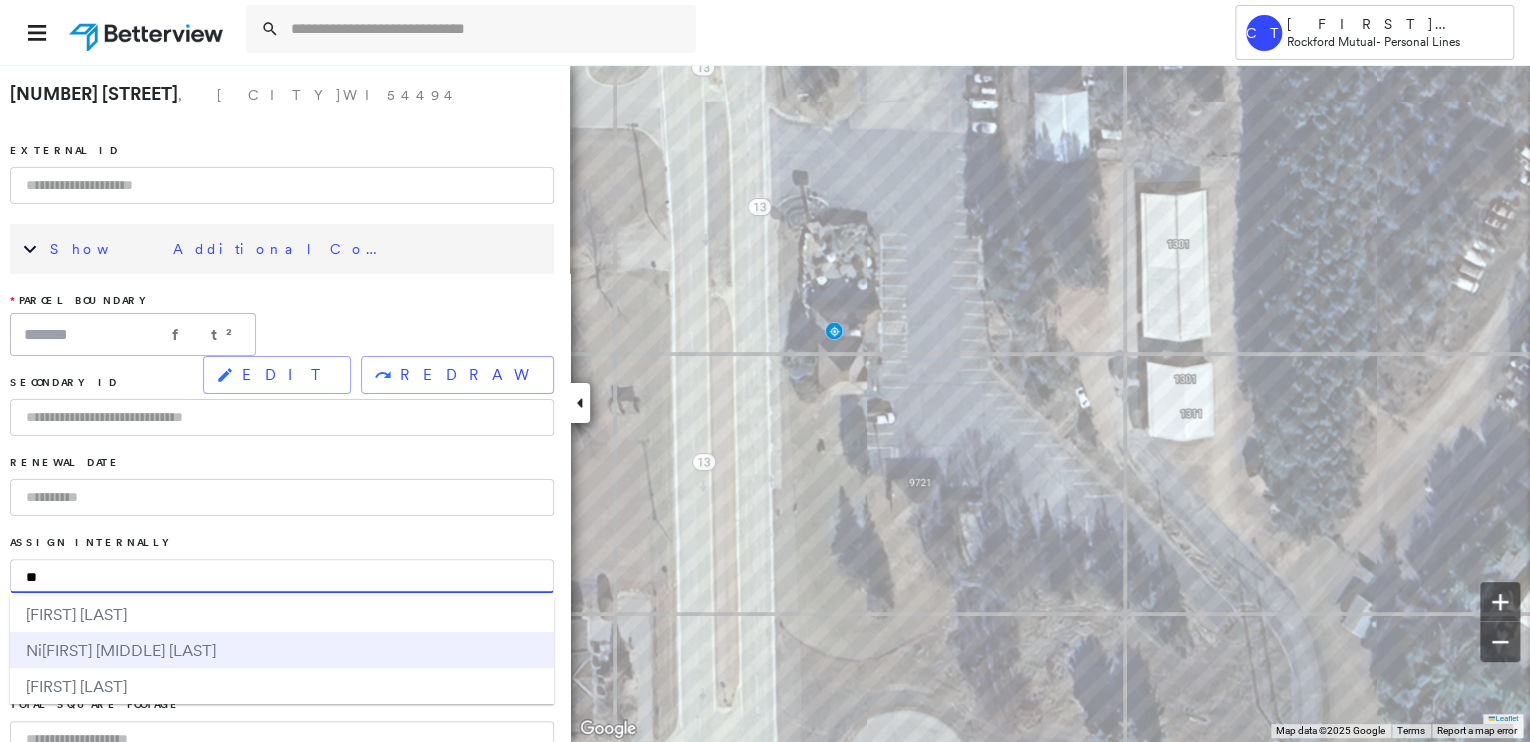 type on "**" 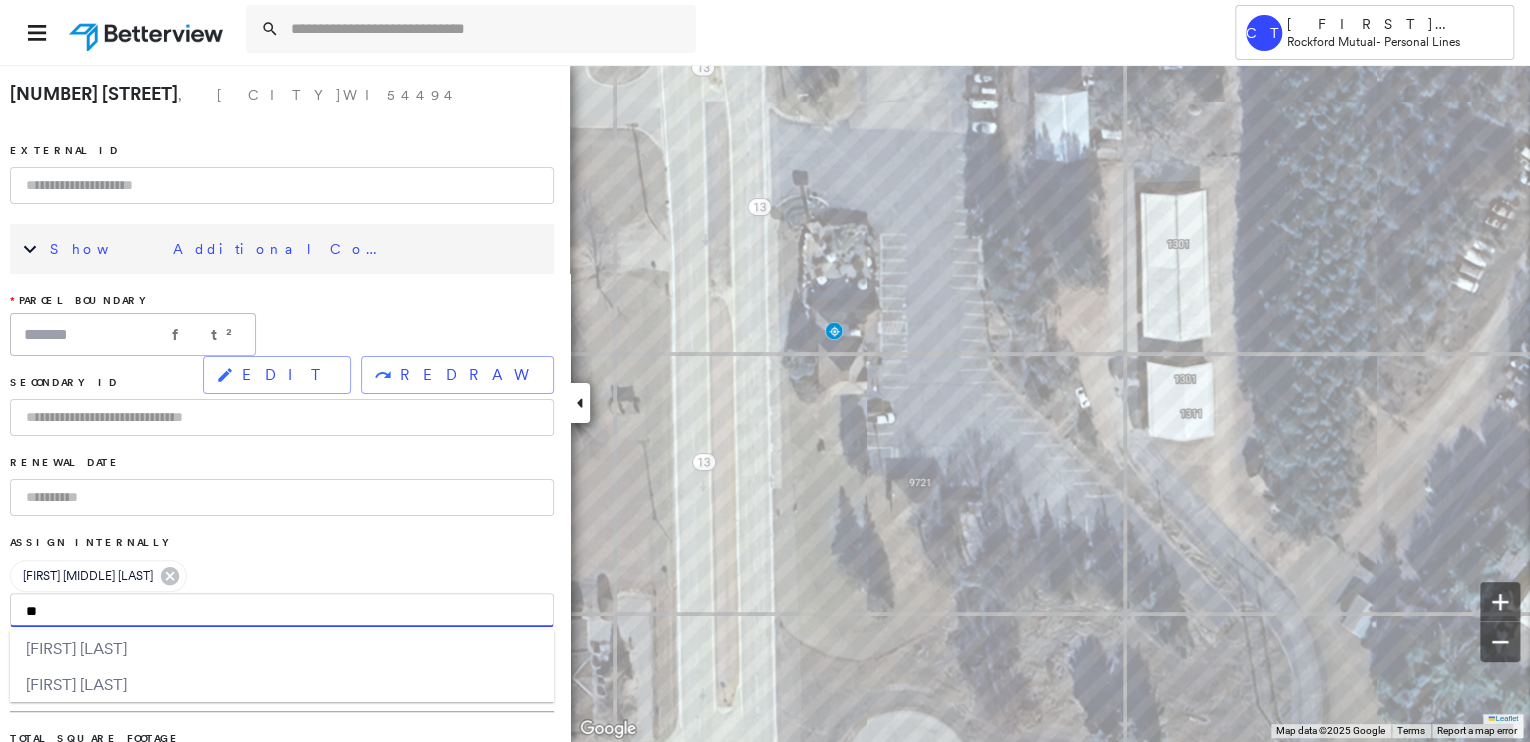 type on "*" 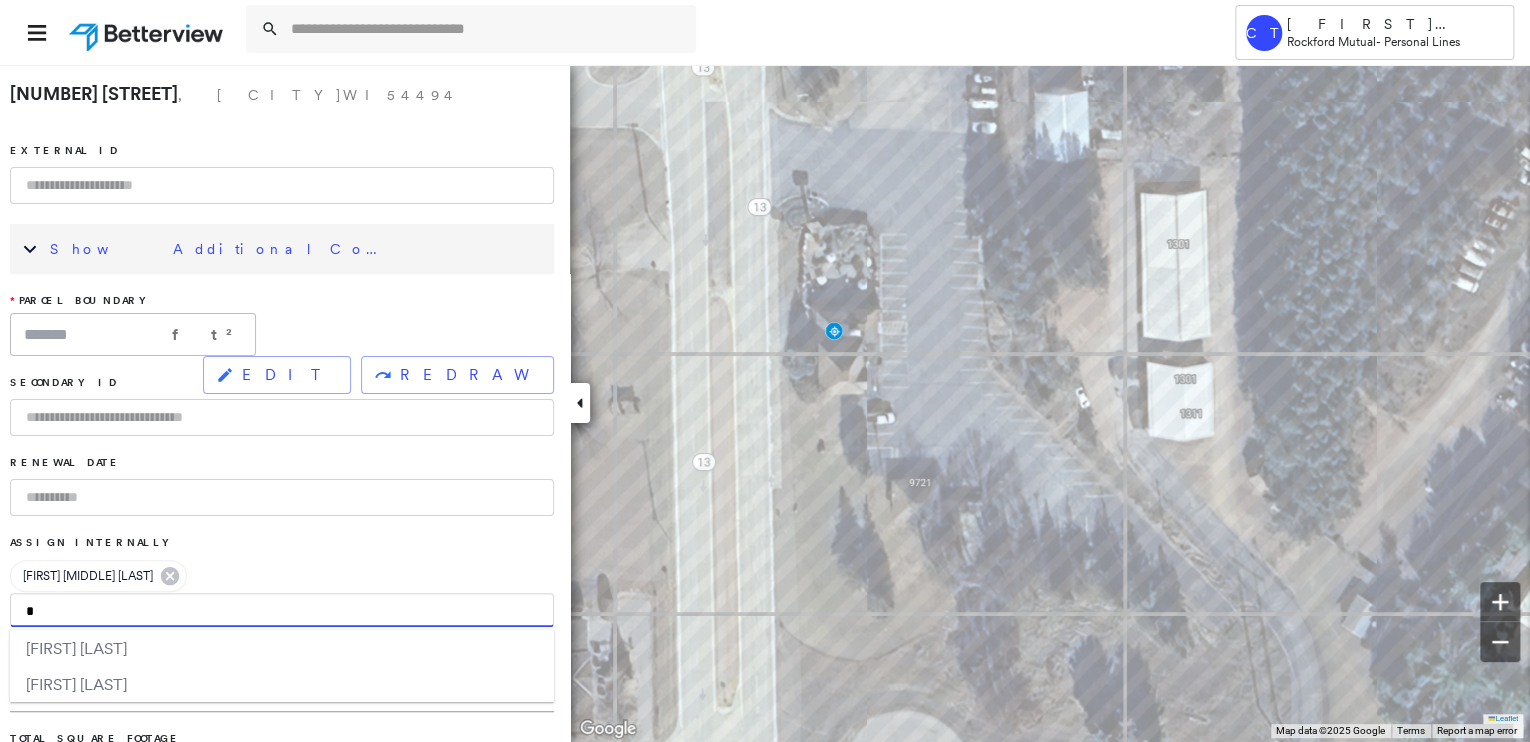 type 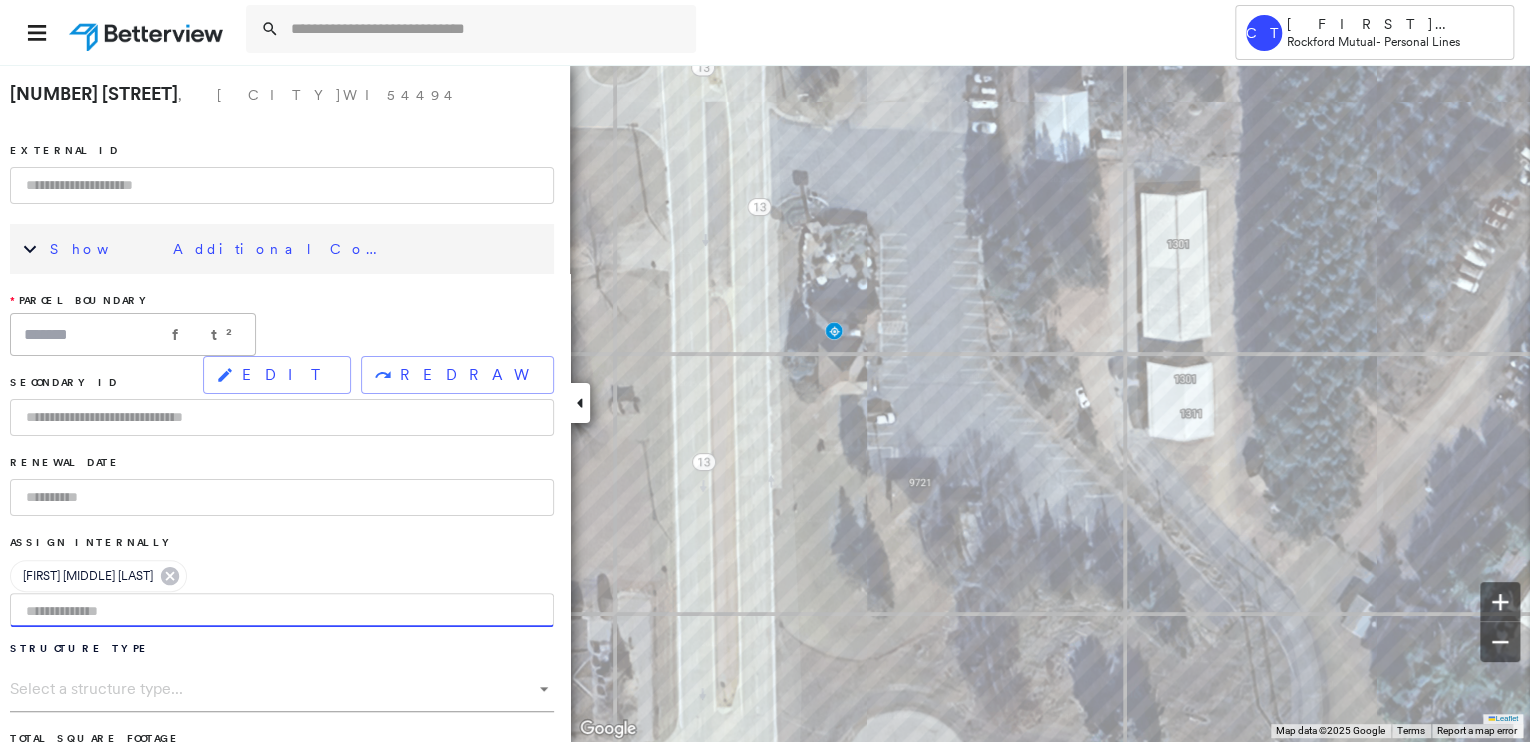 click on "Assign Internally [FIRST] [MIDDLE] [LAST]" at bounding box center [282, 581] 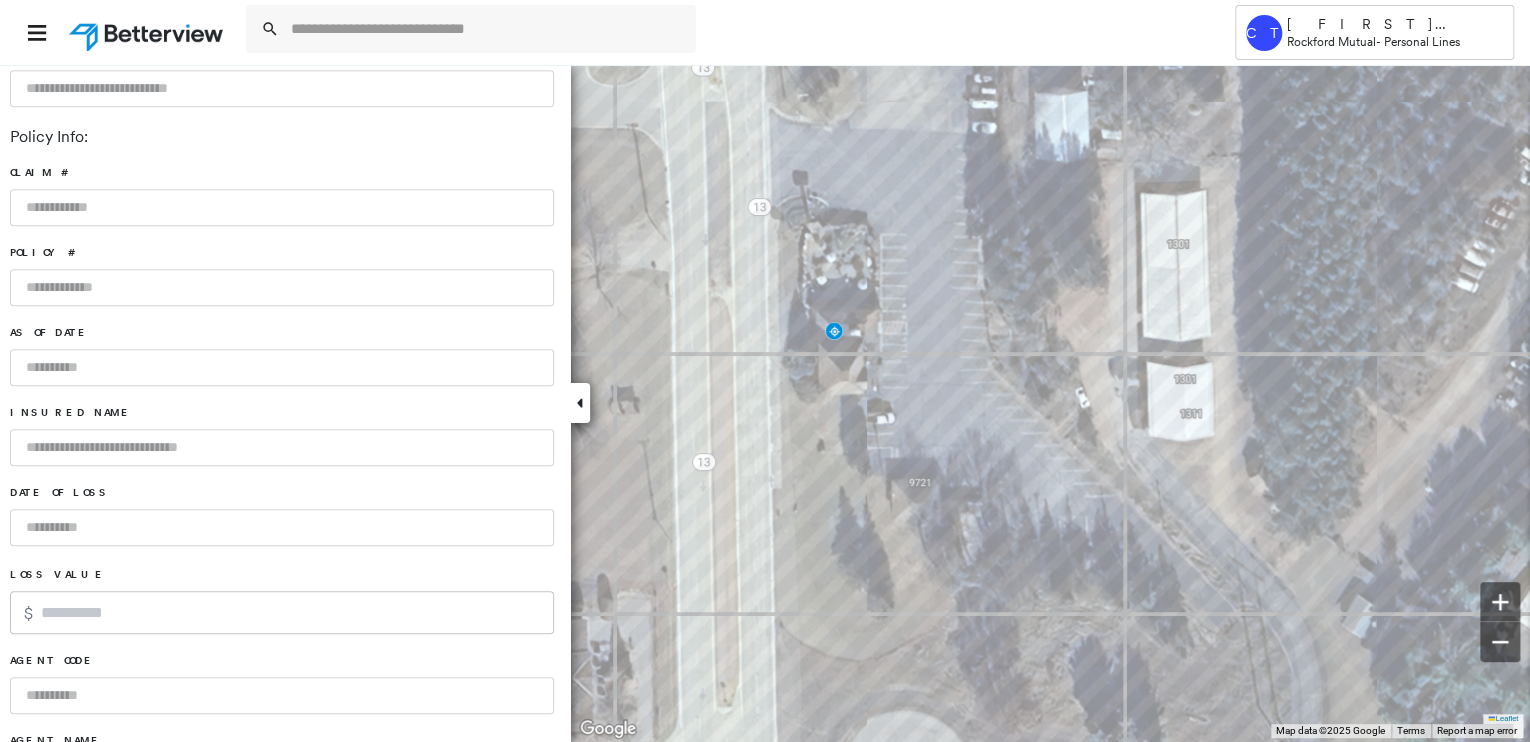 scroll, scrollTop: 1251, scrollLeft: 0, axis: vertical 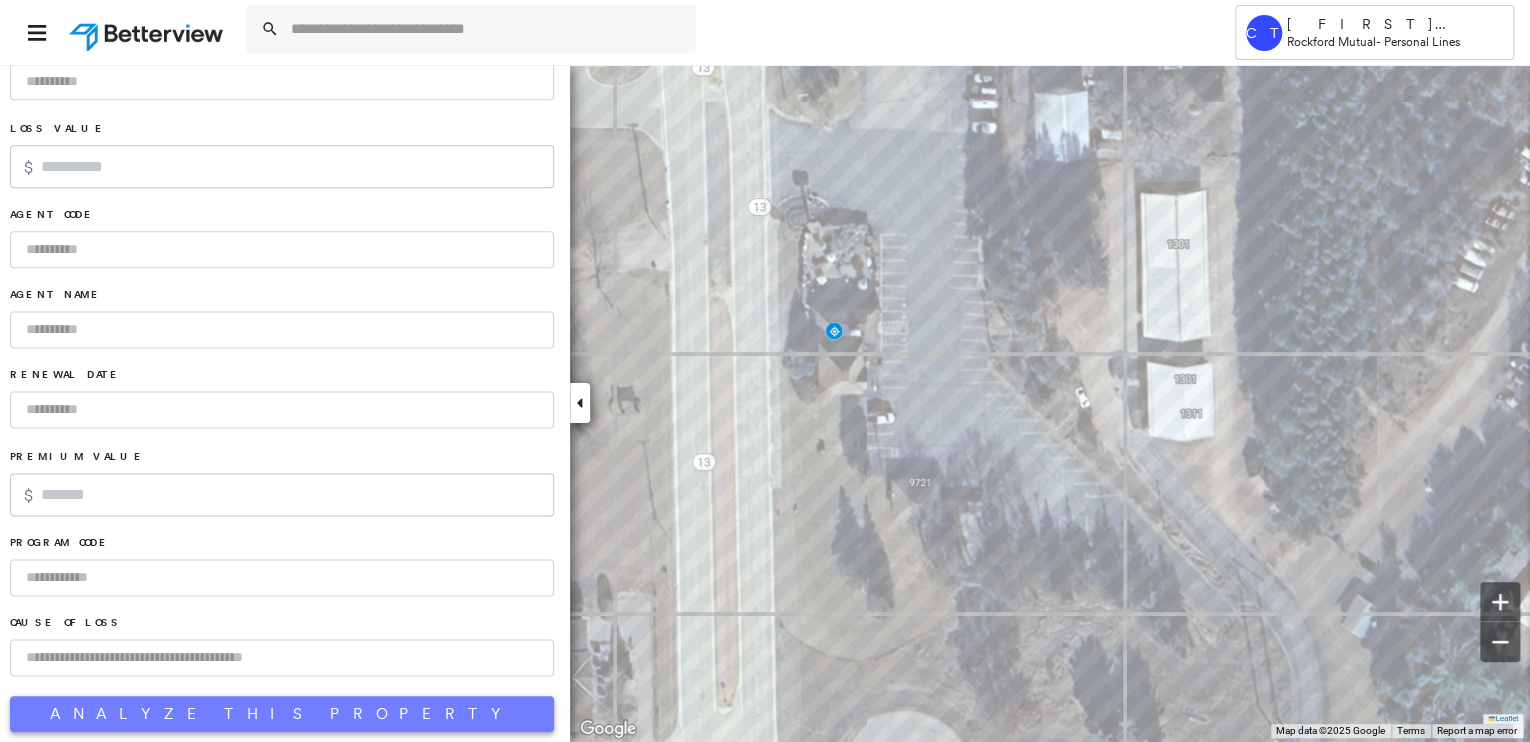 click on "[NUMBER] [STREET], [CITY], [STATE] External ID [ID] Show Additional Company Data * Parcel Boundary ******* ft² ​ EDIT REDRAW Secondary ID [ID] Renewal Date [DATE] Assign Internally [FIRST] [MIDDLE] [LAST] Structure Type Select a structure type... * Total Square Footage [NUMBER] Latitude & Longitude [COORDINATES] Policy Info: Claim # [ID] Policy # [ID] As of Date [DATE] Insured Name [FIRST] [LAST] Date of Loss [DATE] Loss Value $[NUMBER] Agent Code [ID] Agent Name [FIRST] [LAST] Renewal Date [DATE] Premium Value $[NUMBER] Program Code [ID] Cause of loss [LOSS] Analyze This Property" at bounding box center [282, -206] 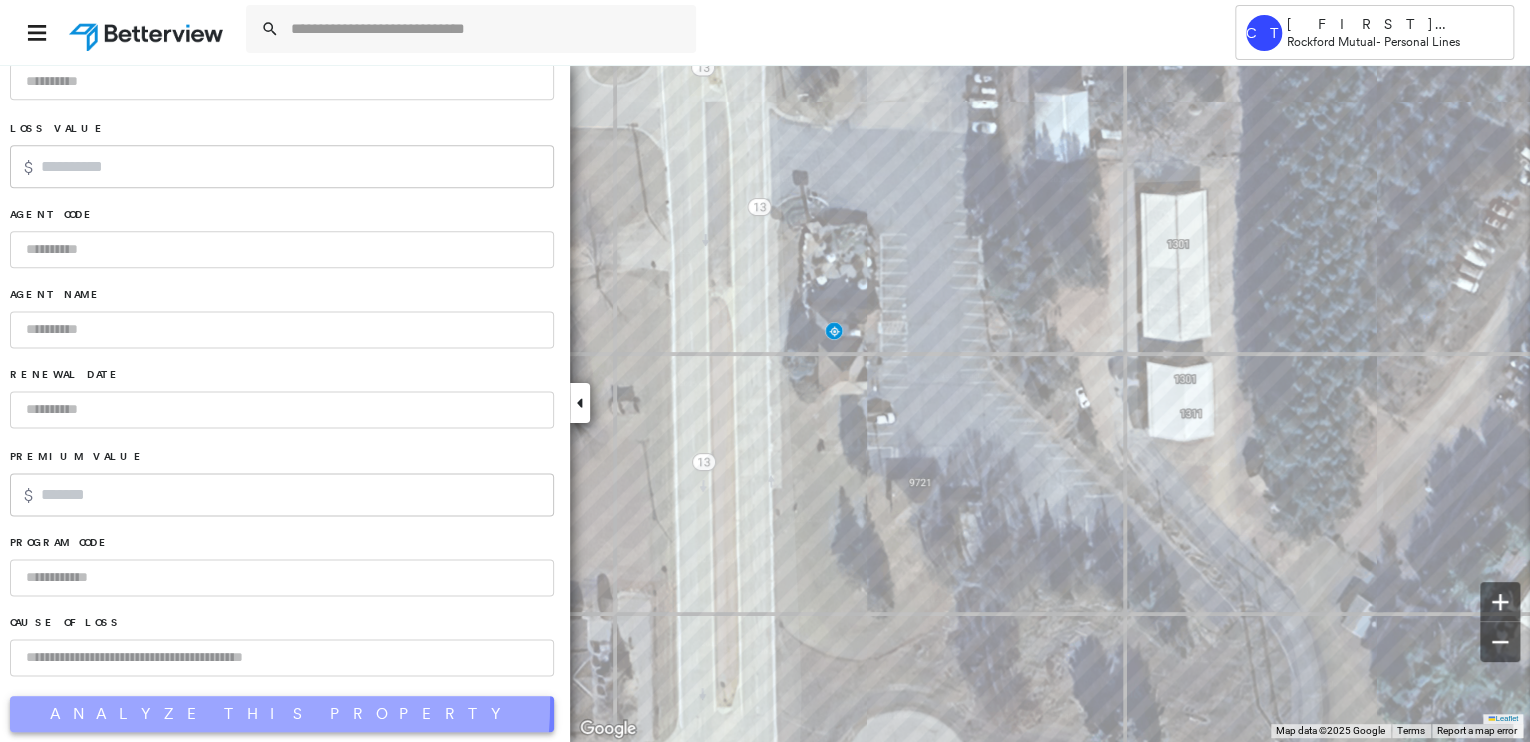 click on "Analyze This Property" at bounding box center [282, 714] 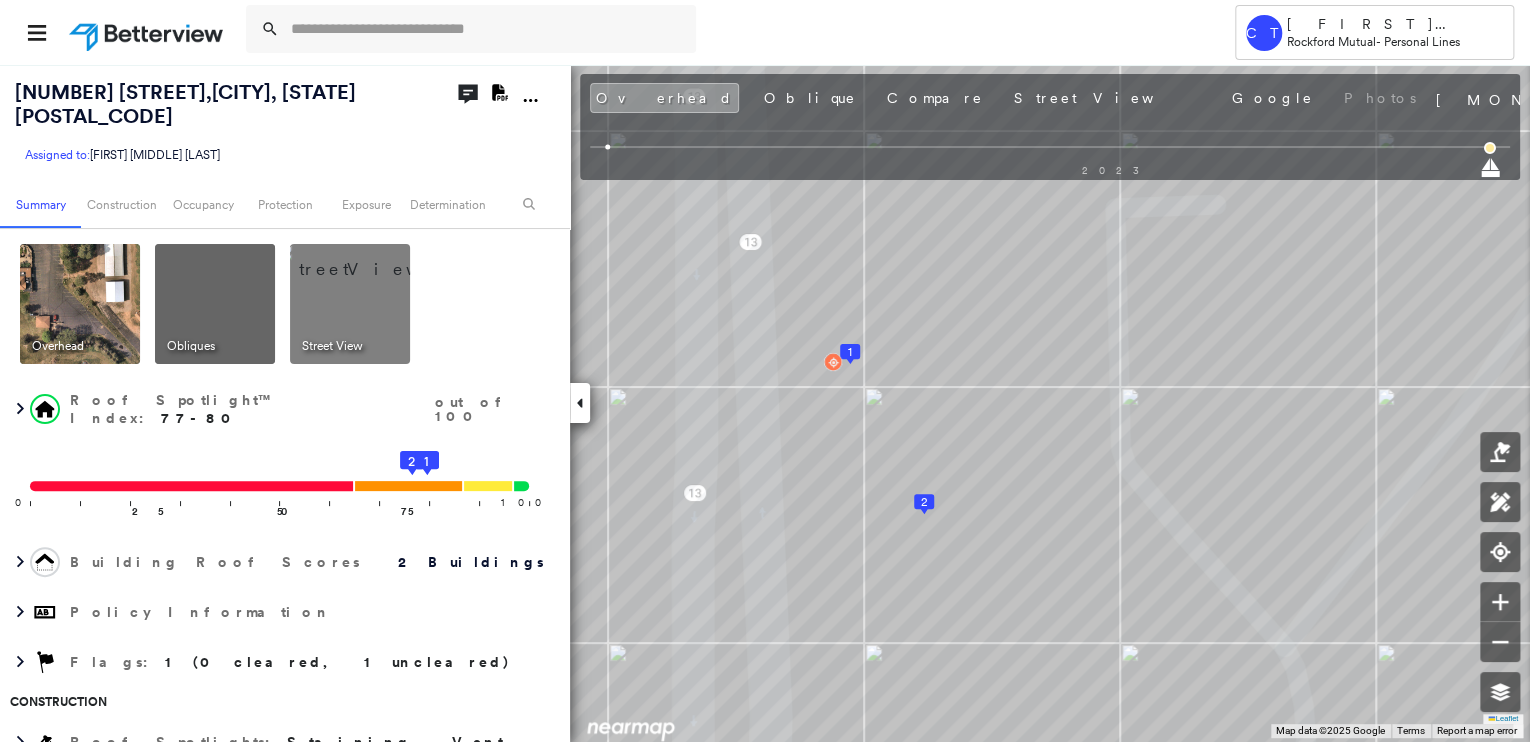 click on "Download PDF Report" 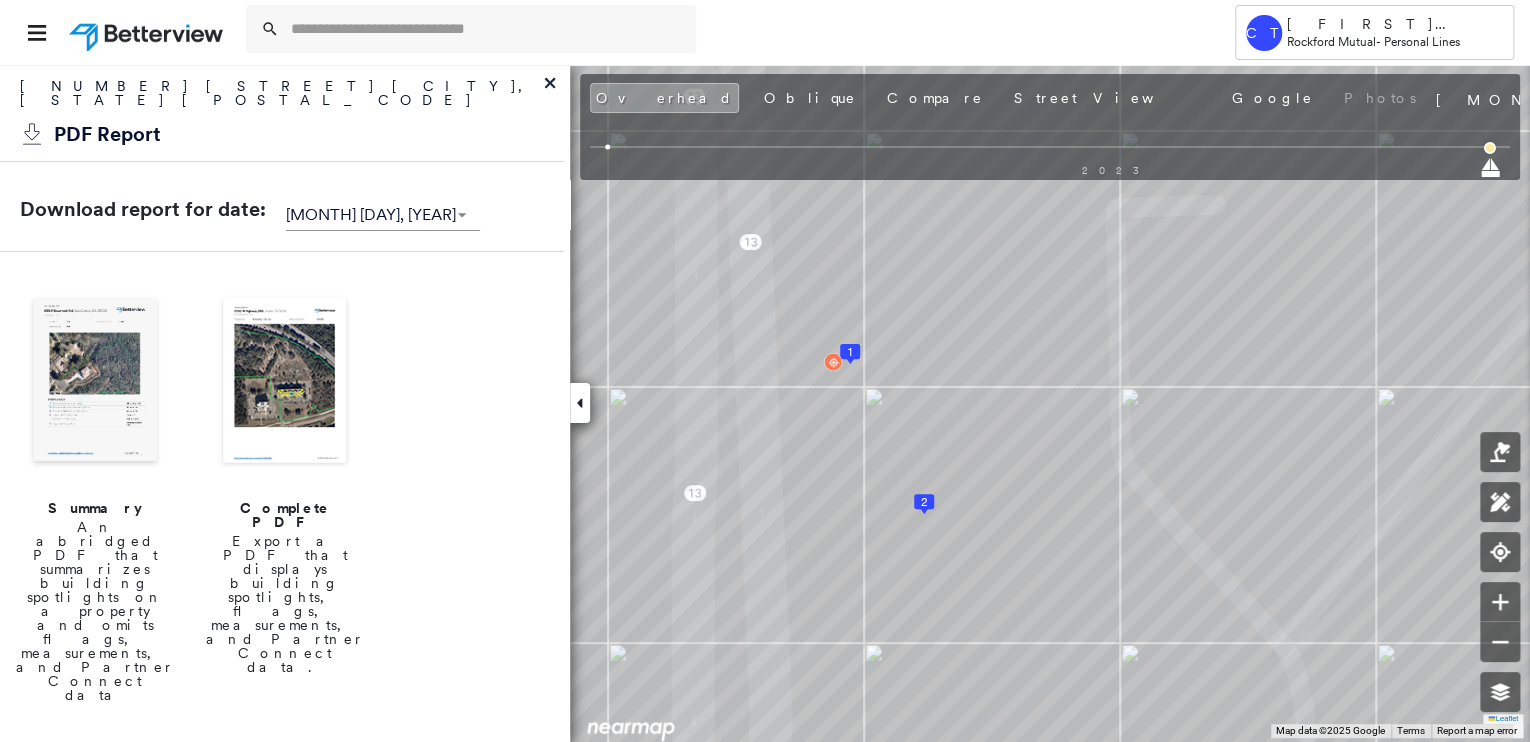 click at bounding box center [285, 382] 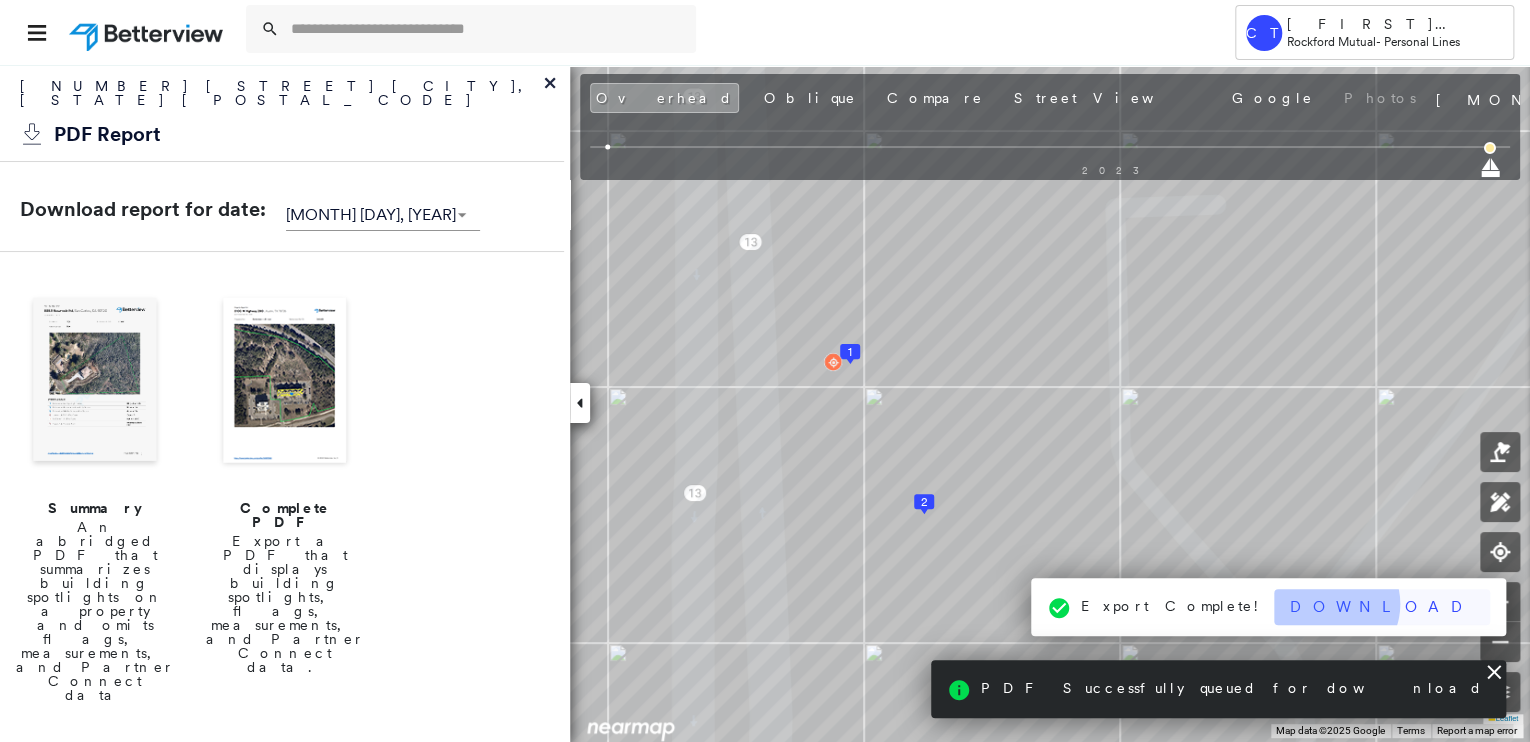 click on "Download" at bounding box center [1382, 607] 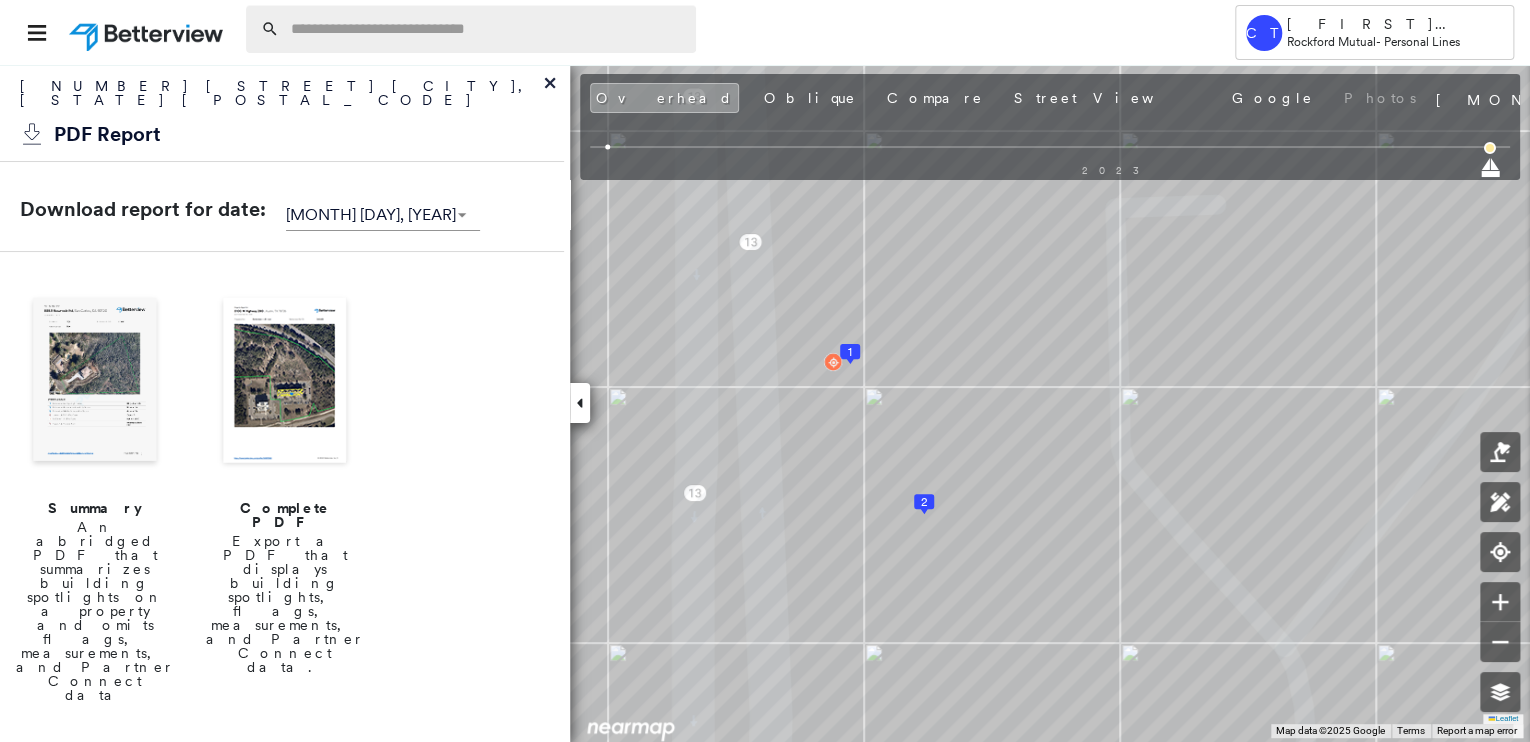 click at bounding box center [487, 29] 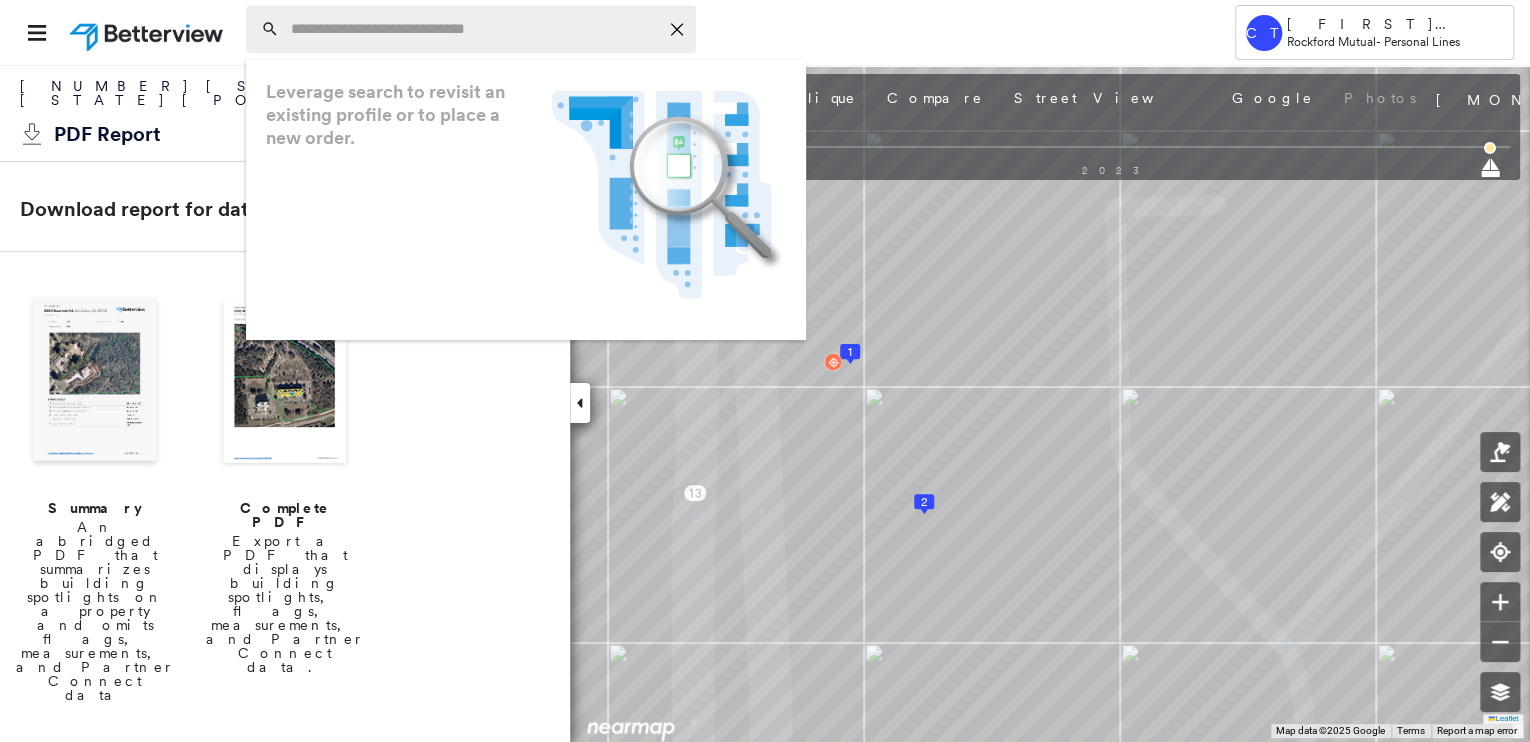 paste on "**********" 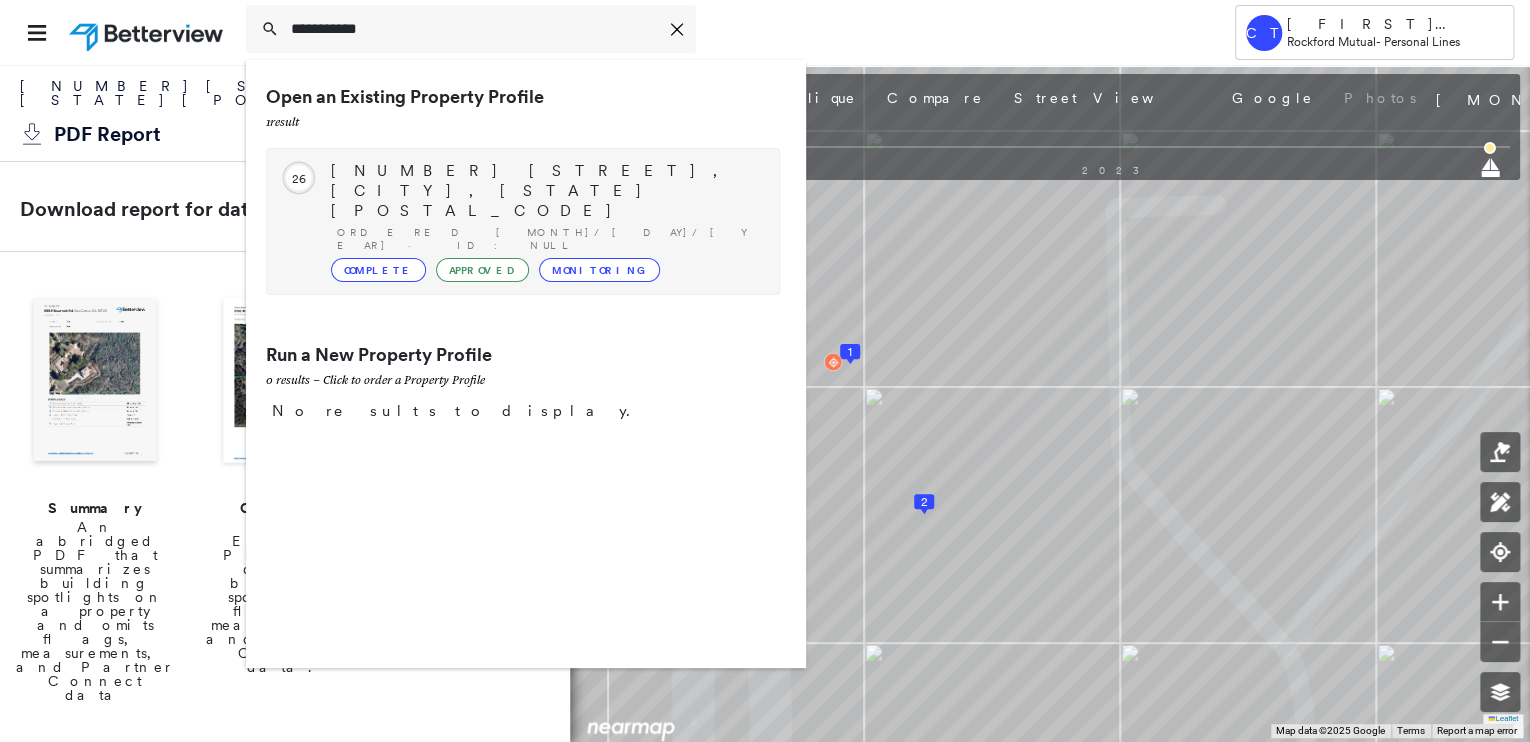 type on "**********" 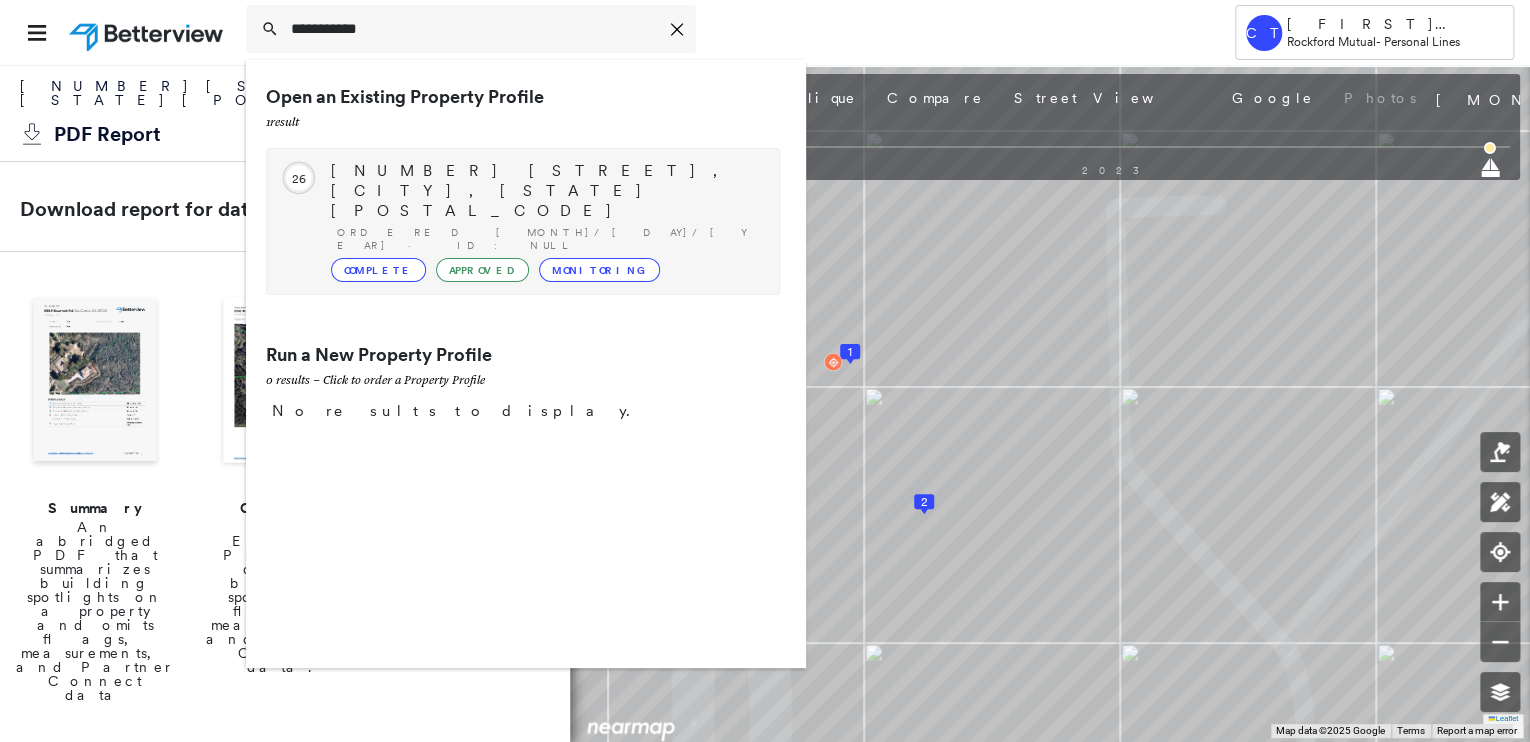 click on "[NUMBER] [STREET], [CITY], [STATE] [POSTAL_CODE] Ordered [MONTH]/[DAY]/[YEAR] · ID: null Complete Approved Monitoring" at bounding box center [545, 221] 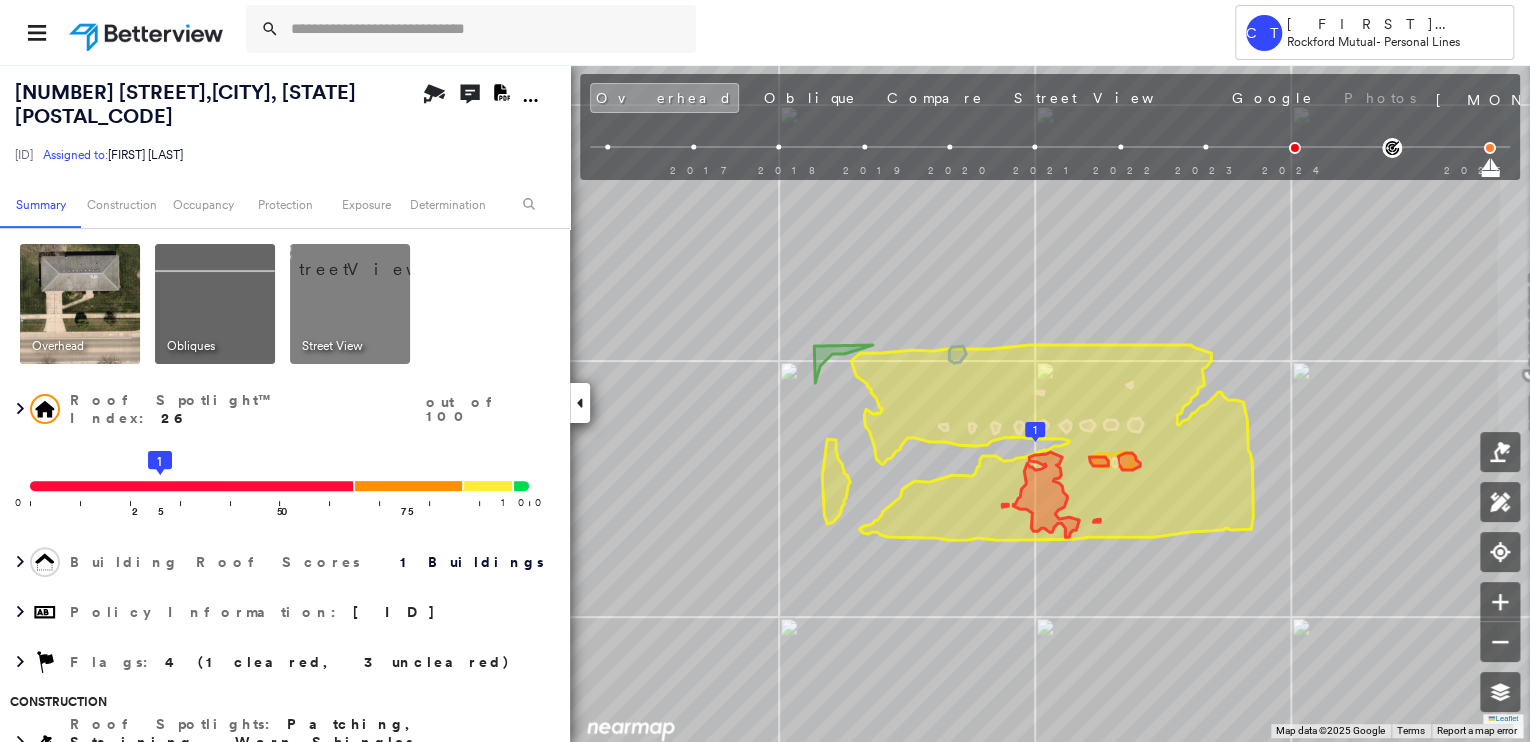 click at bounding box center [374, 259] 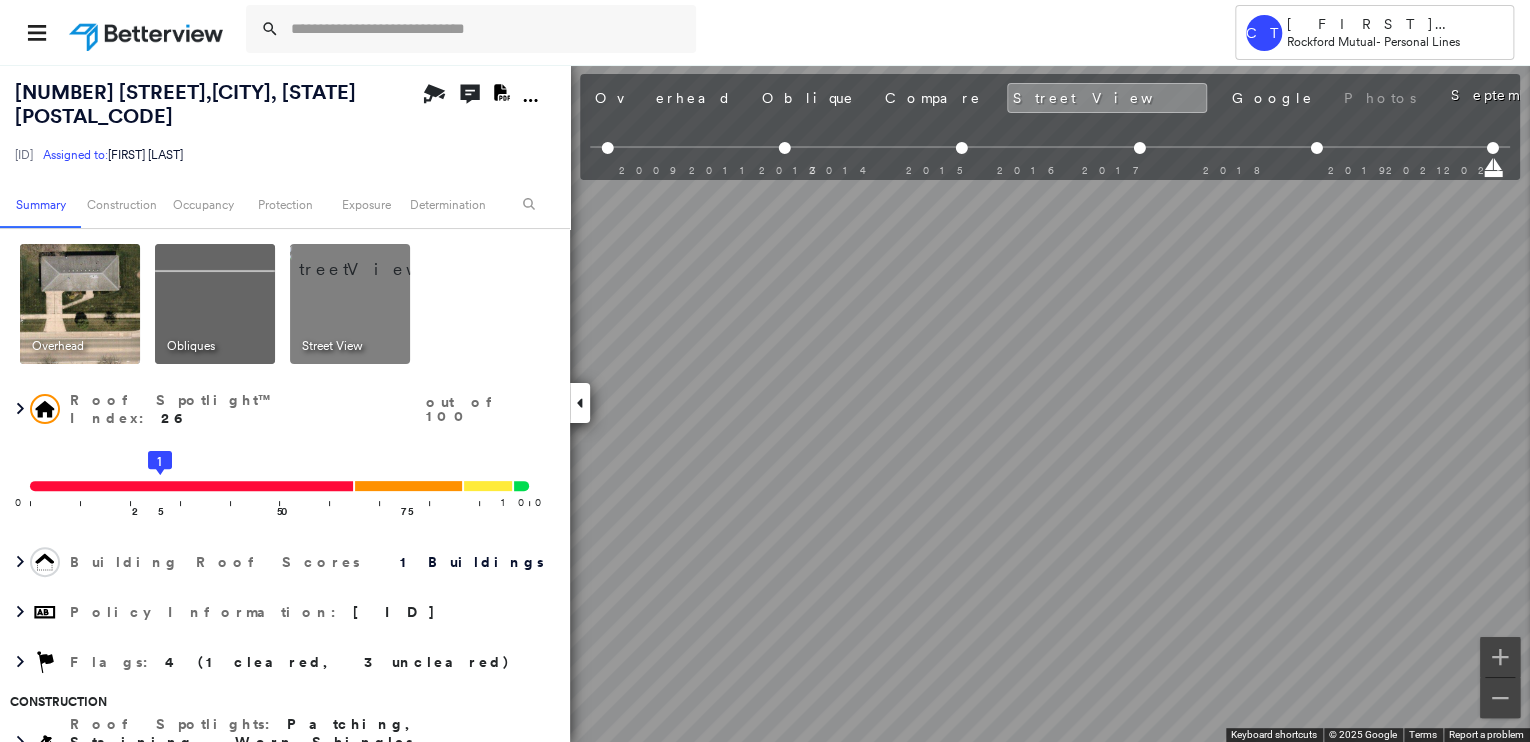 scroll, scrollTop: 0, scrollLeft: 68, axis: horizontal 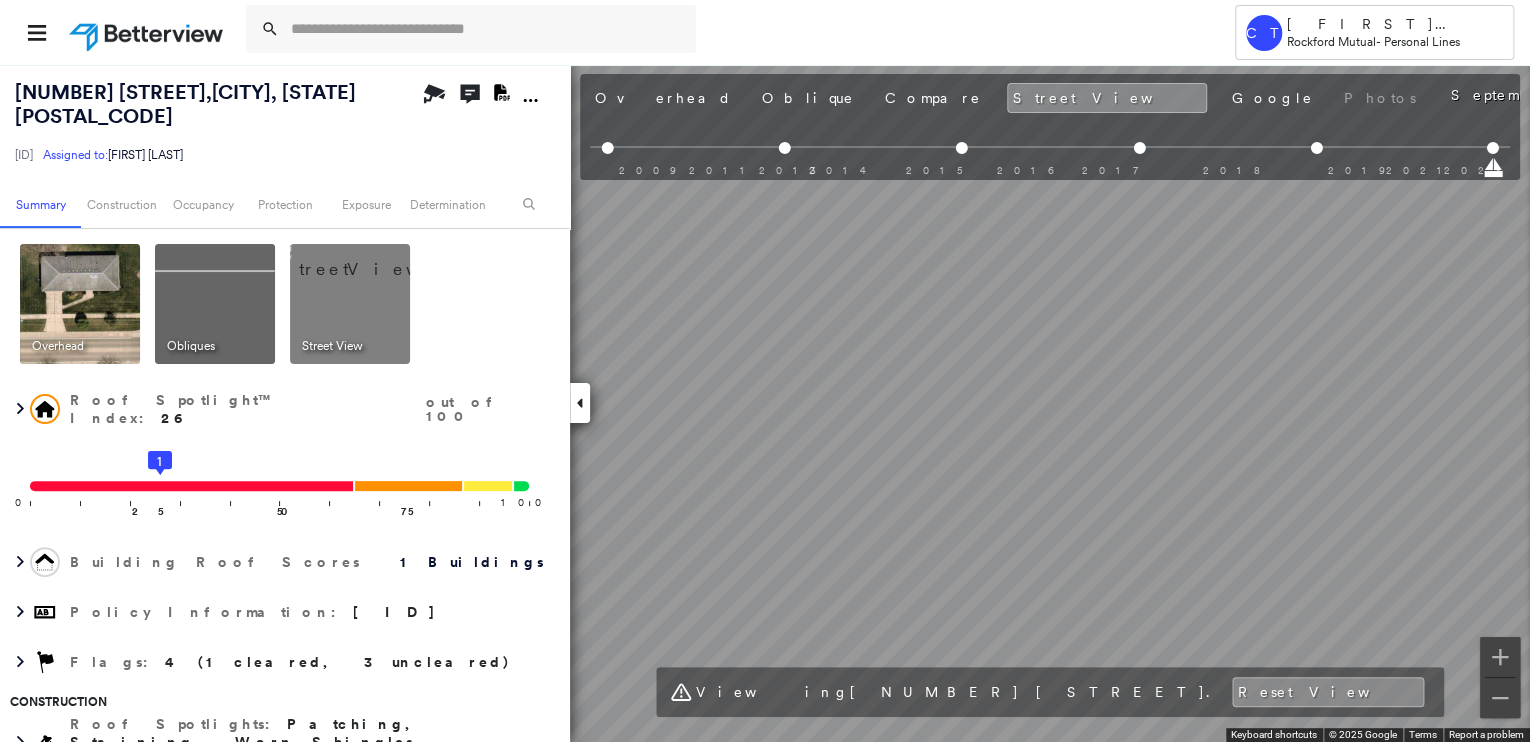 click at bounding box center (80, 304) 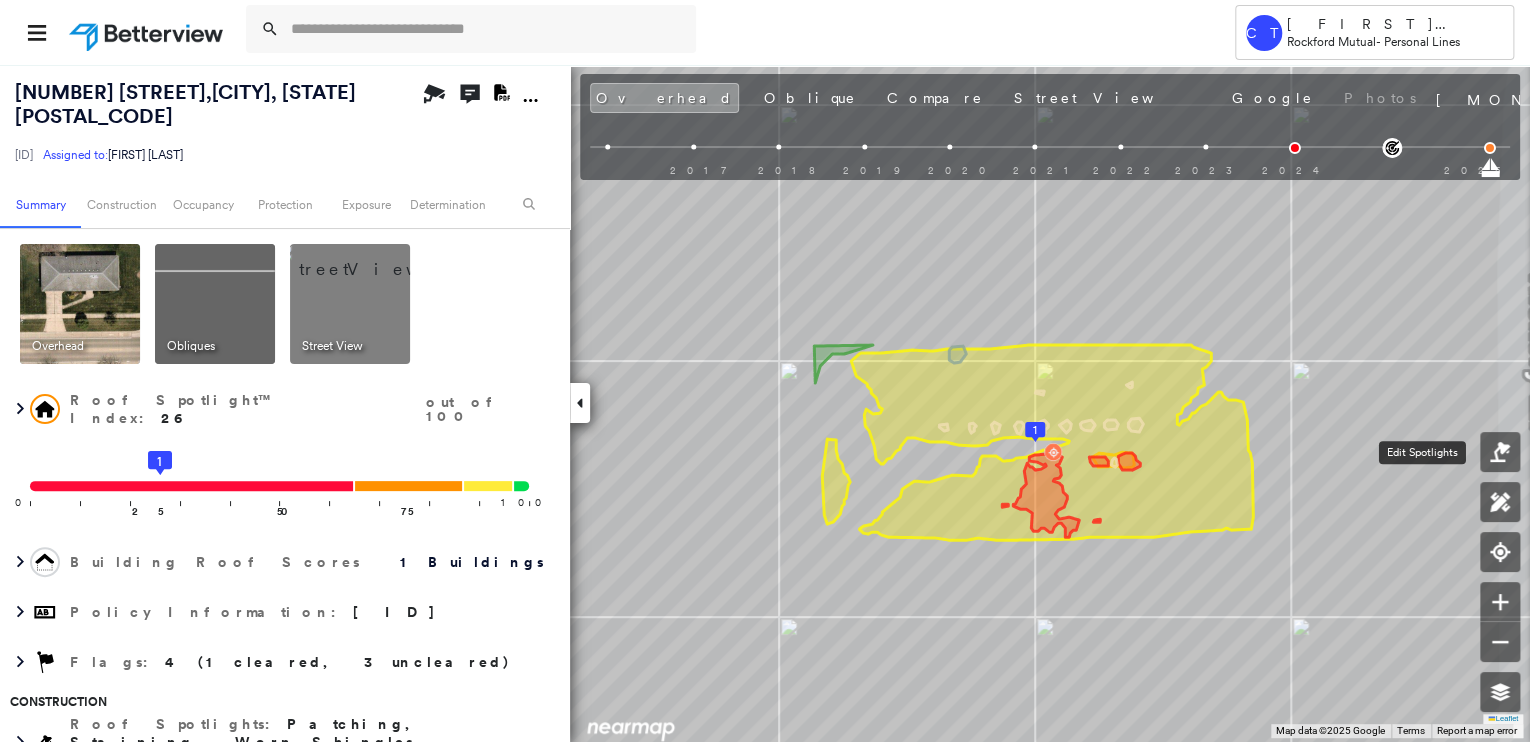 drag, startPoint x: 1500, startPoint y: 460, endPoint x: 1453, endPoint y: 459, distance: 47.010635 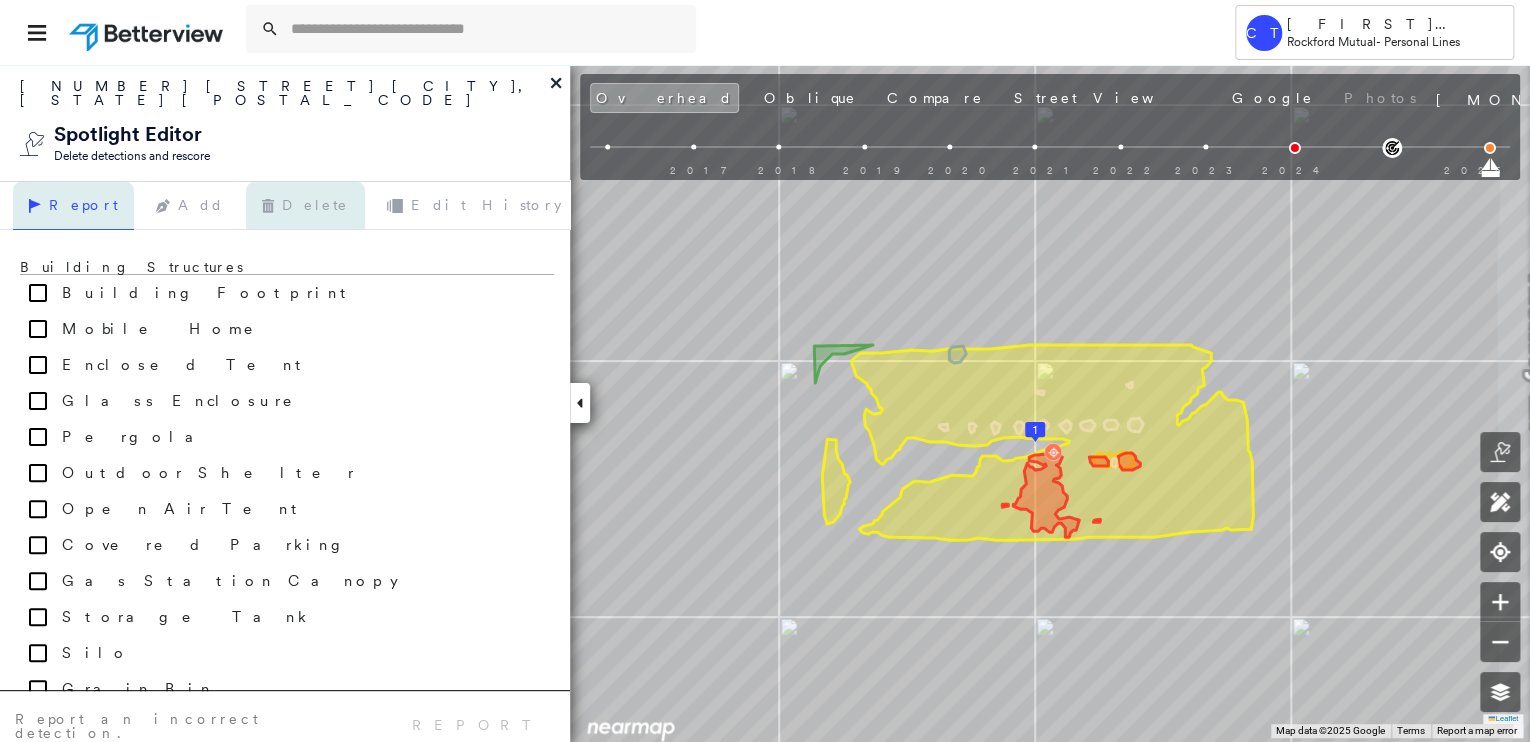 click on "Delete" at bounding box center [305, 206] 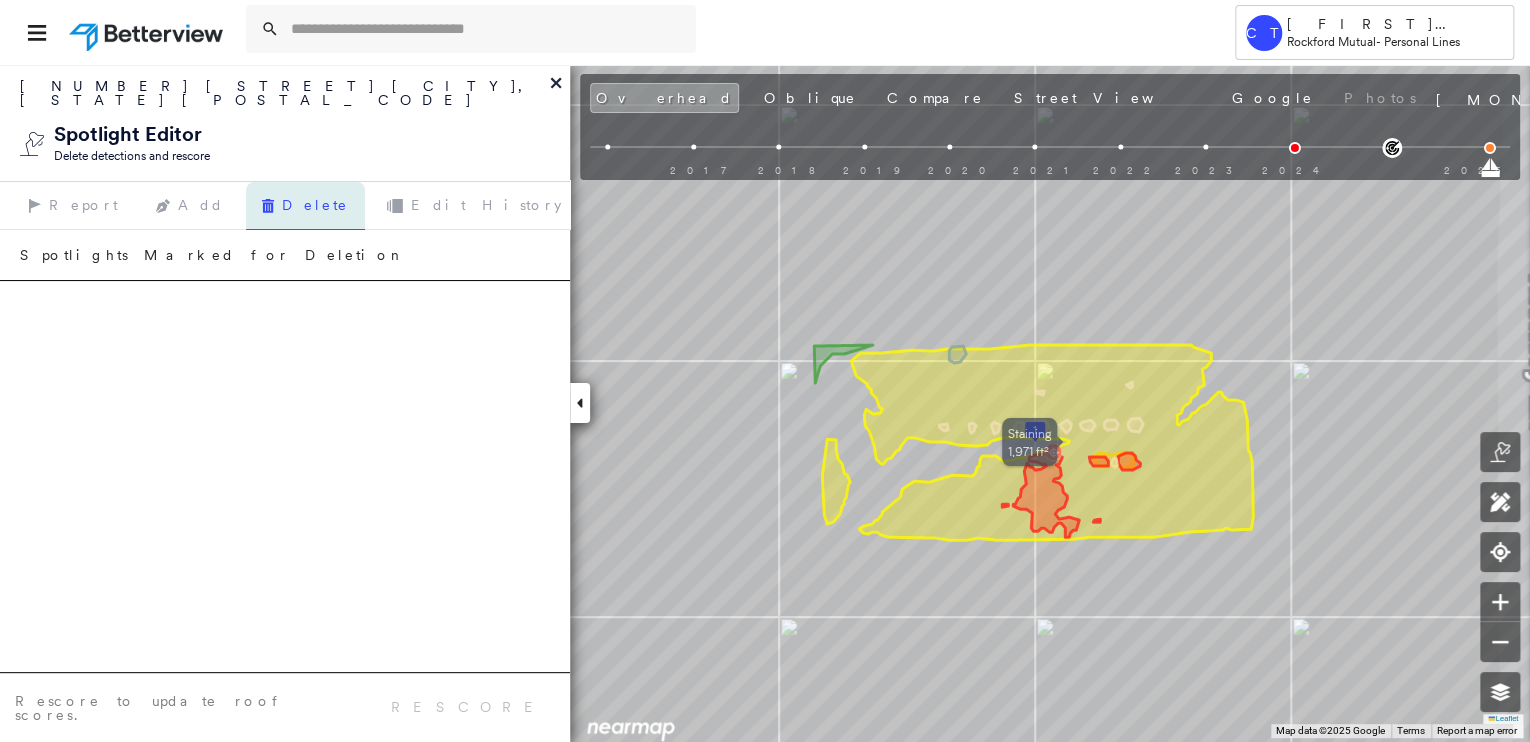click 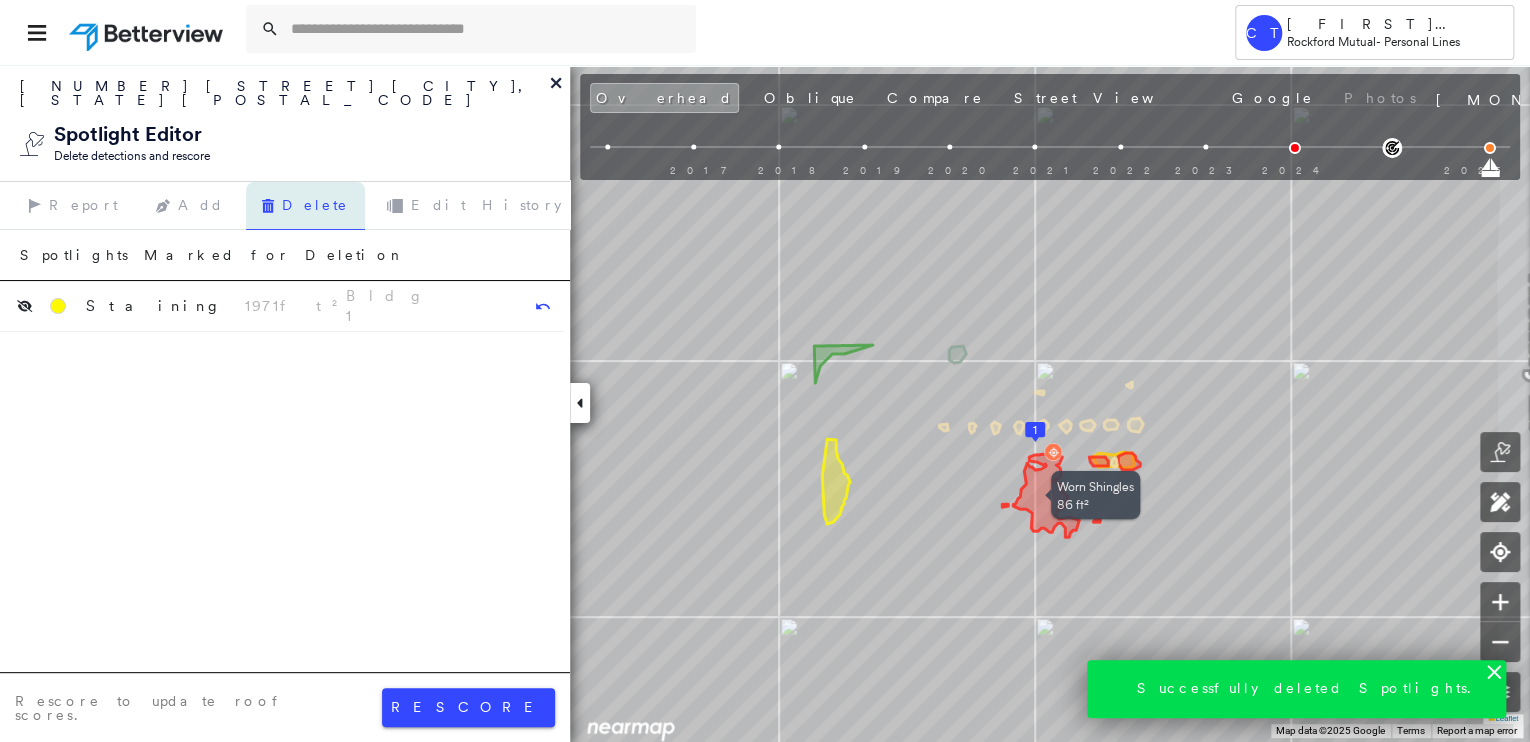 click 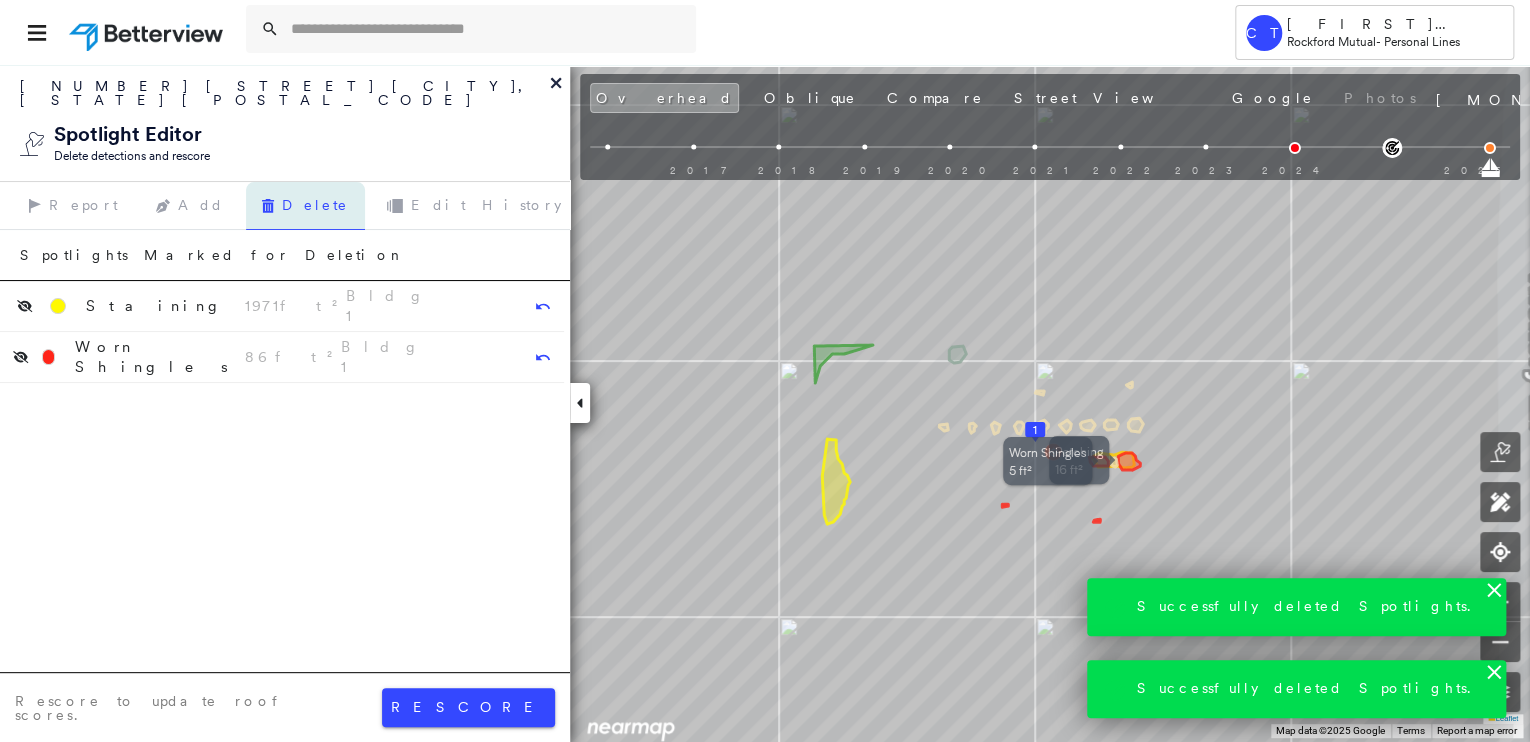 click 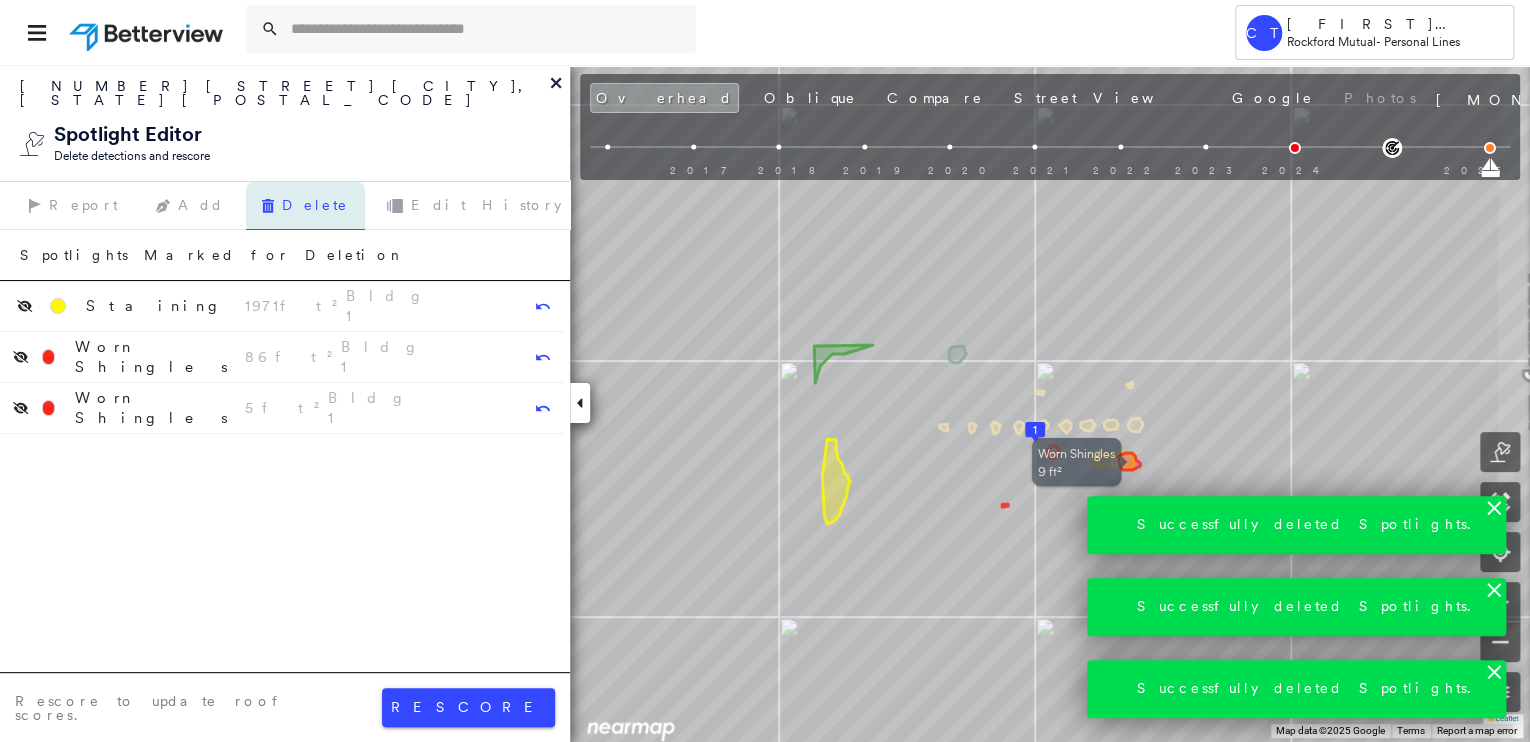 click 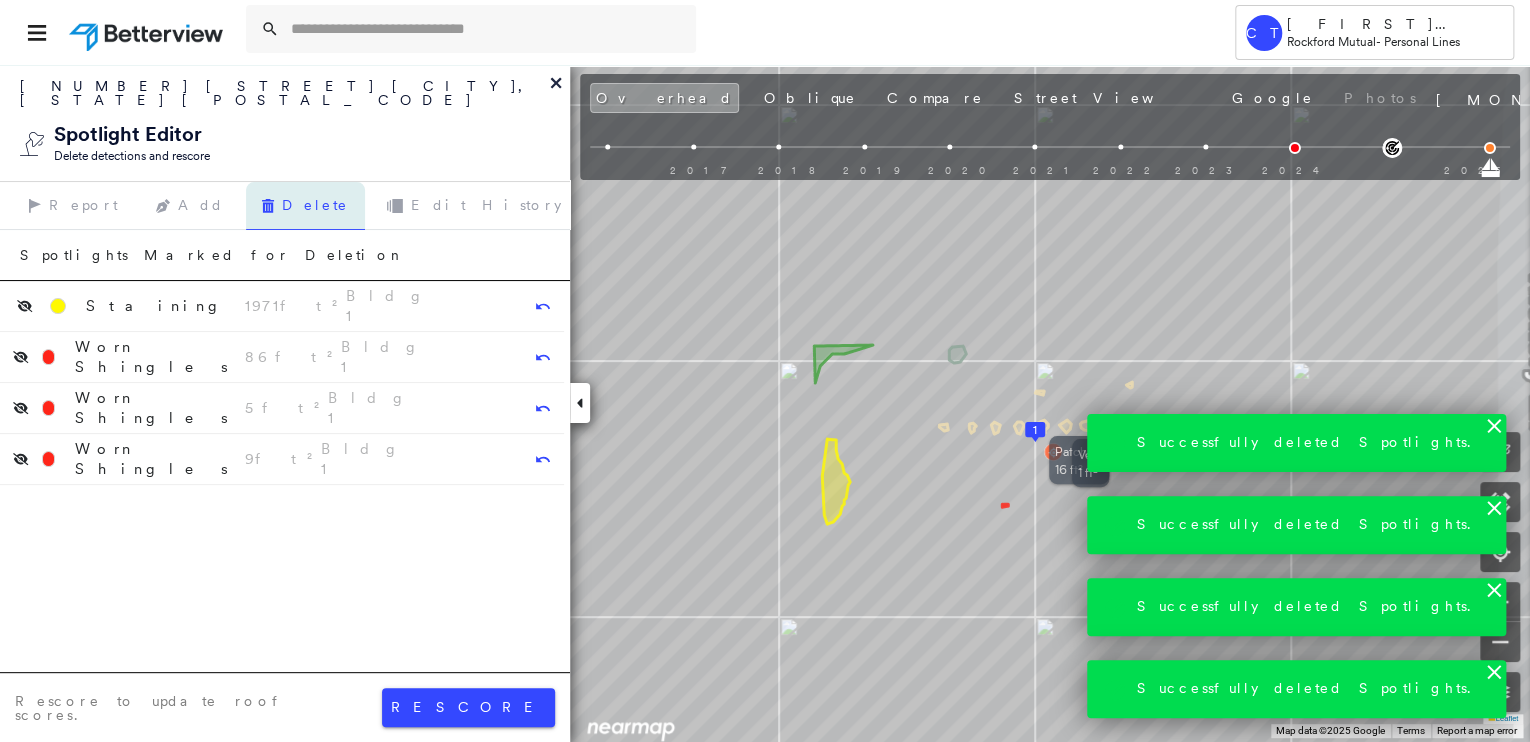 click 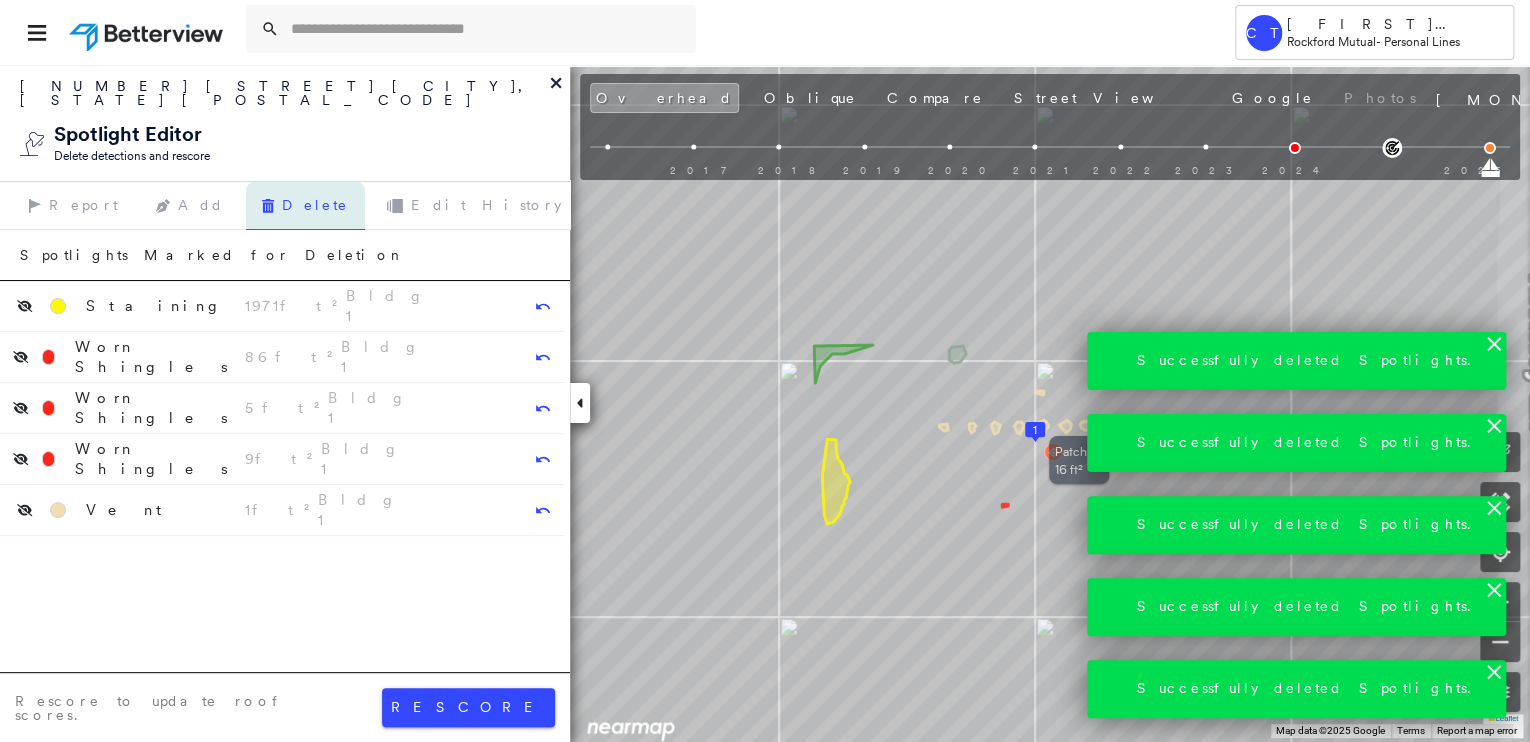 click 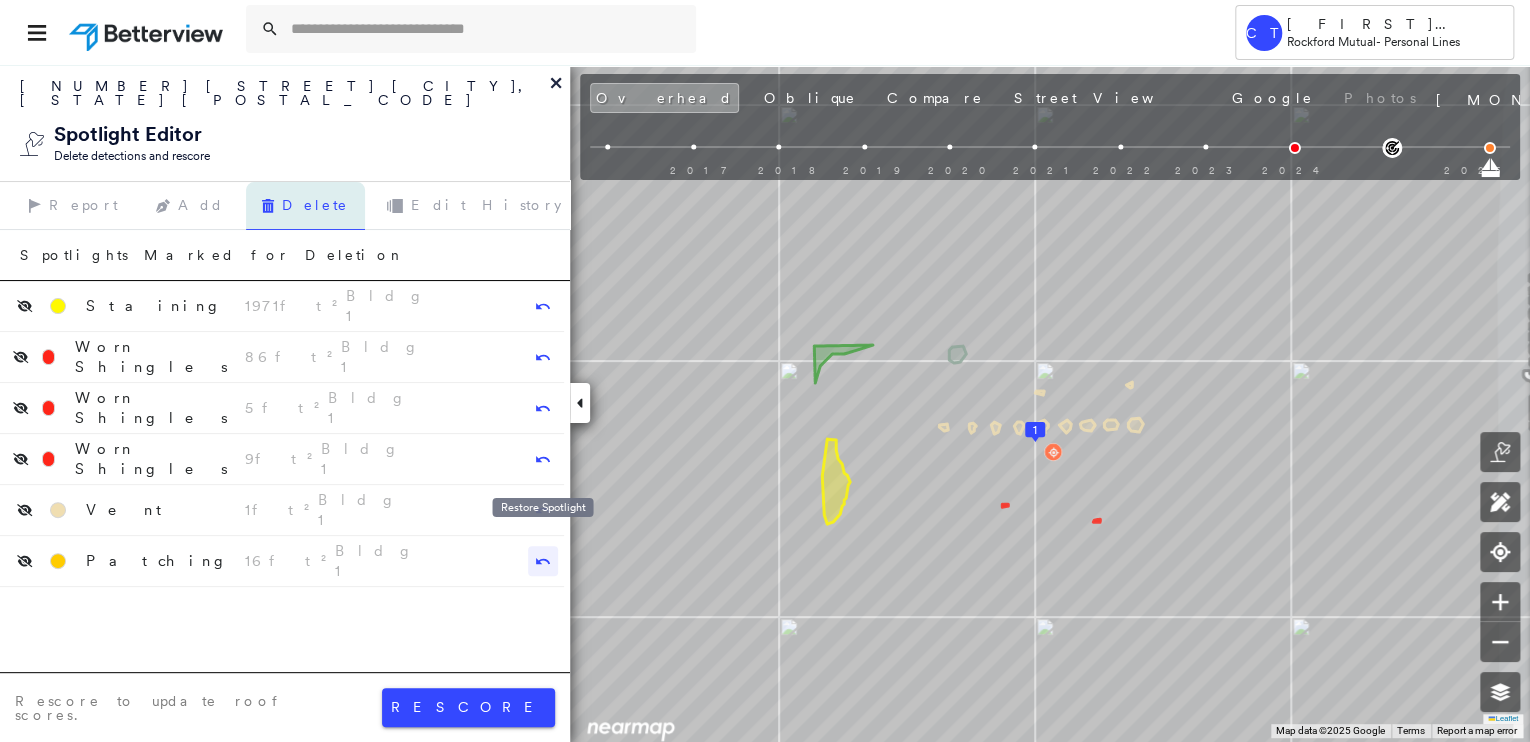 click 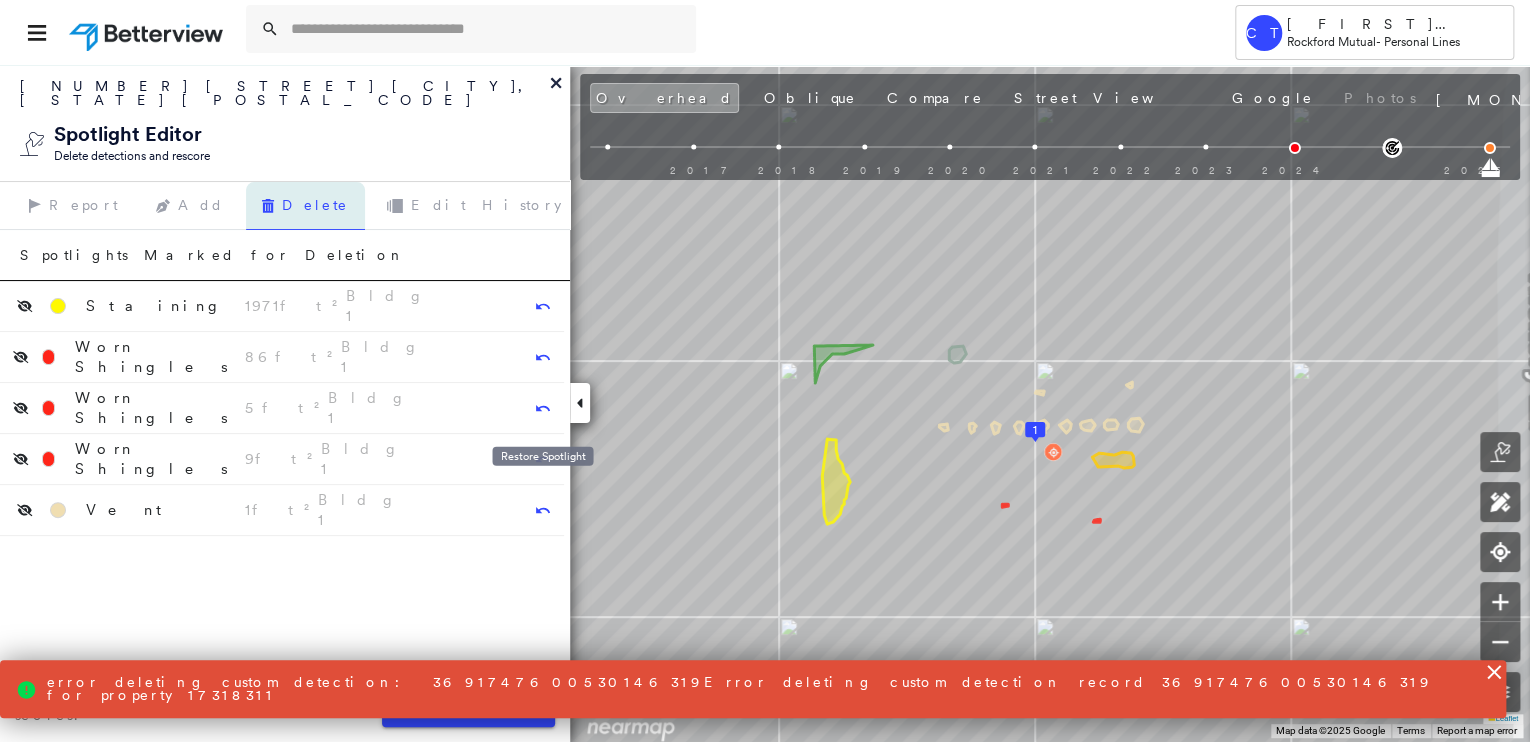 click on "Restore Spotlight" at bounding box center [542, 456] 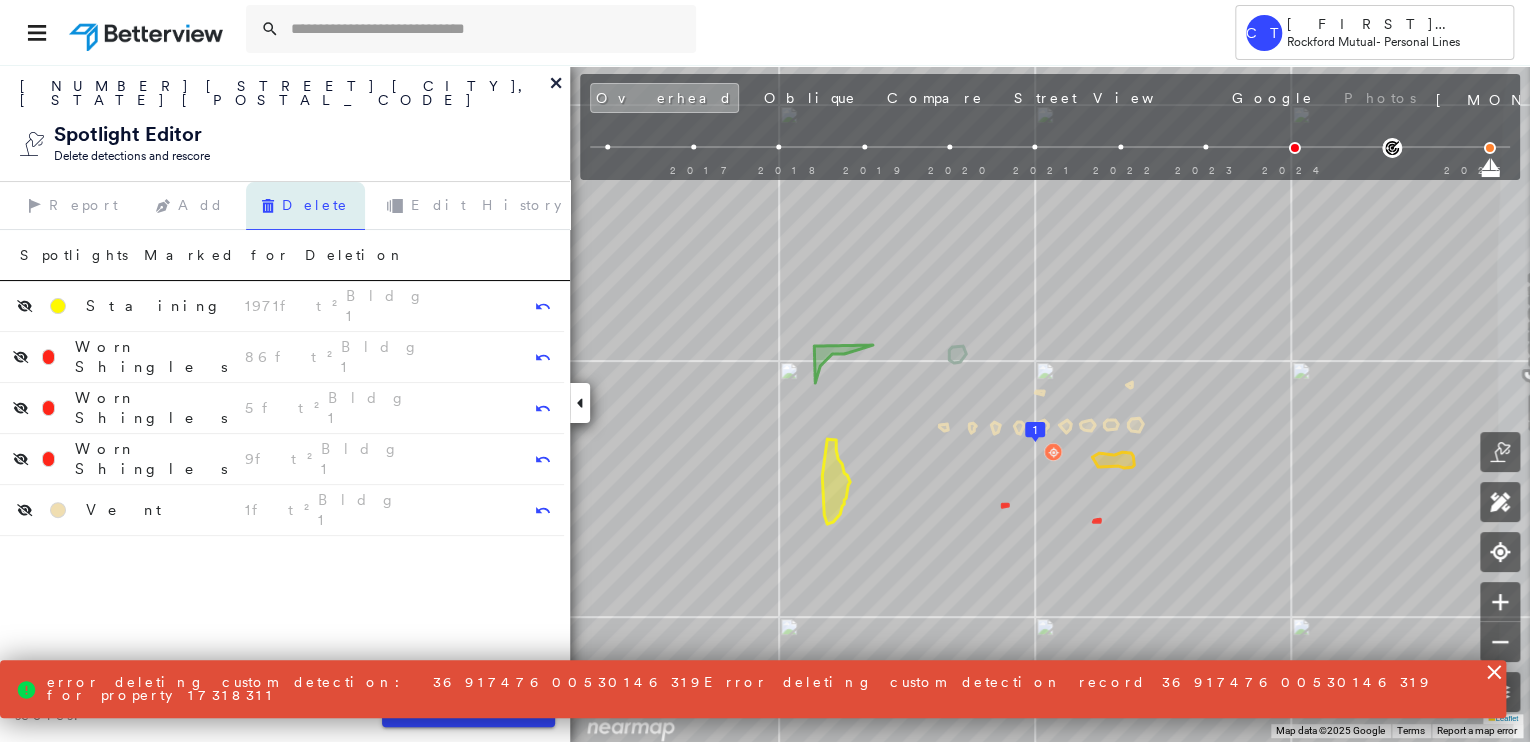 click on "[NUMBER] [STREET], [CITY], [STATE] [POSTAL_CODE] Spotlight Editor Delete detections and rescore" at bounding box center [285, 123] 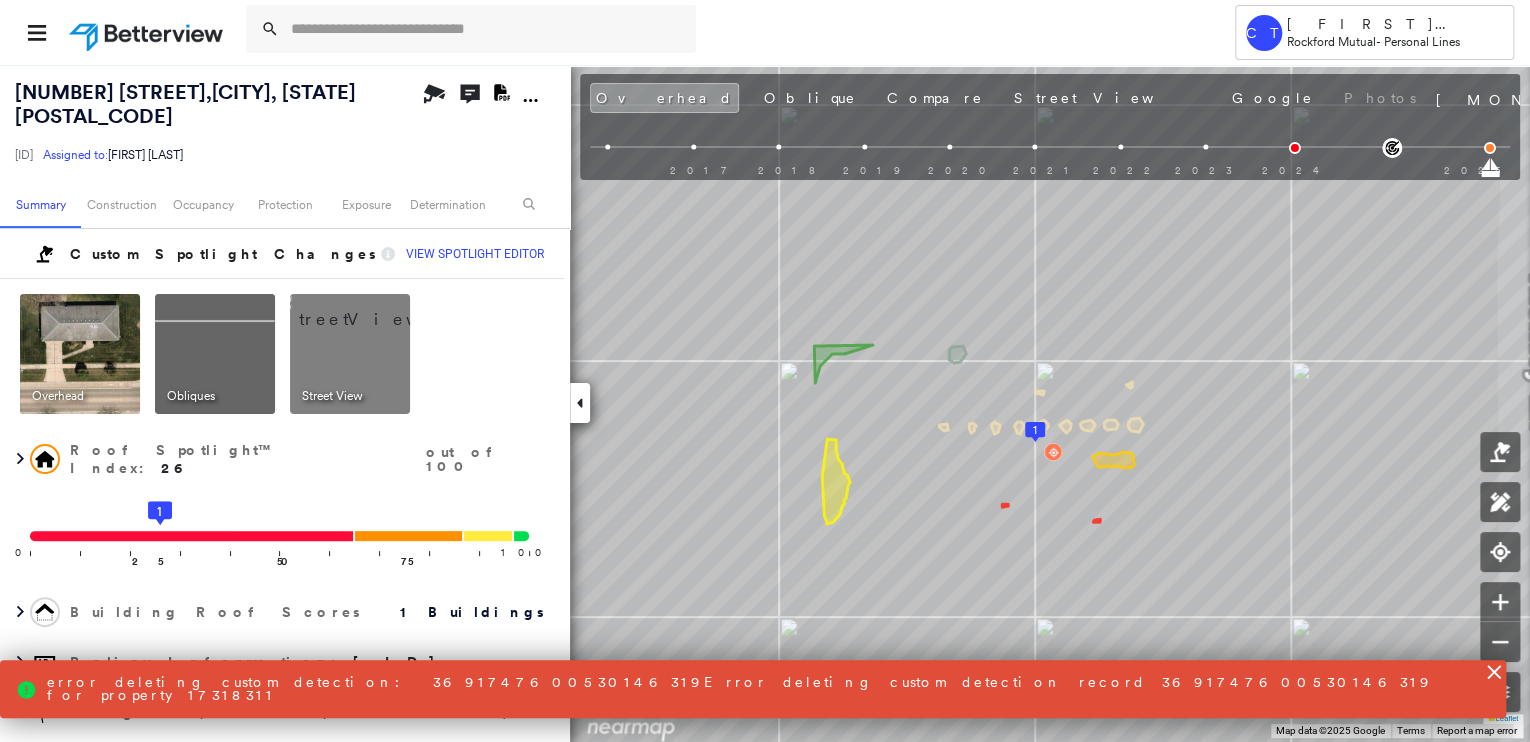 click at bounding box center [374, 309] 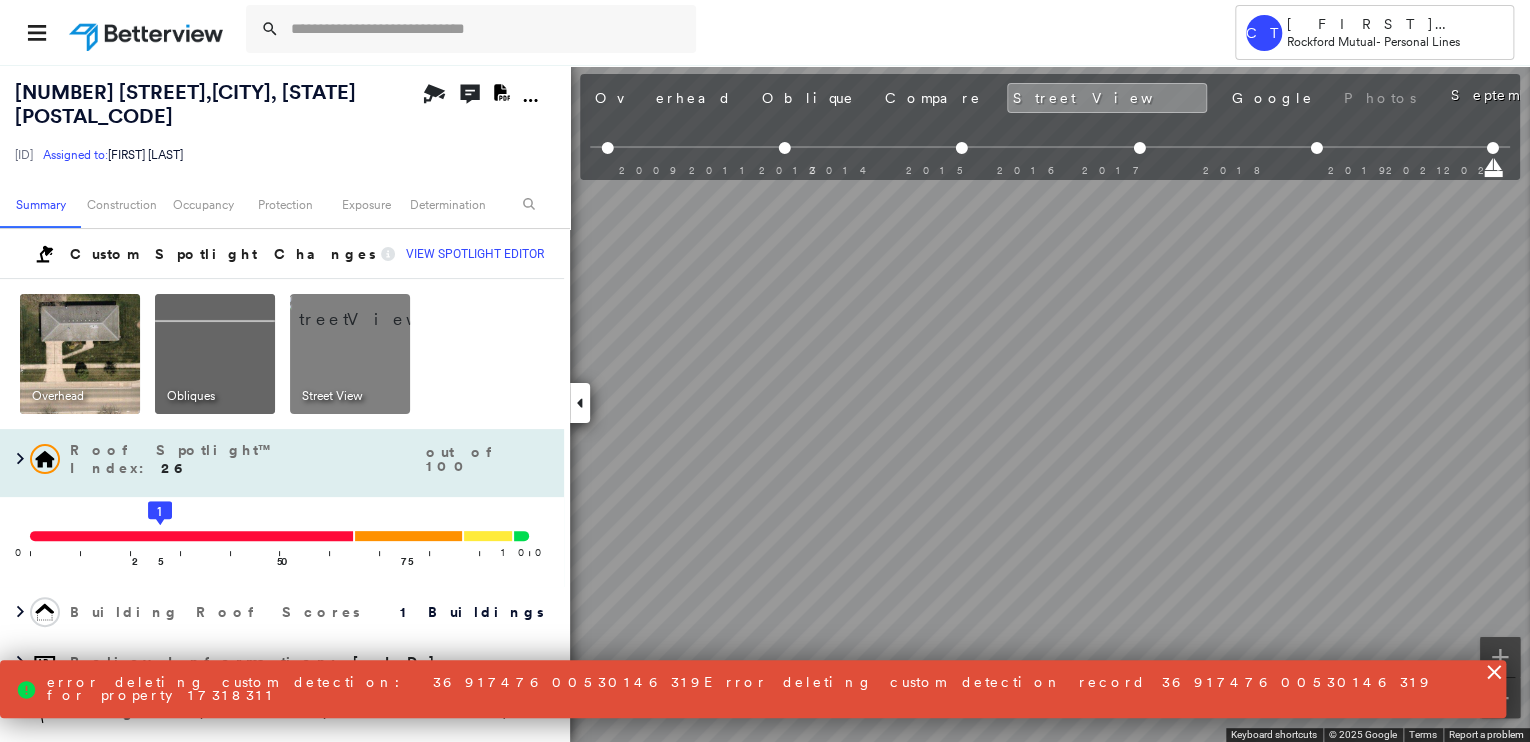 scroll, scrollTop: 0, scrollLeft: 68, axis: horizontal 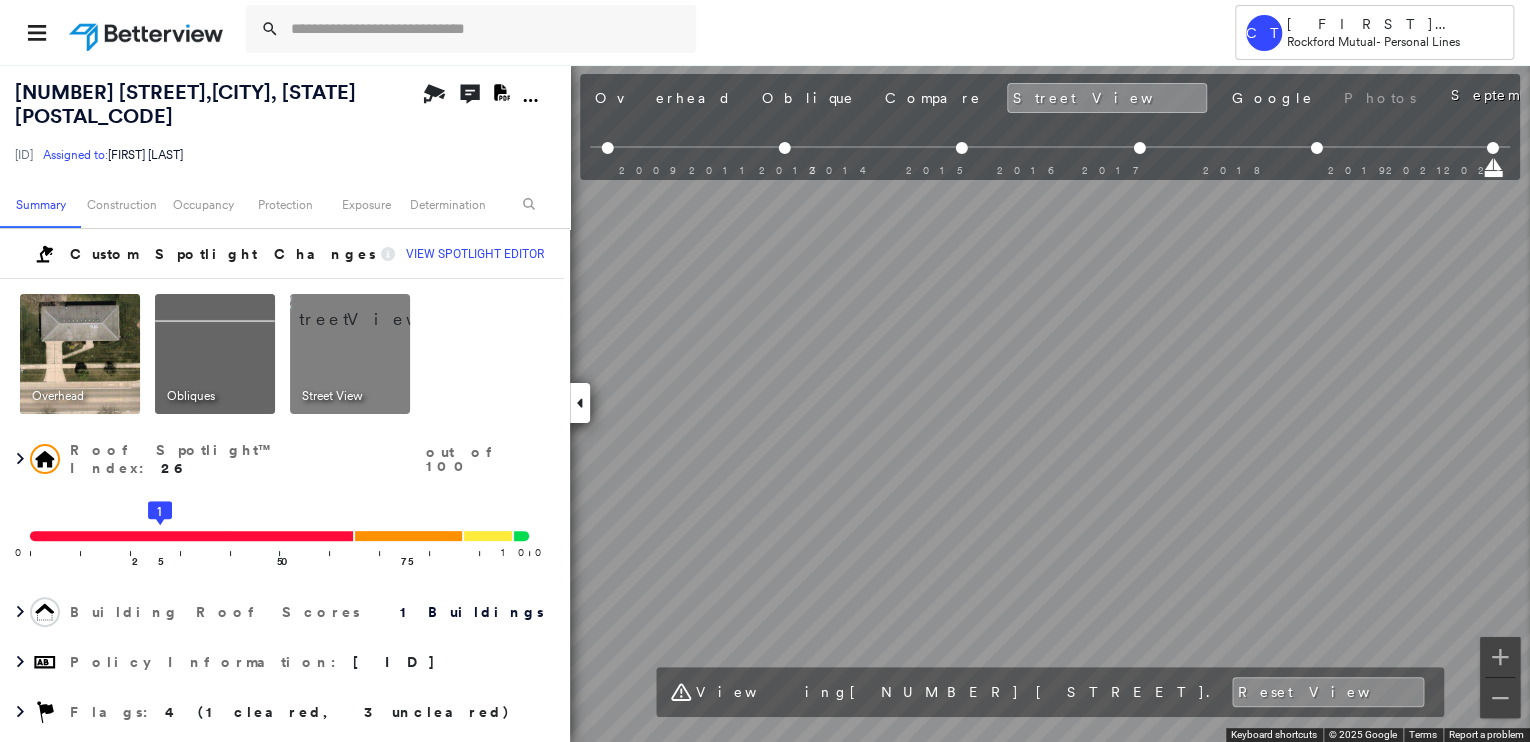 click at bounding box center (215, 354) 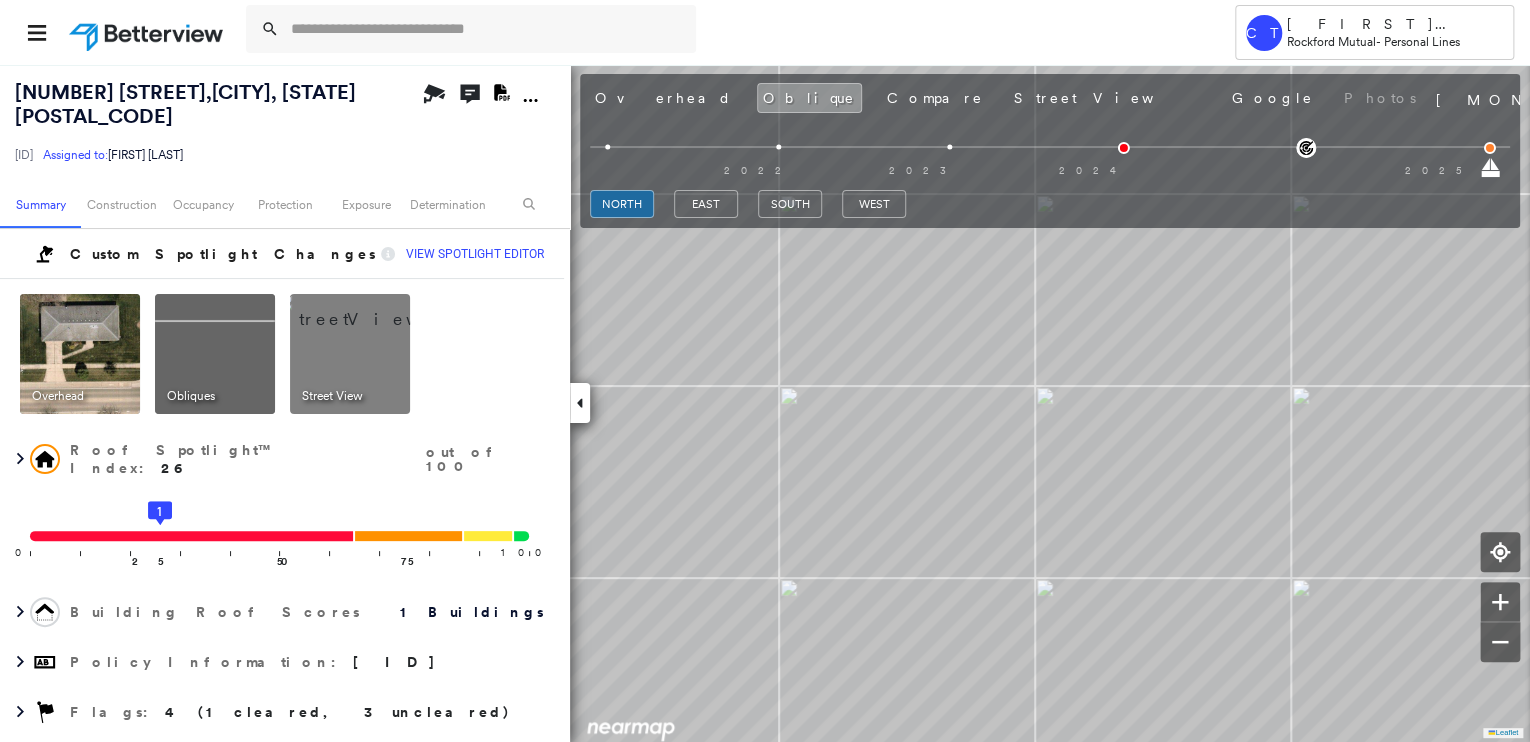 click at bounding box center [80, 354] 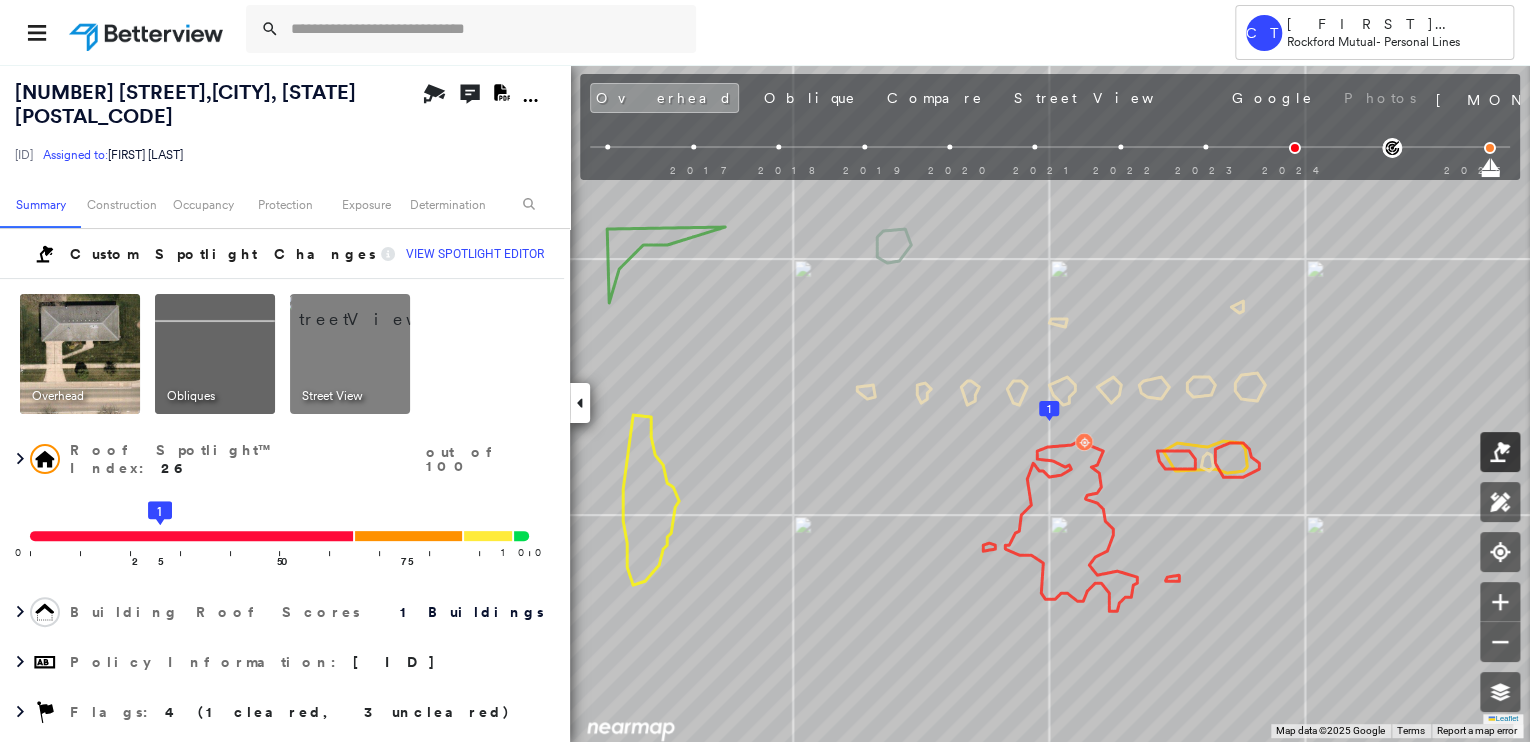 click 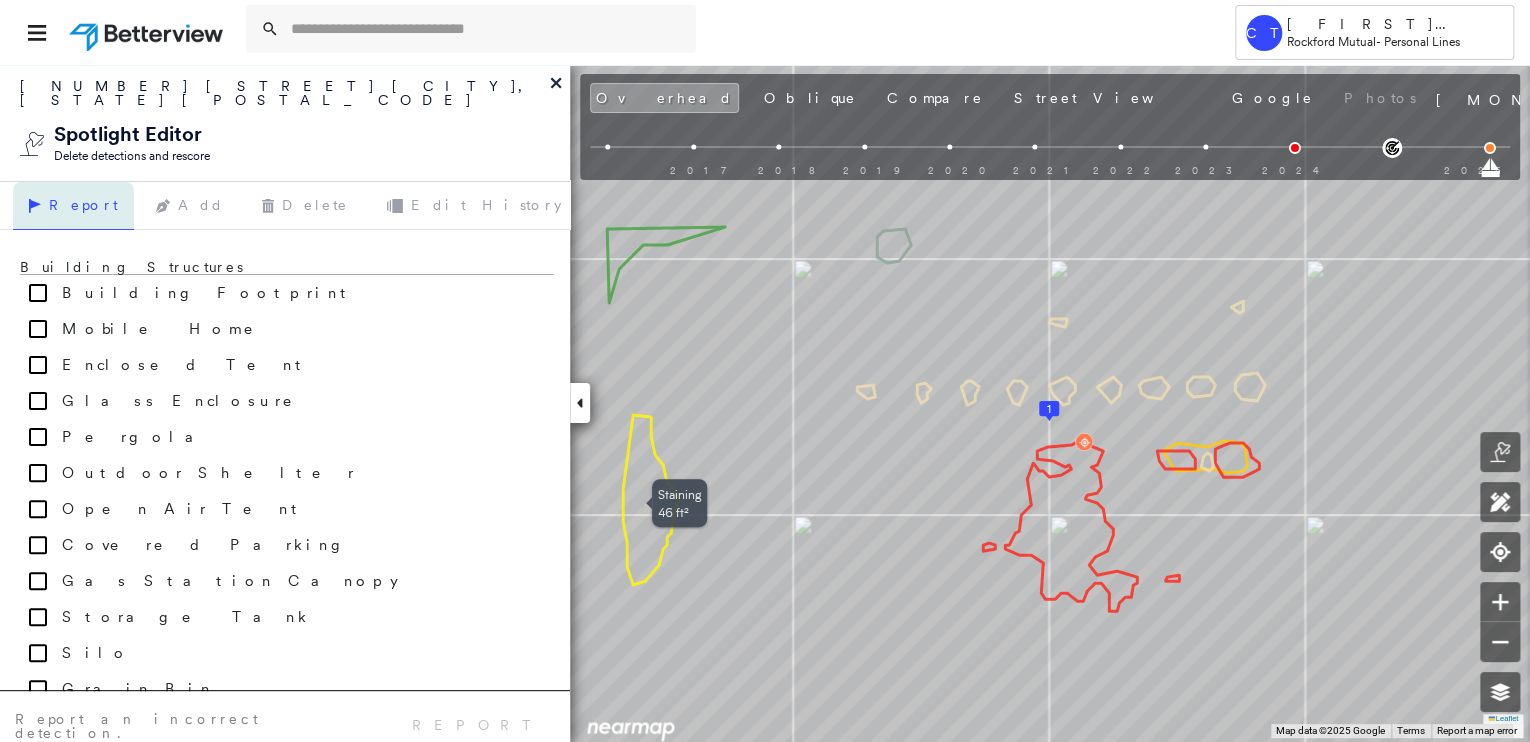 click 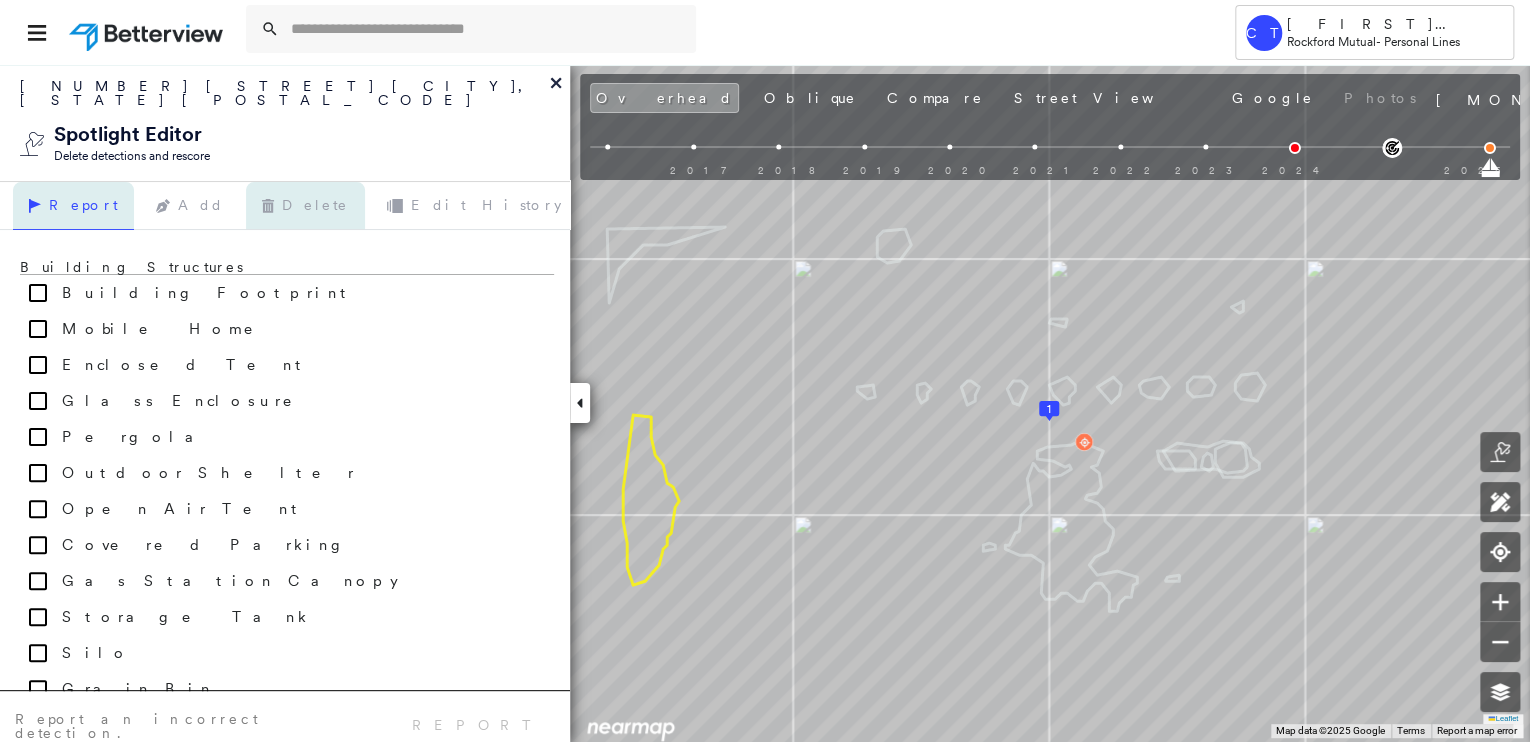 click 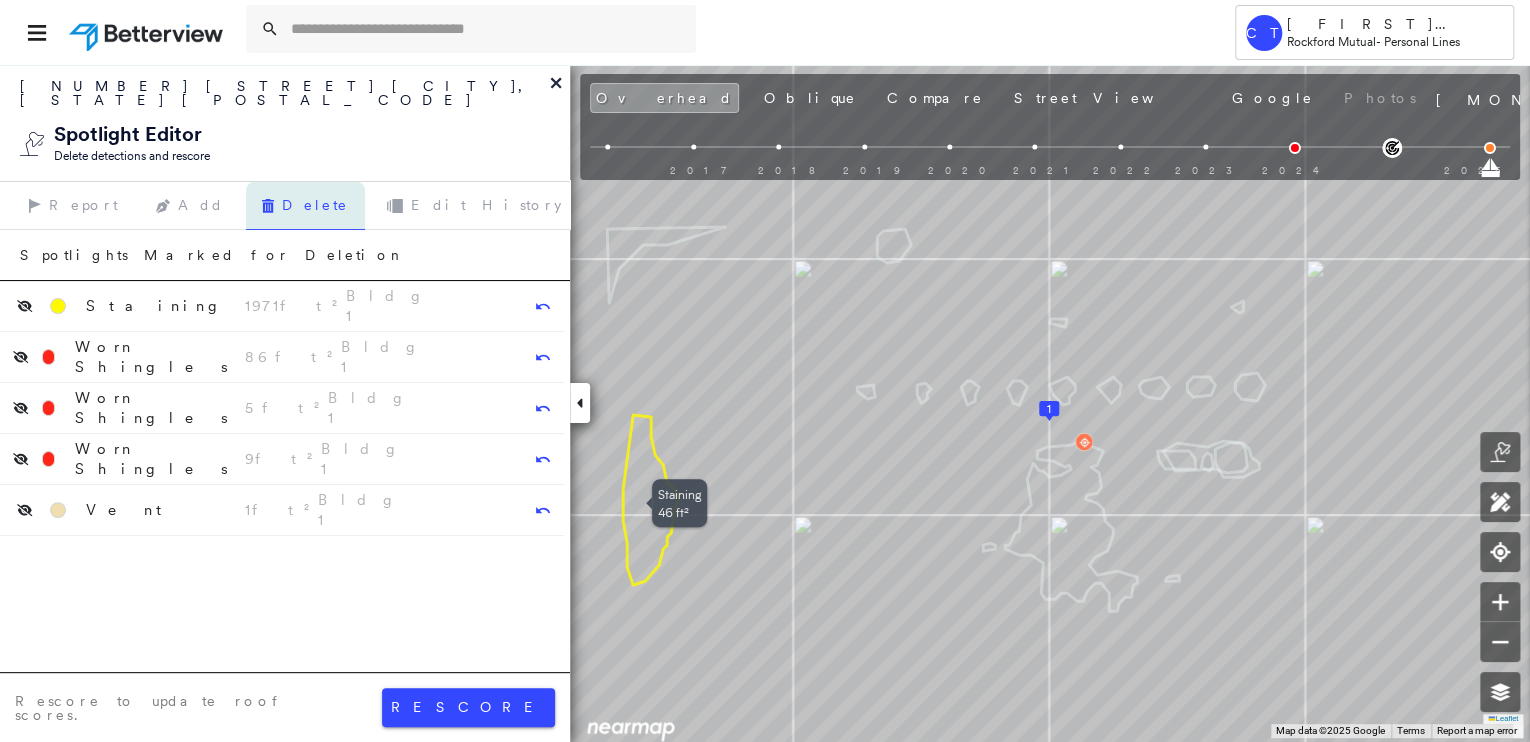 click 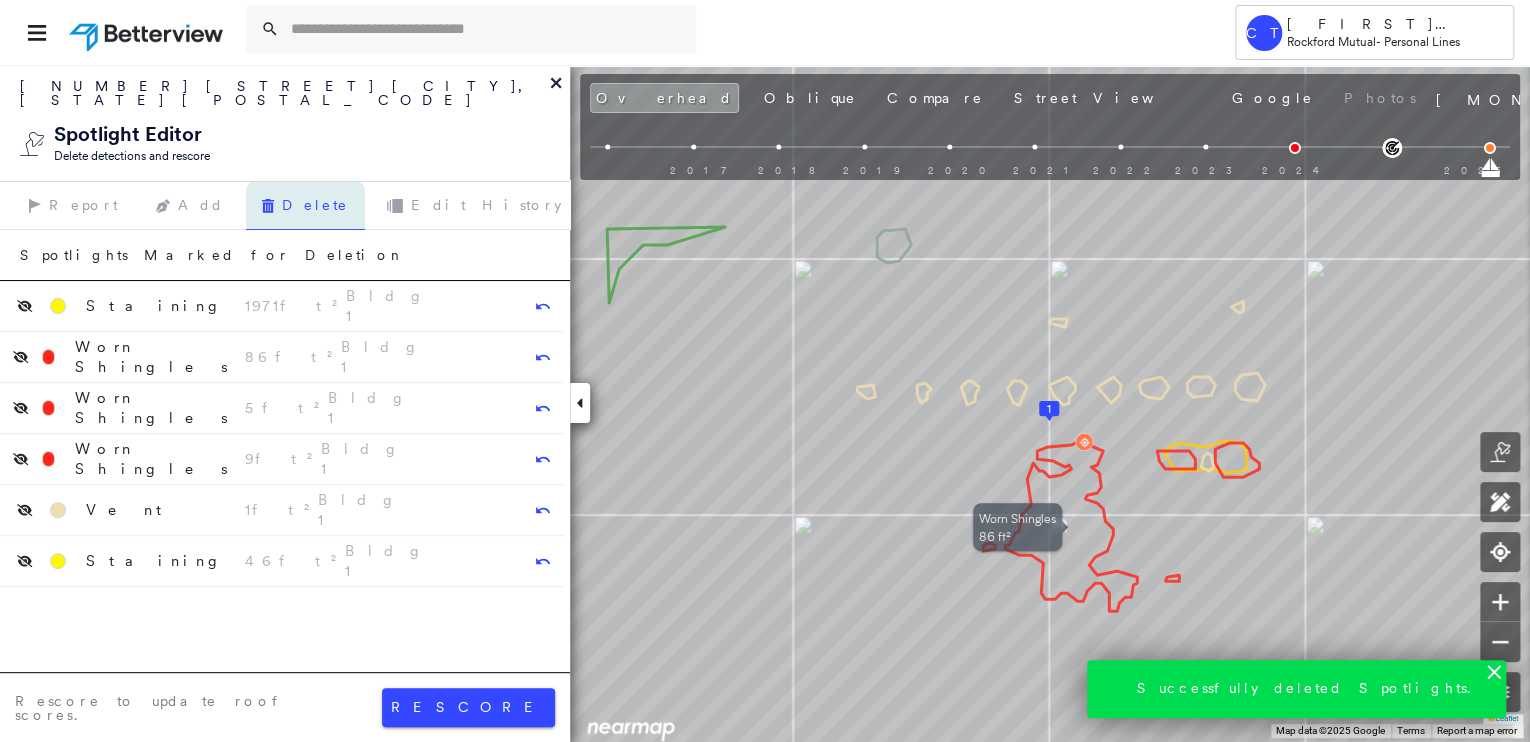 click 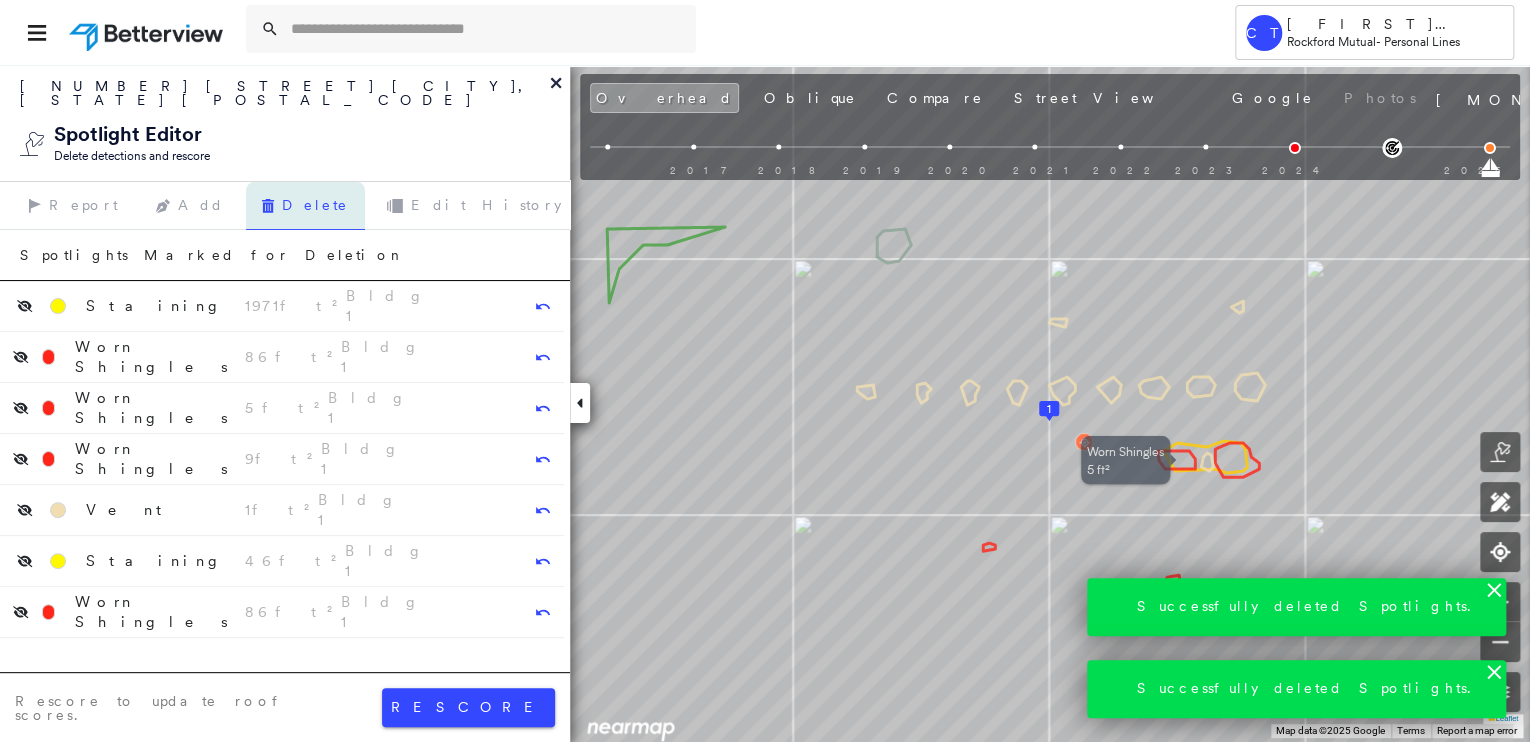 click 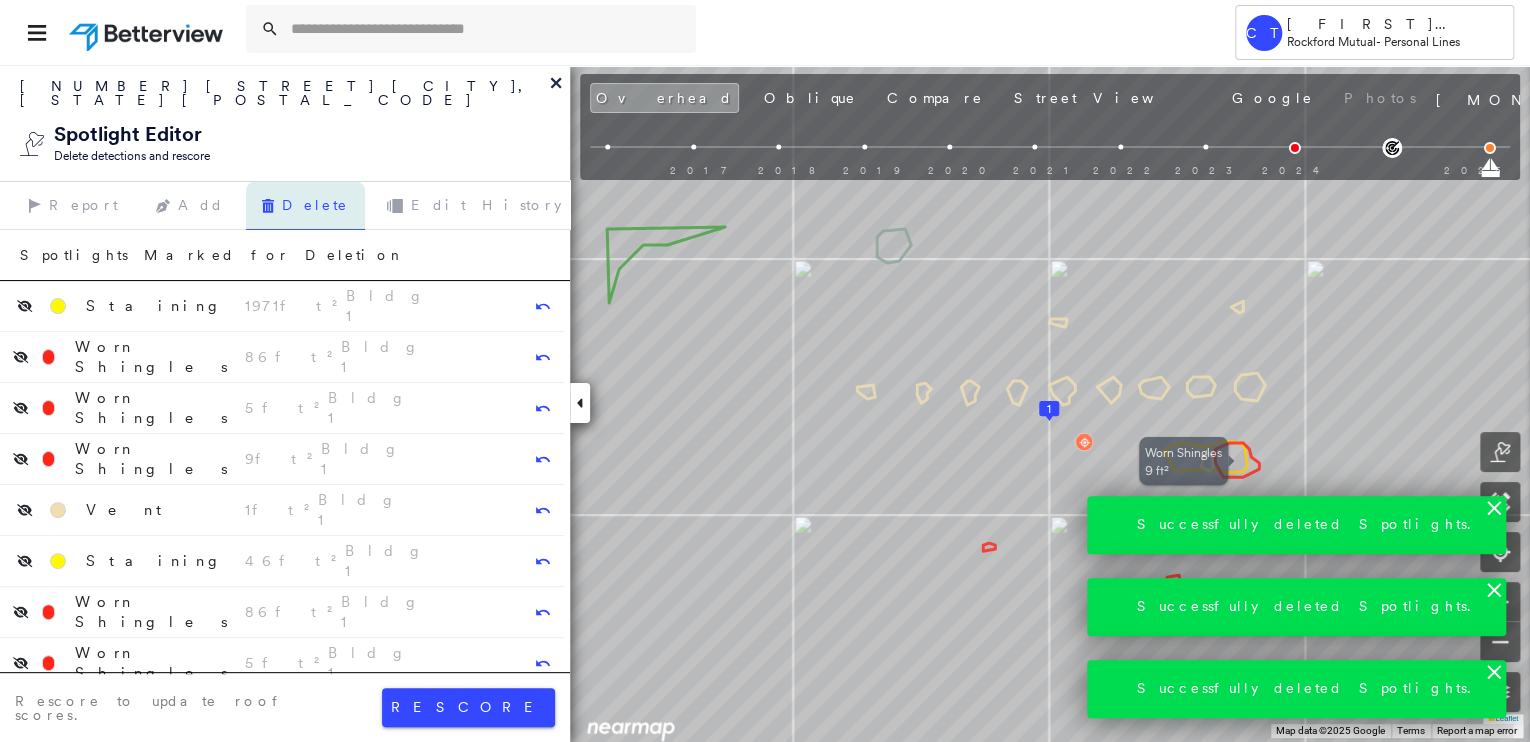 click 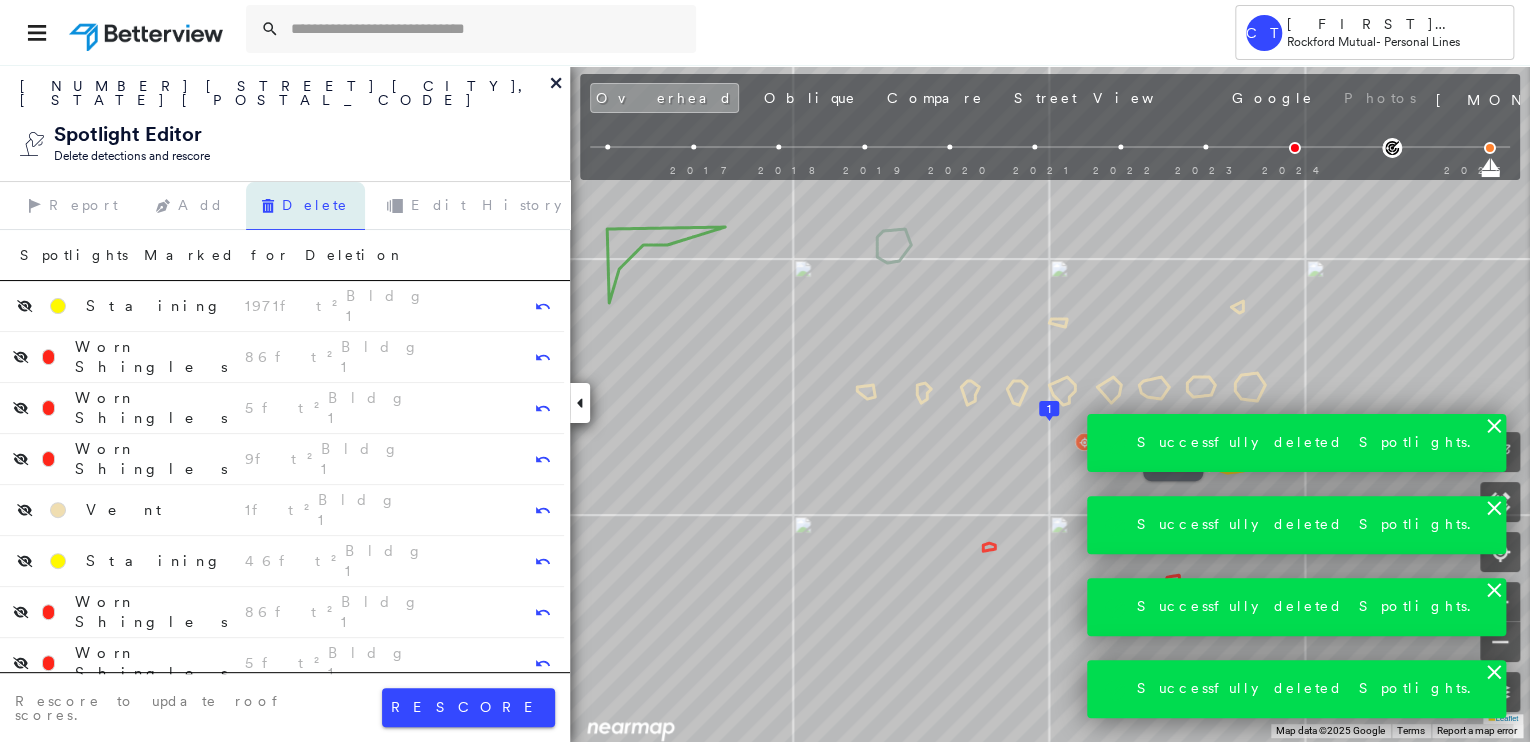 click 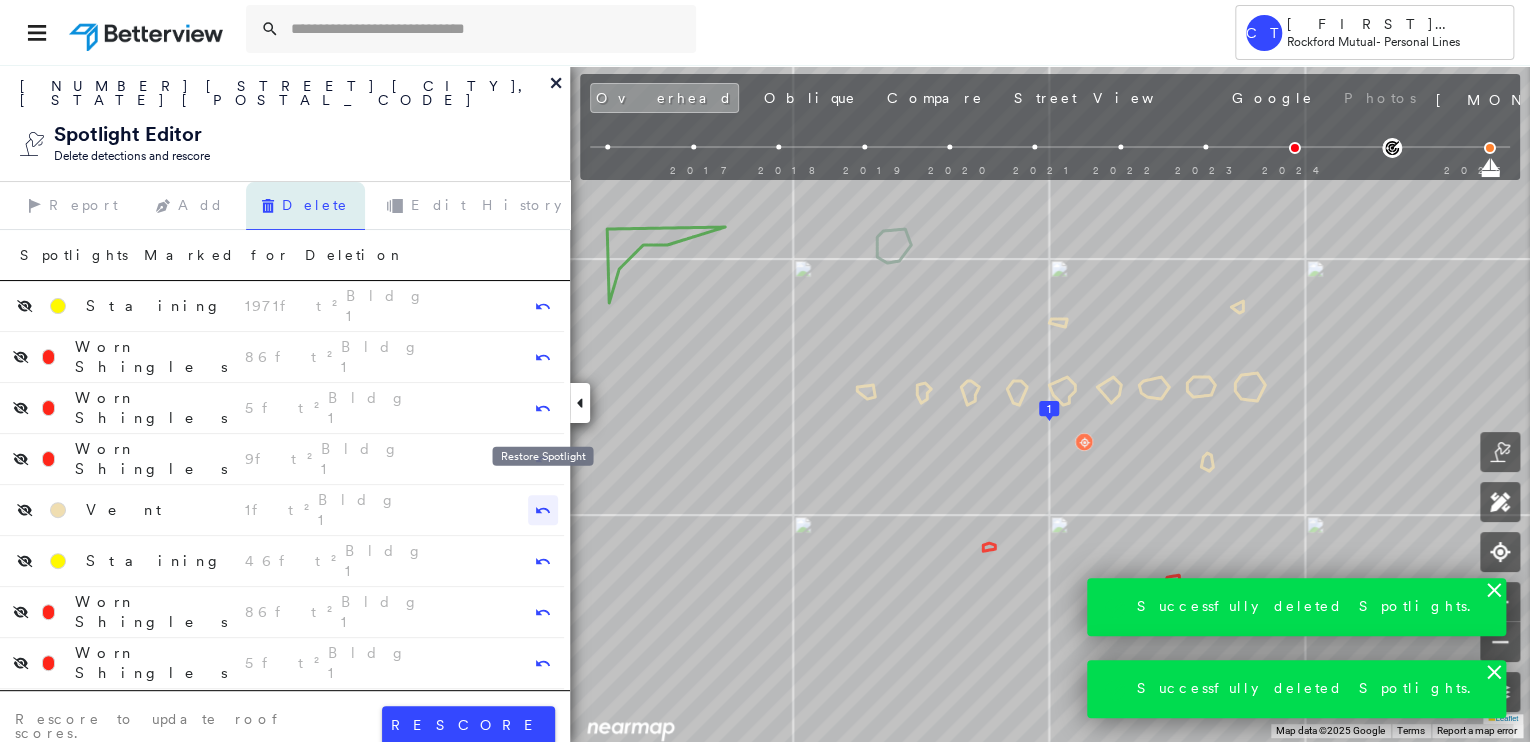 click at bounding box center [543, 510] 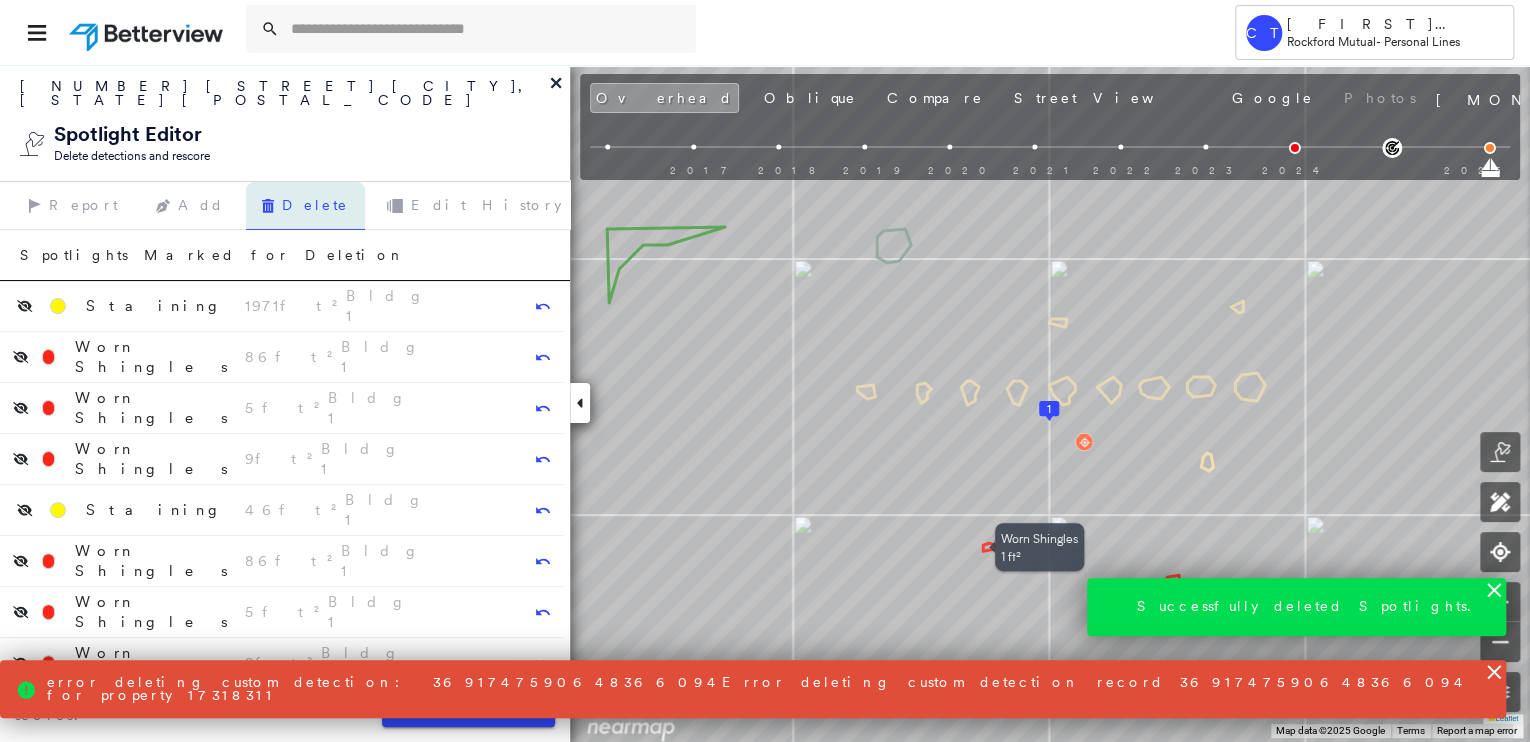 click 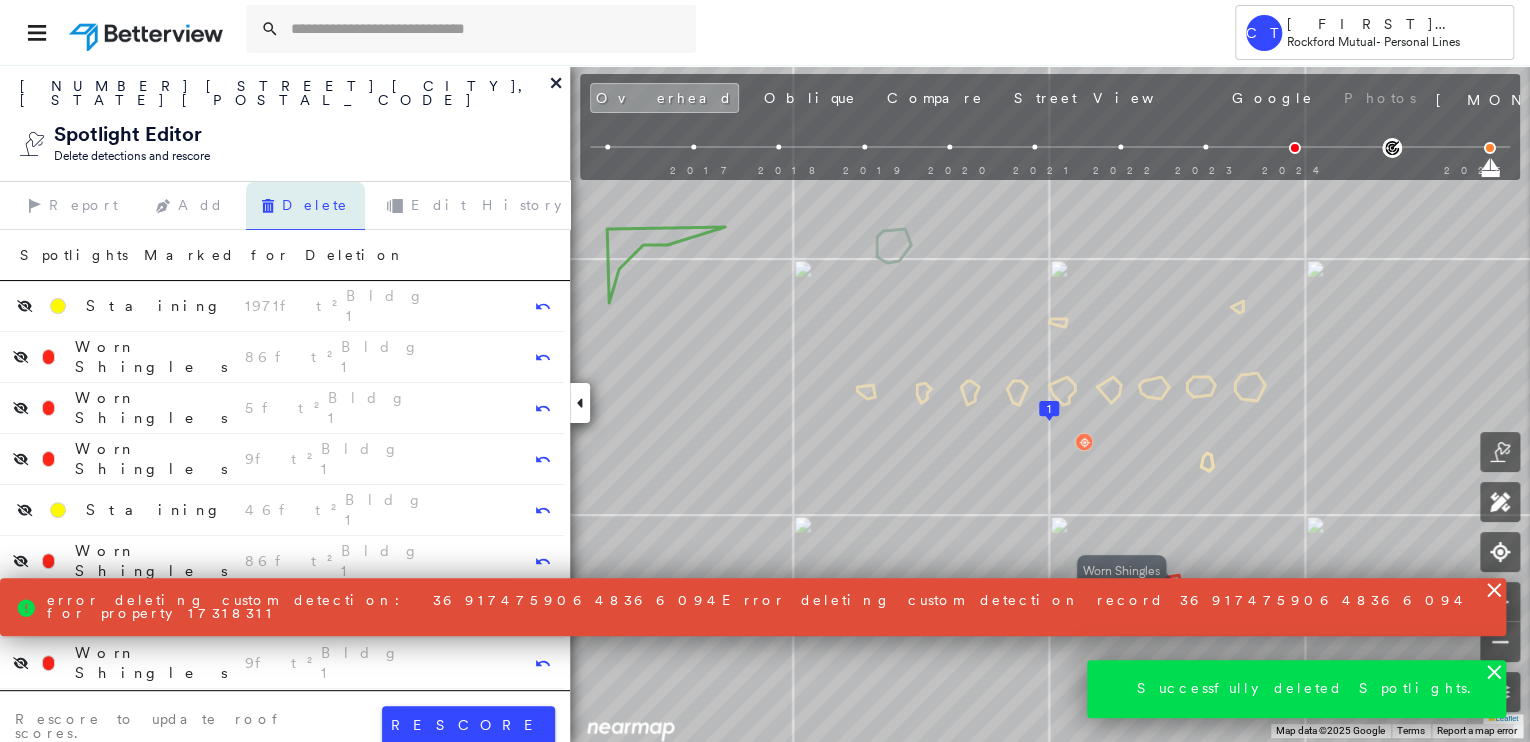 click 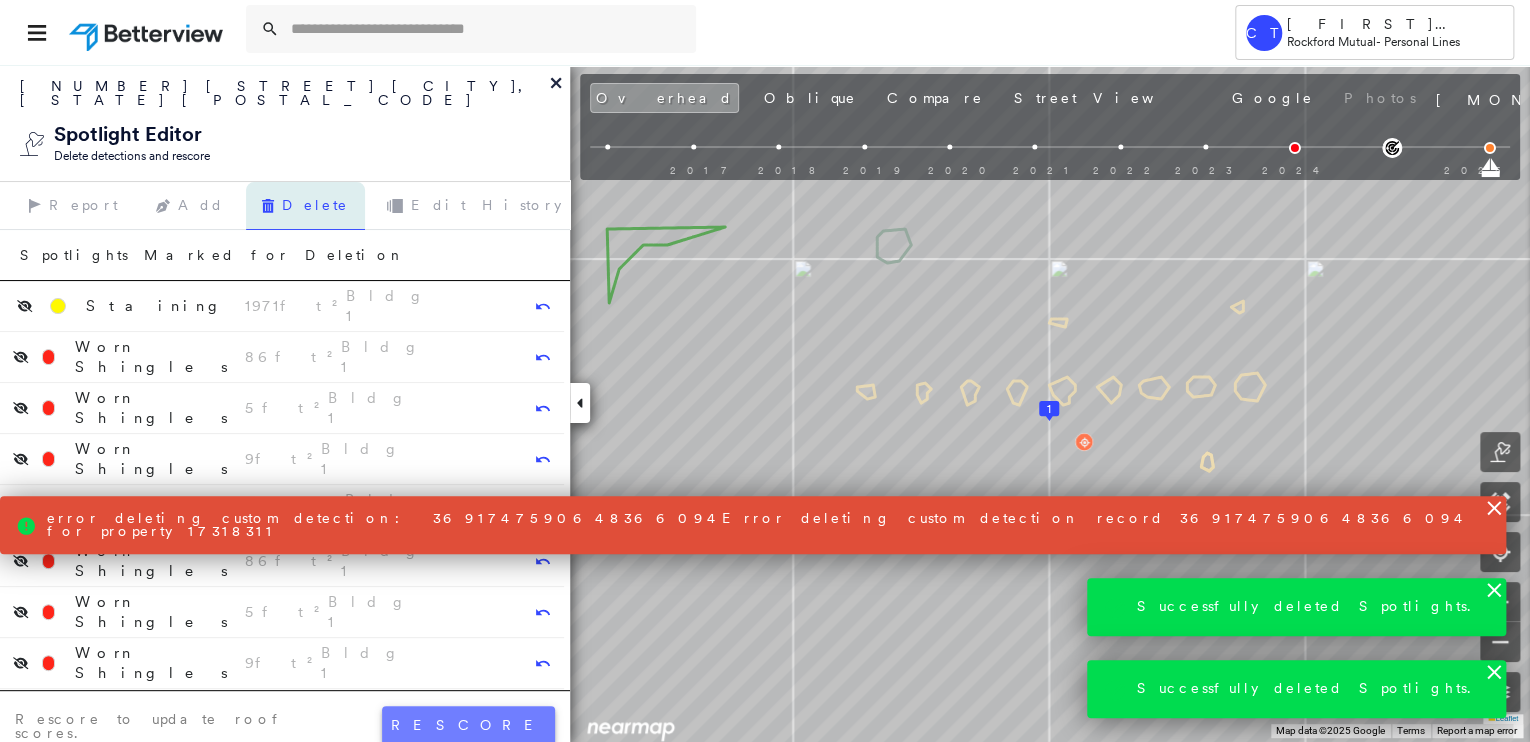 click on "rescore" at bounding box center (468, 725) 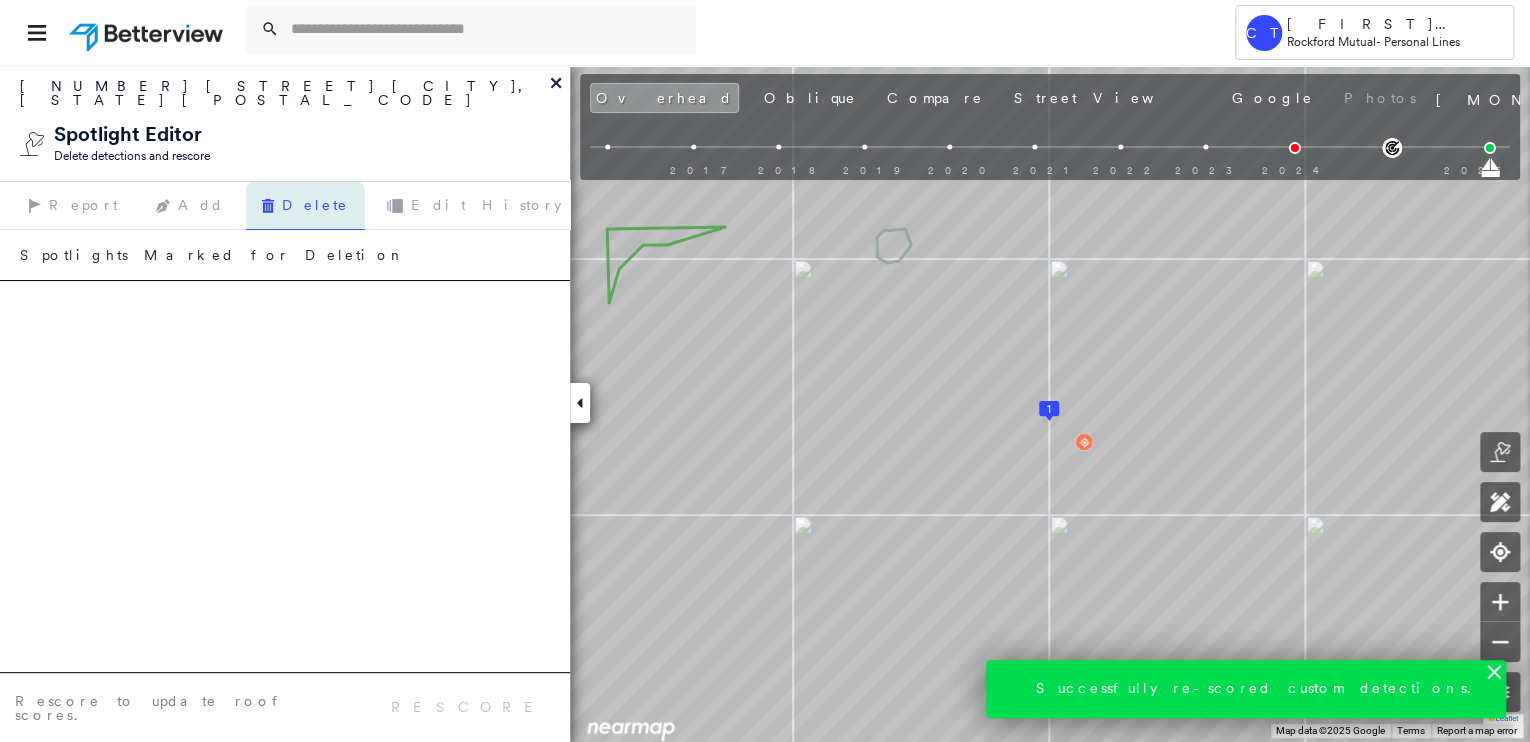 click 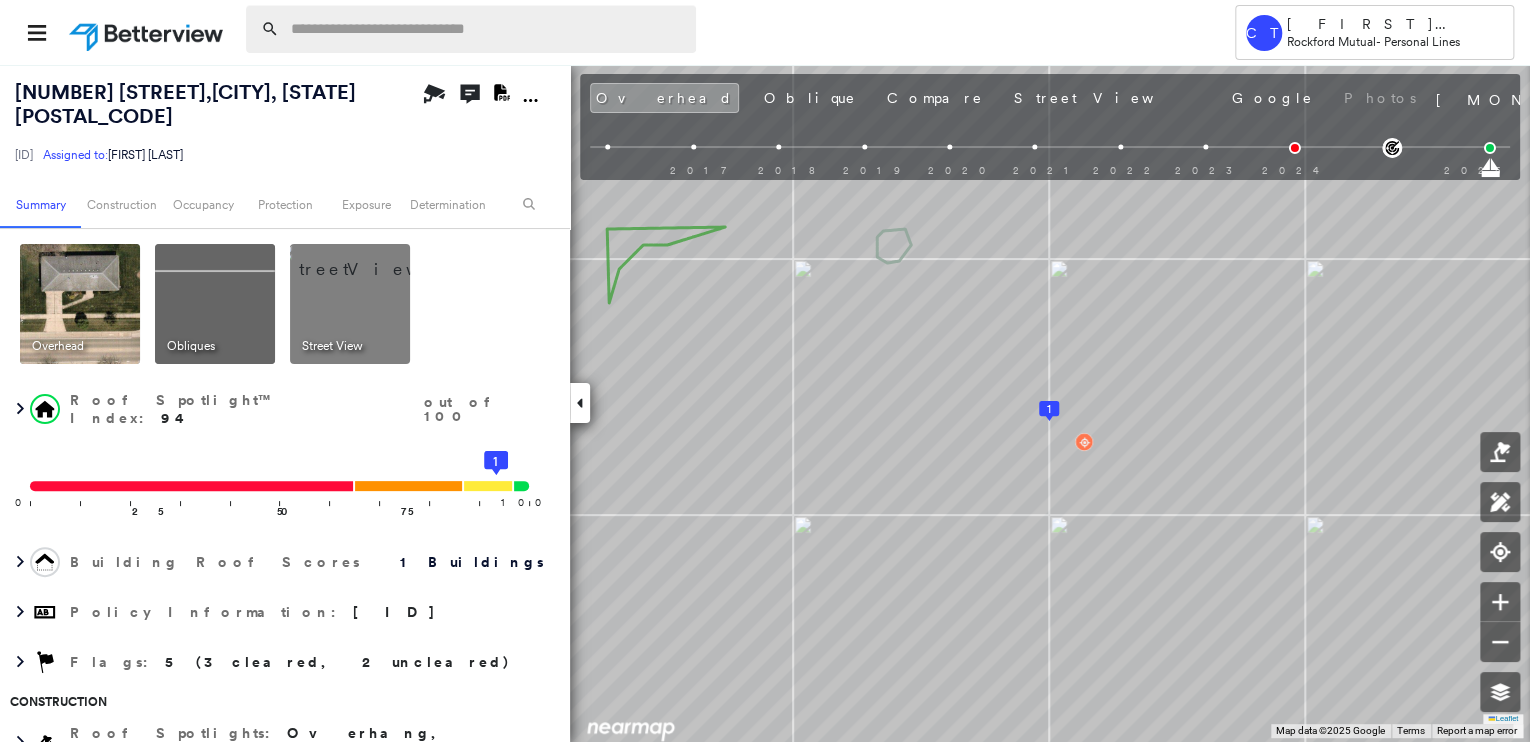 click at bounding box center [487, 29] 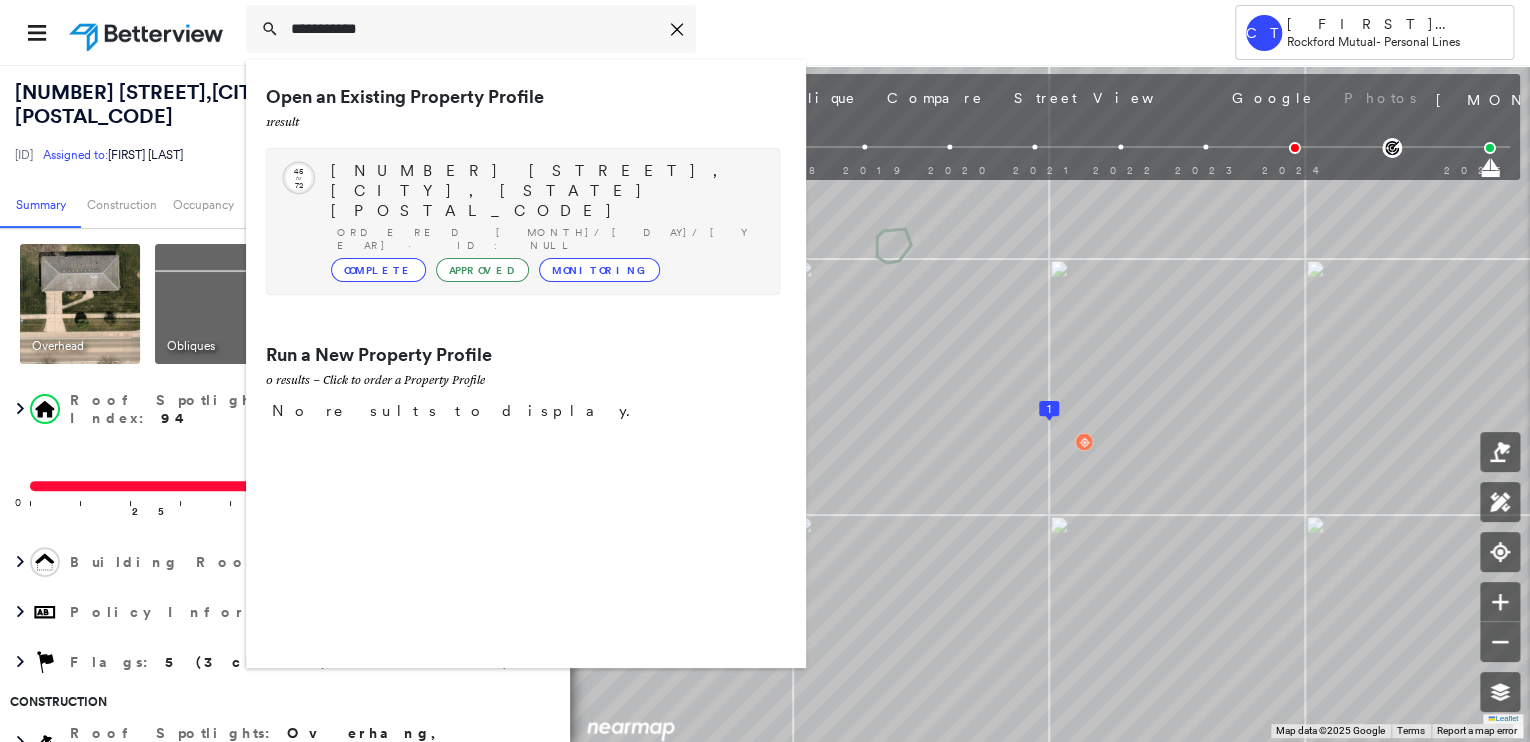 type on "**********" 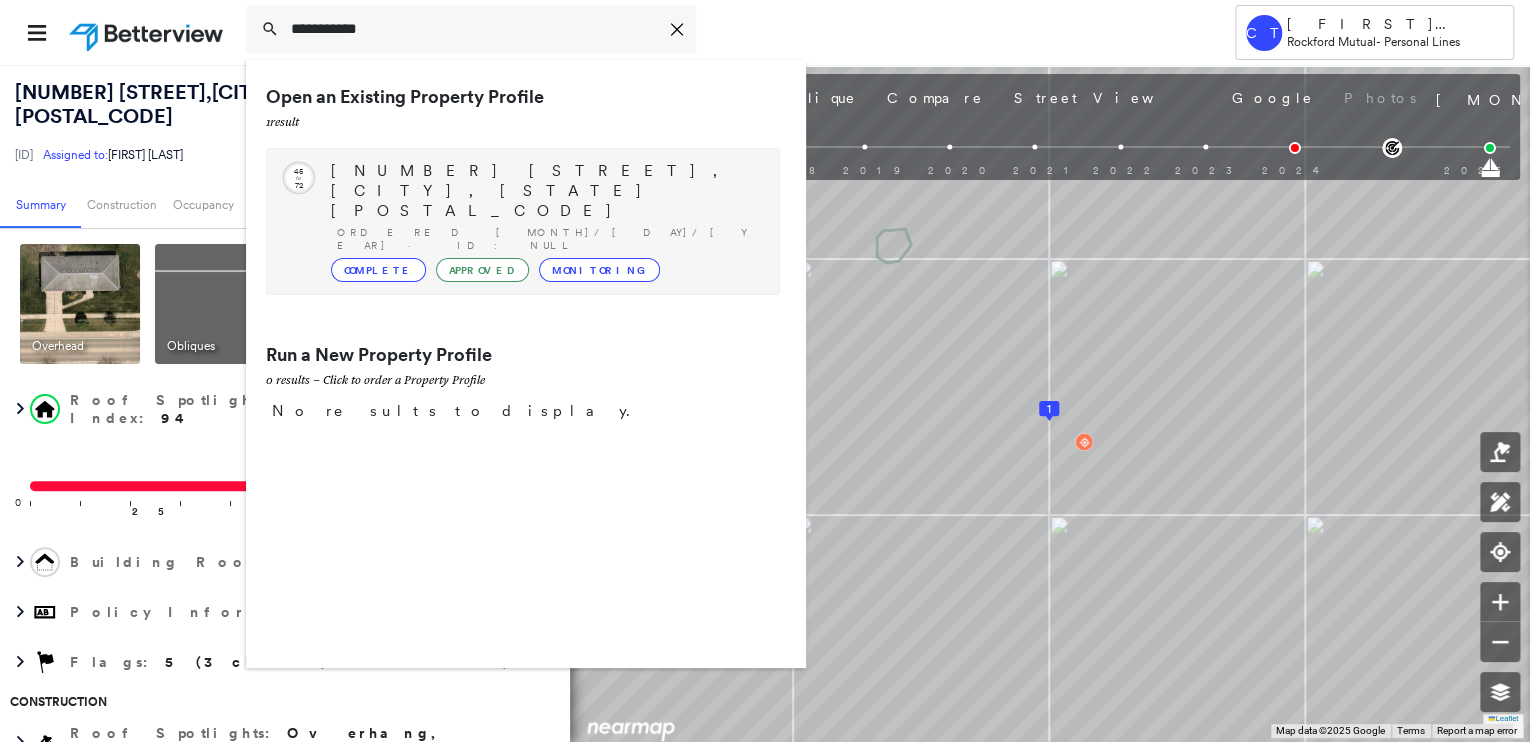 click on "[NUMBER] [STREET], [CITY], [STATE] [POSTAL_CODE]" at bounding box center [545, 191] 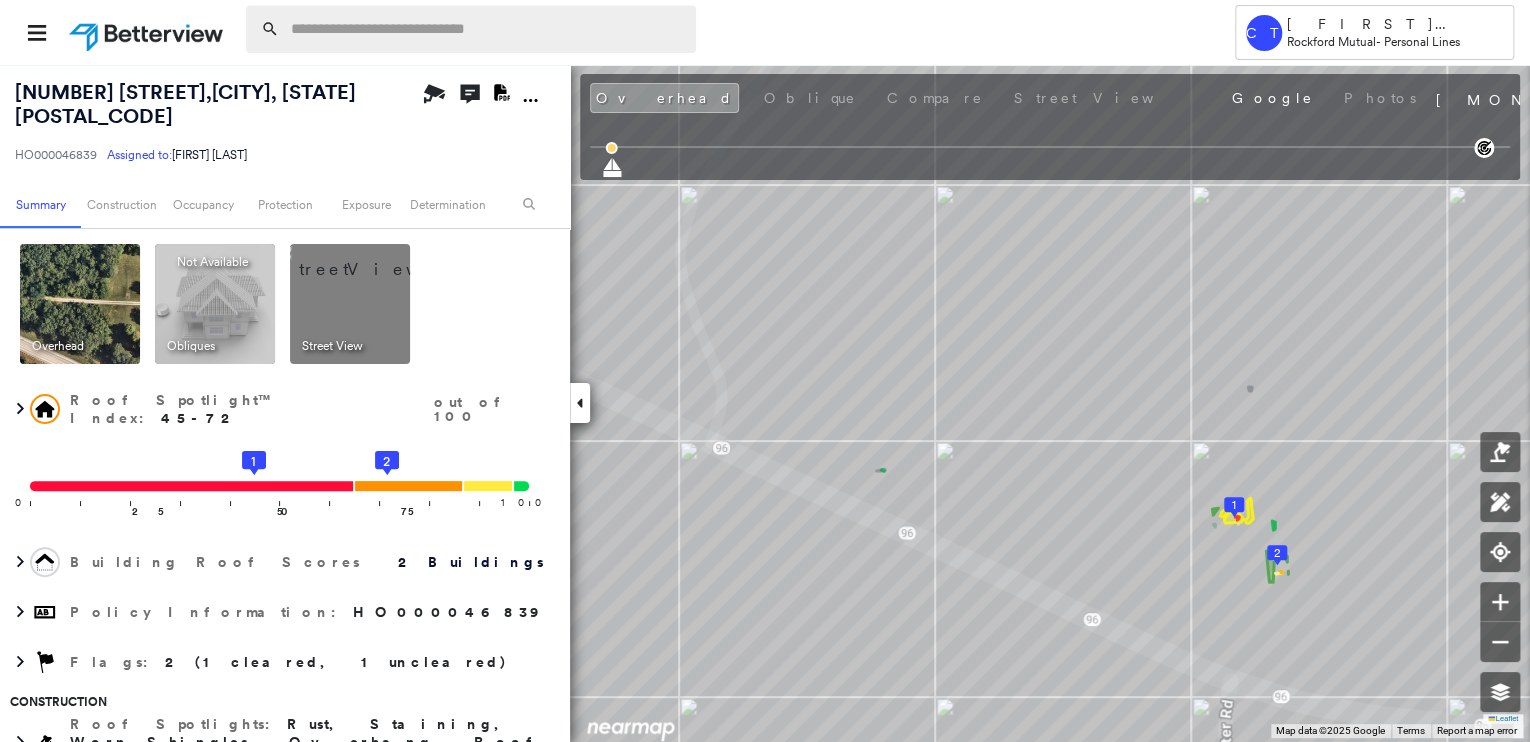 click at bounding box center (487, 29) 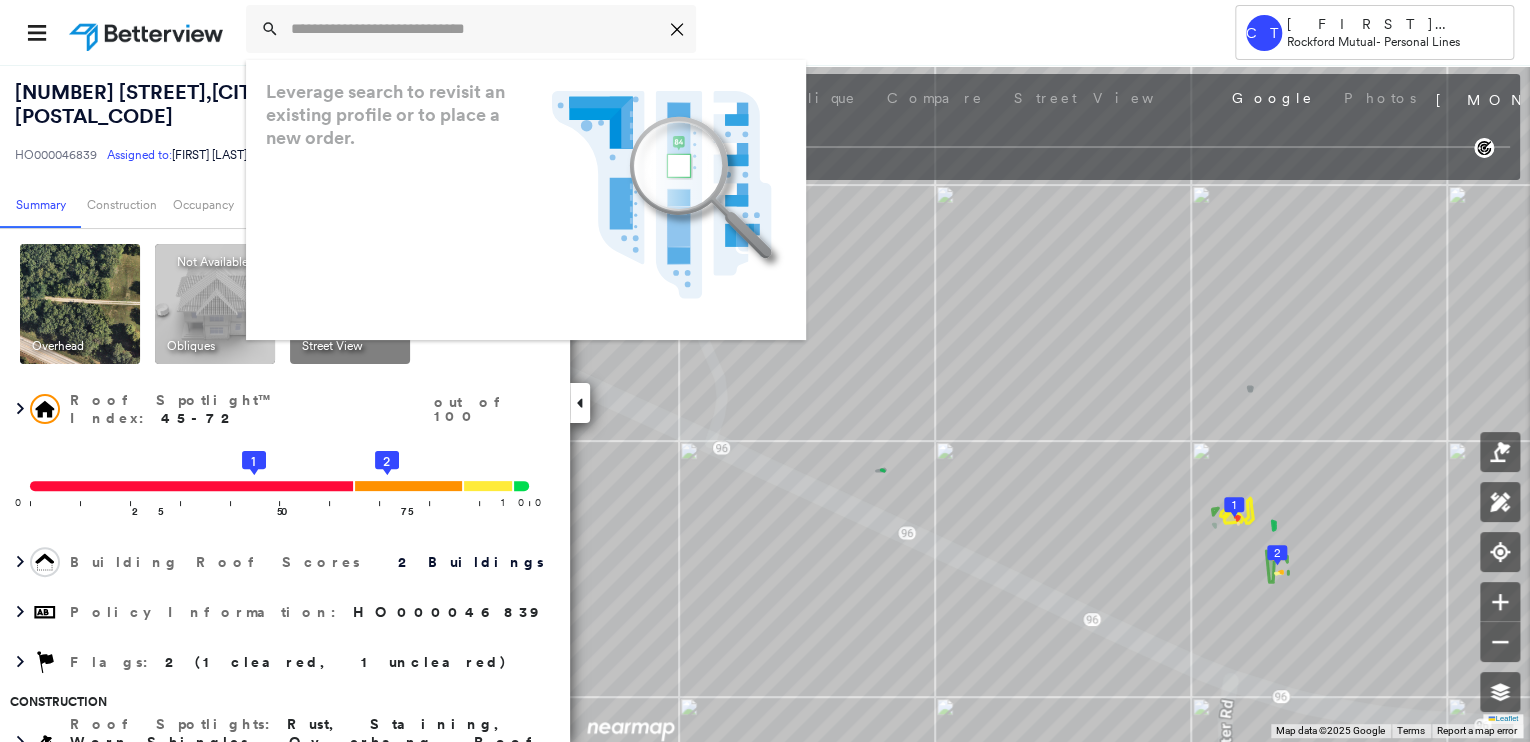 drag, startPoint x: 462, startPoint y: 33, endPoint x: 176, endPoint y: 133, distance: 302.97855 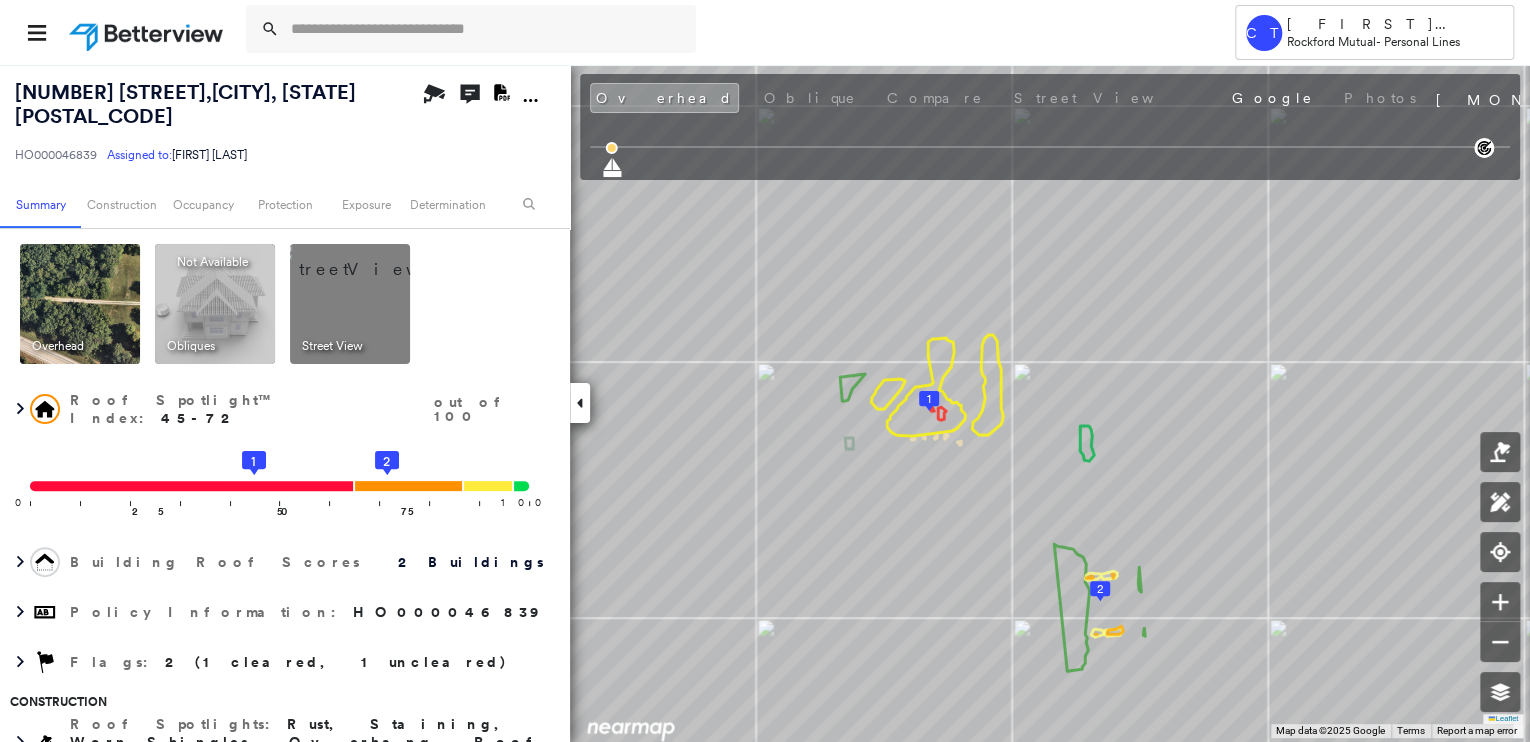 click at bounding box center [374, 259] 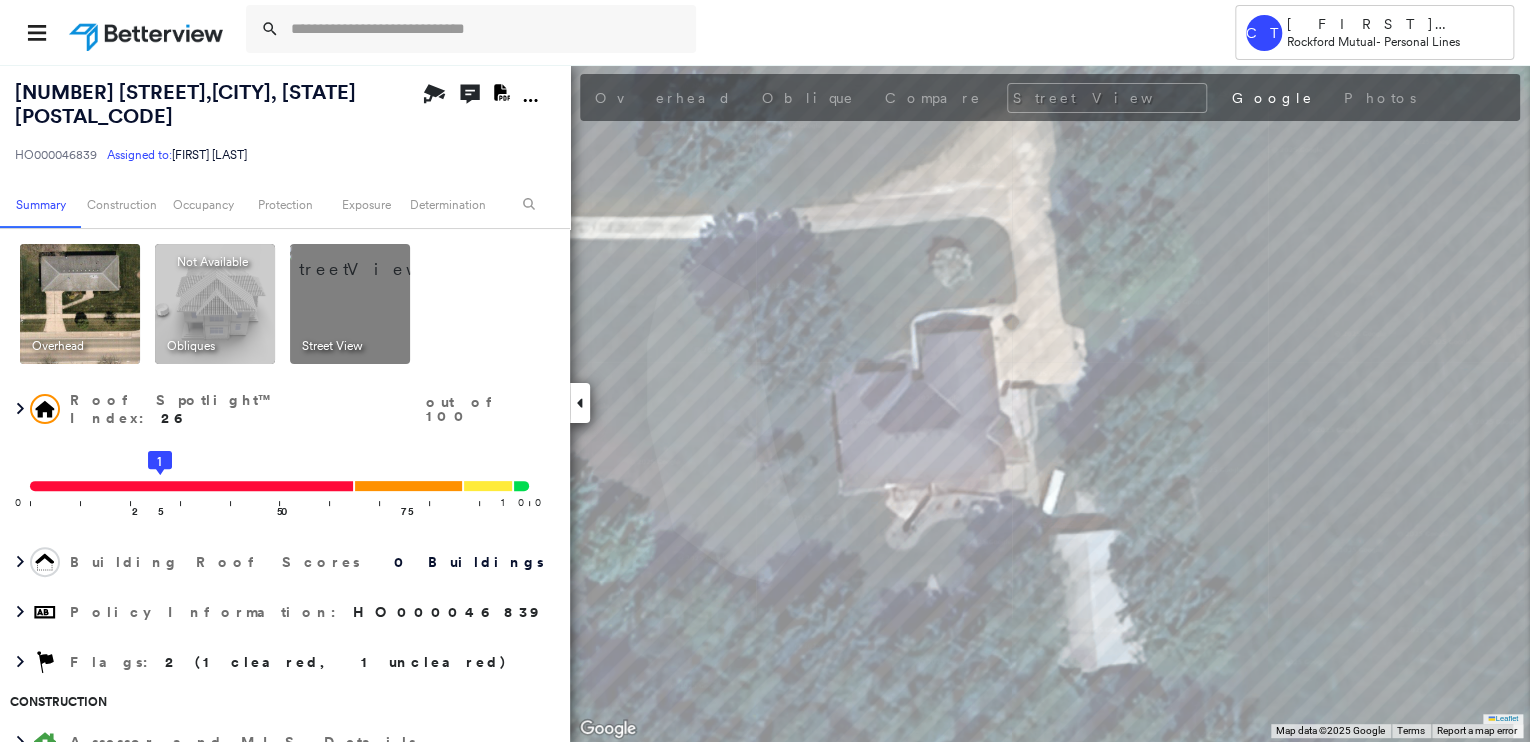 click at bounding box center [80, 304] 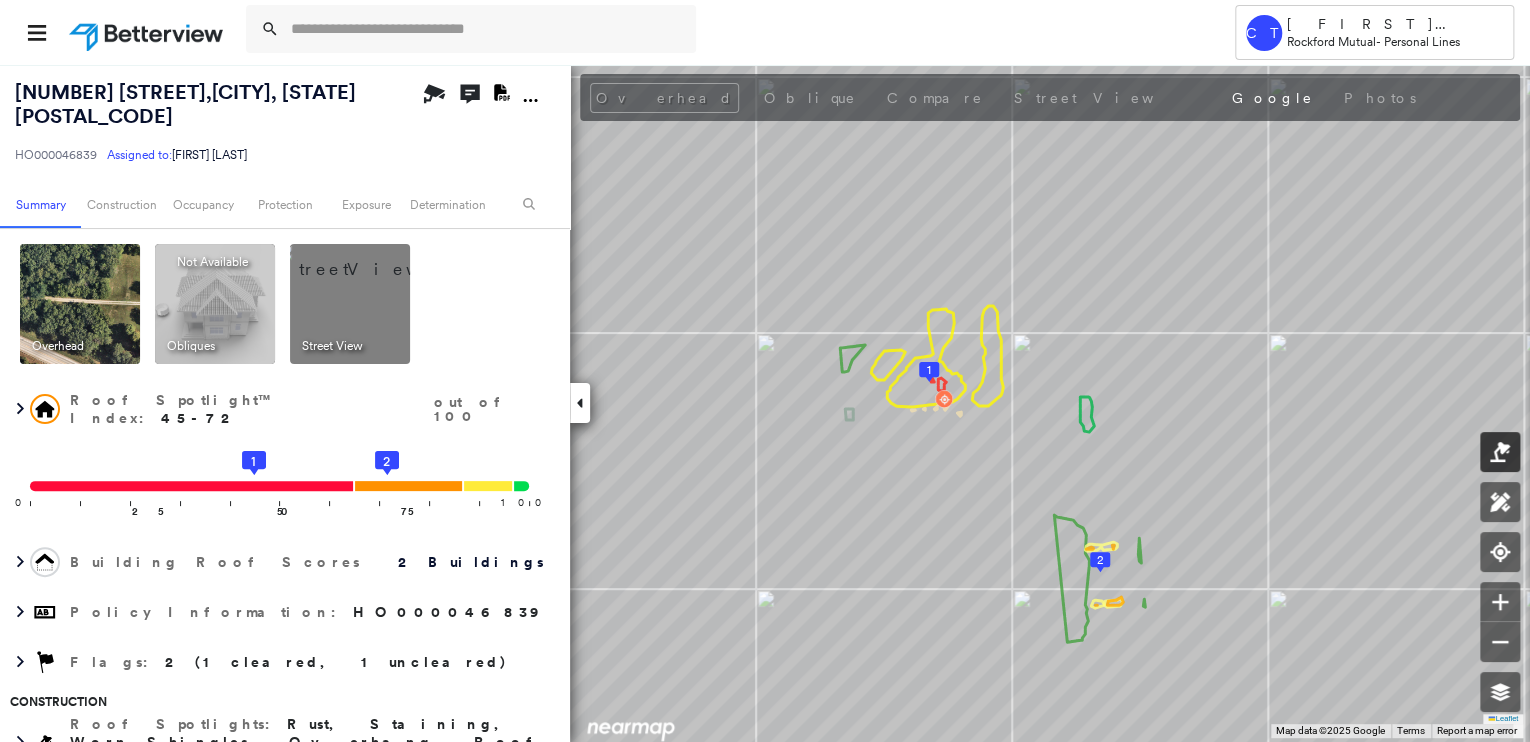 click at bounding box center (1500, 452) 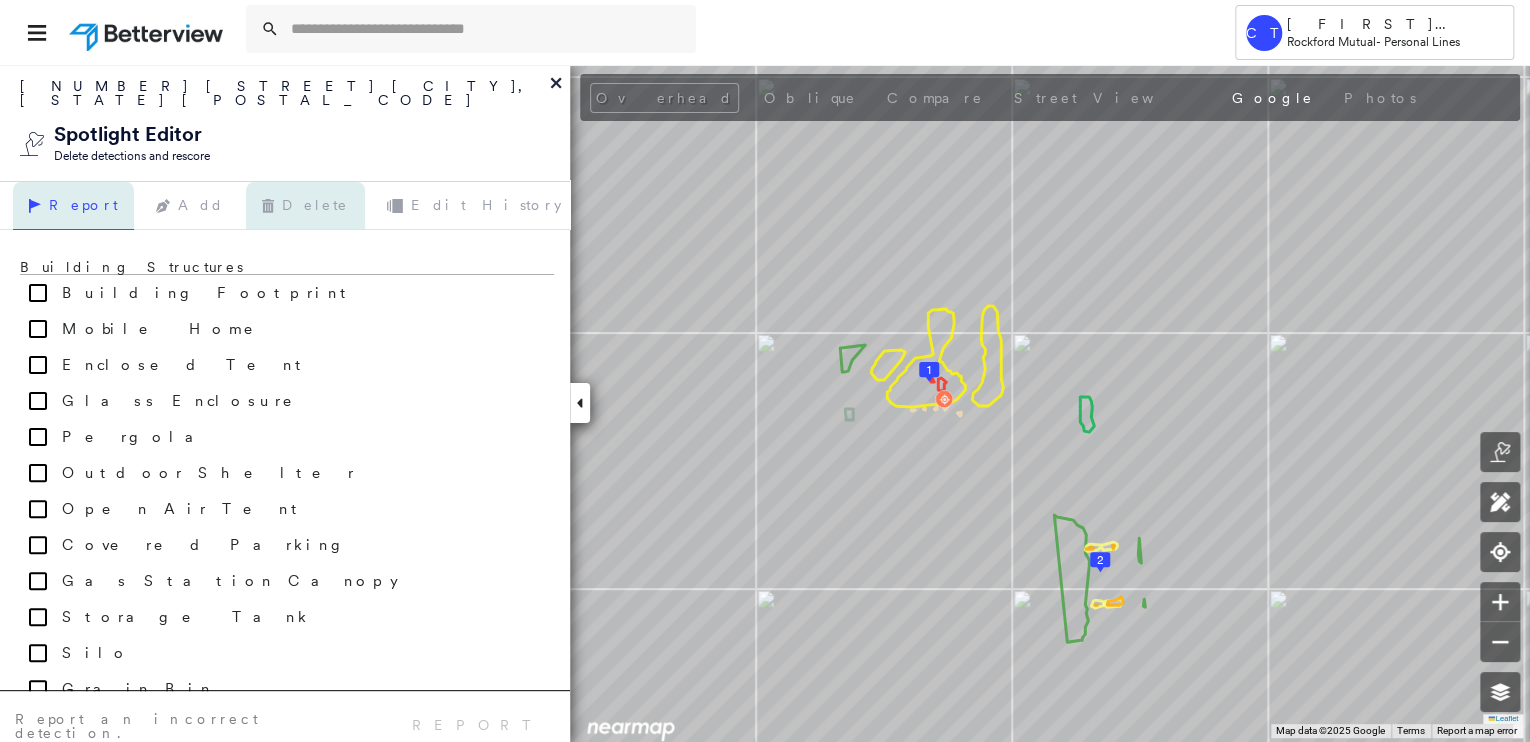 click on "Delete" at bounding box center [305, 206] 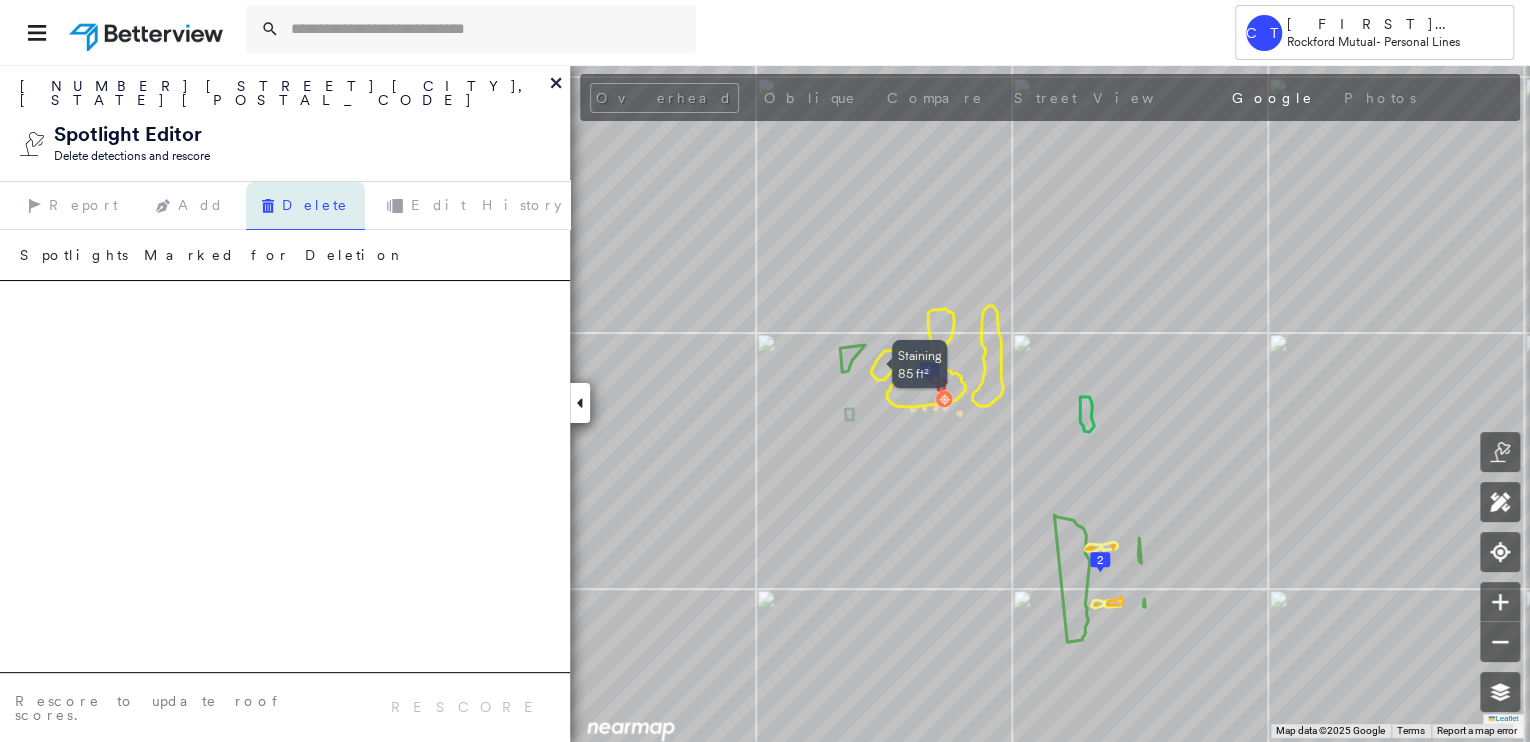 click 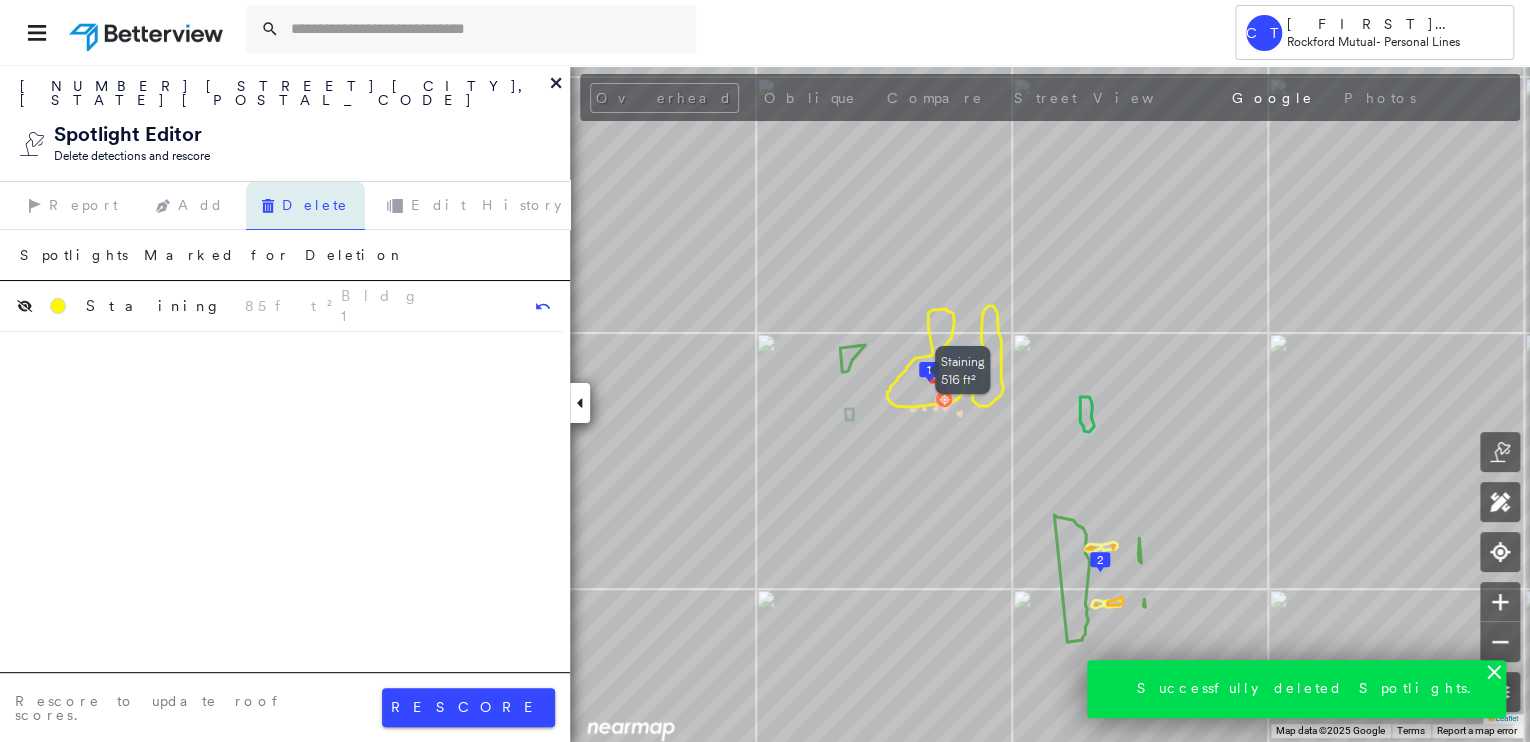 click 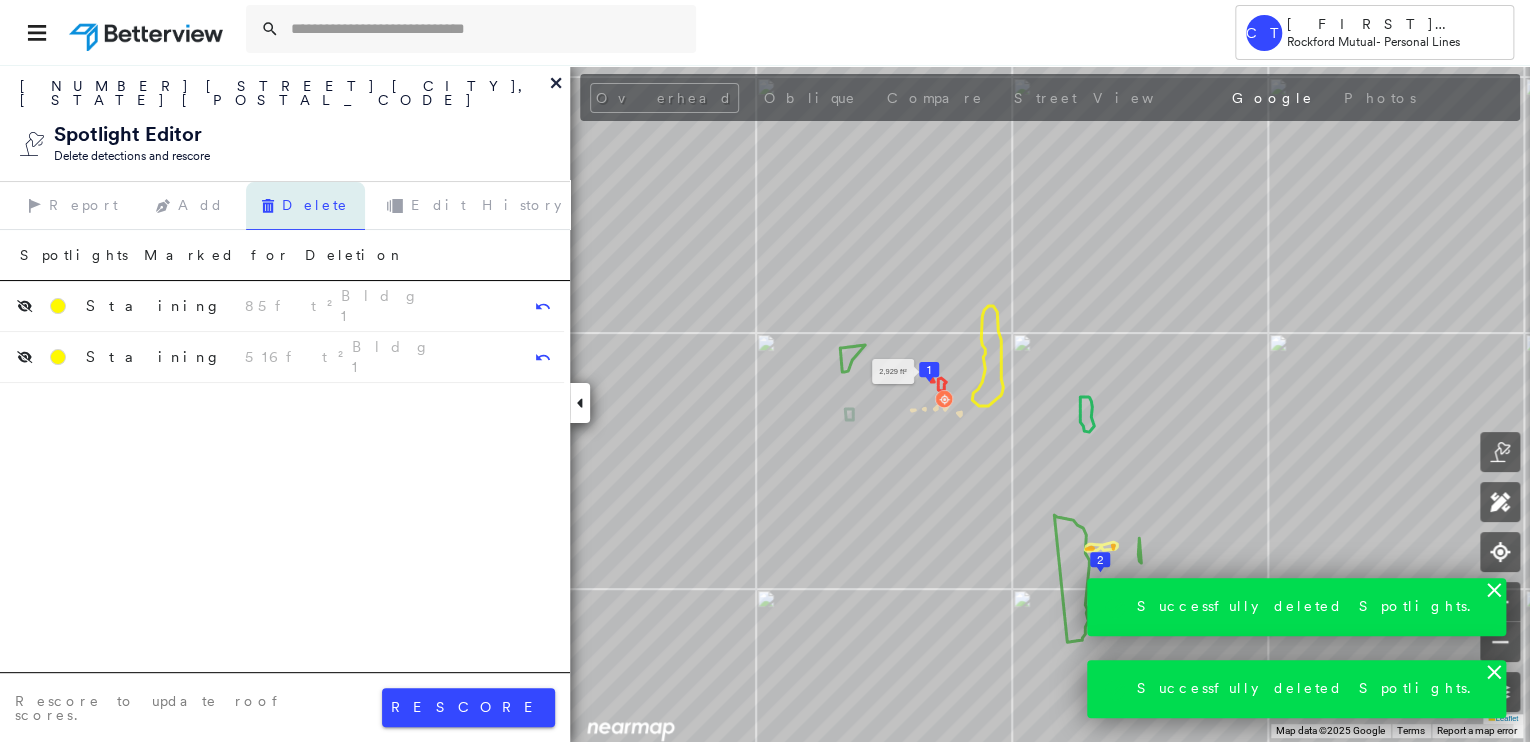 click 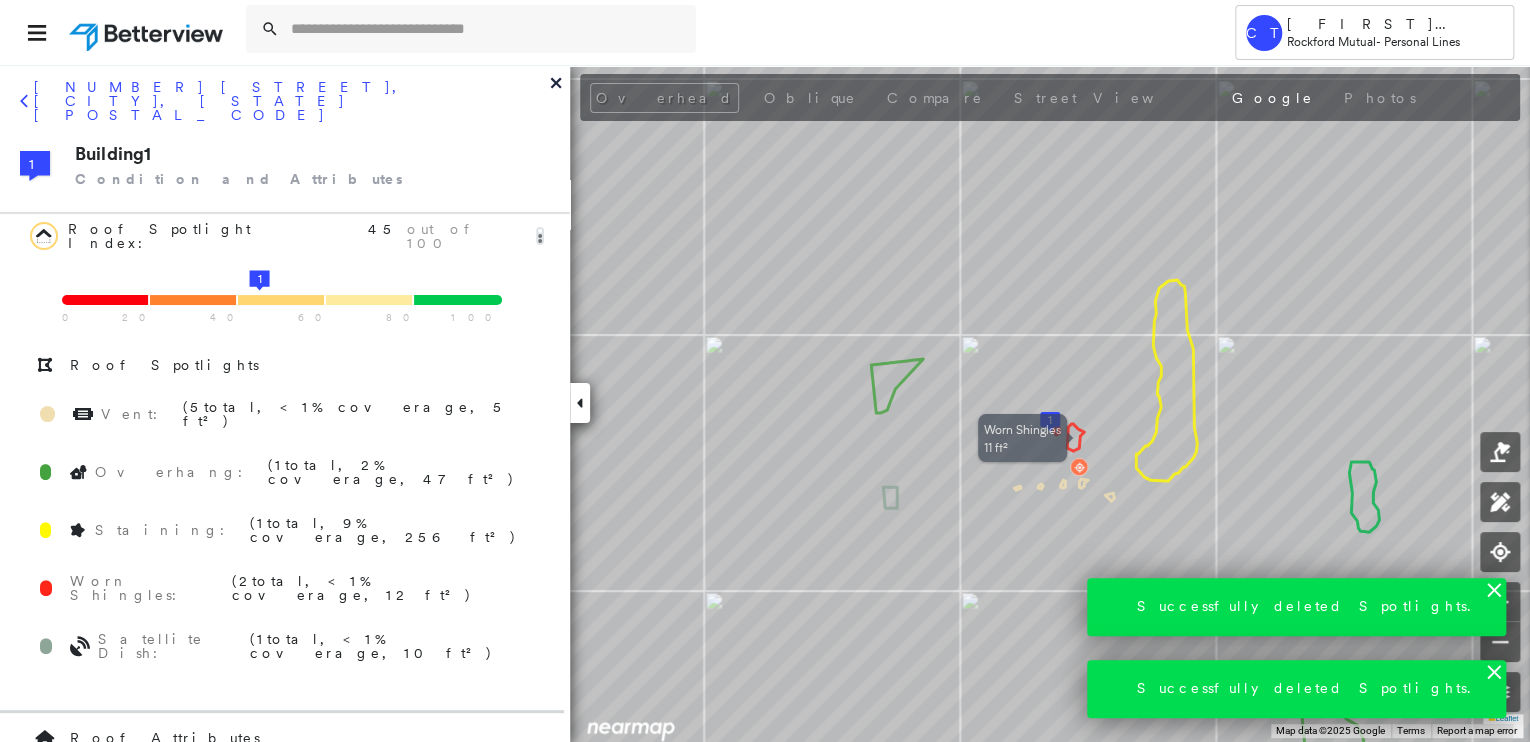 click 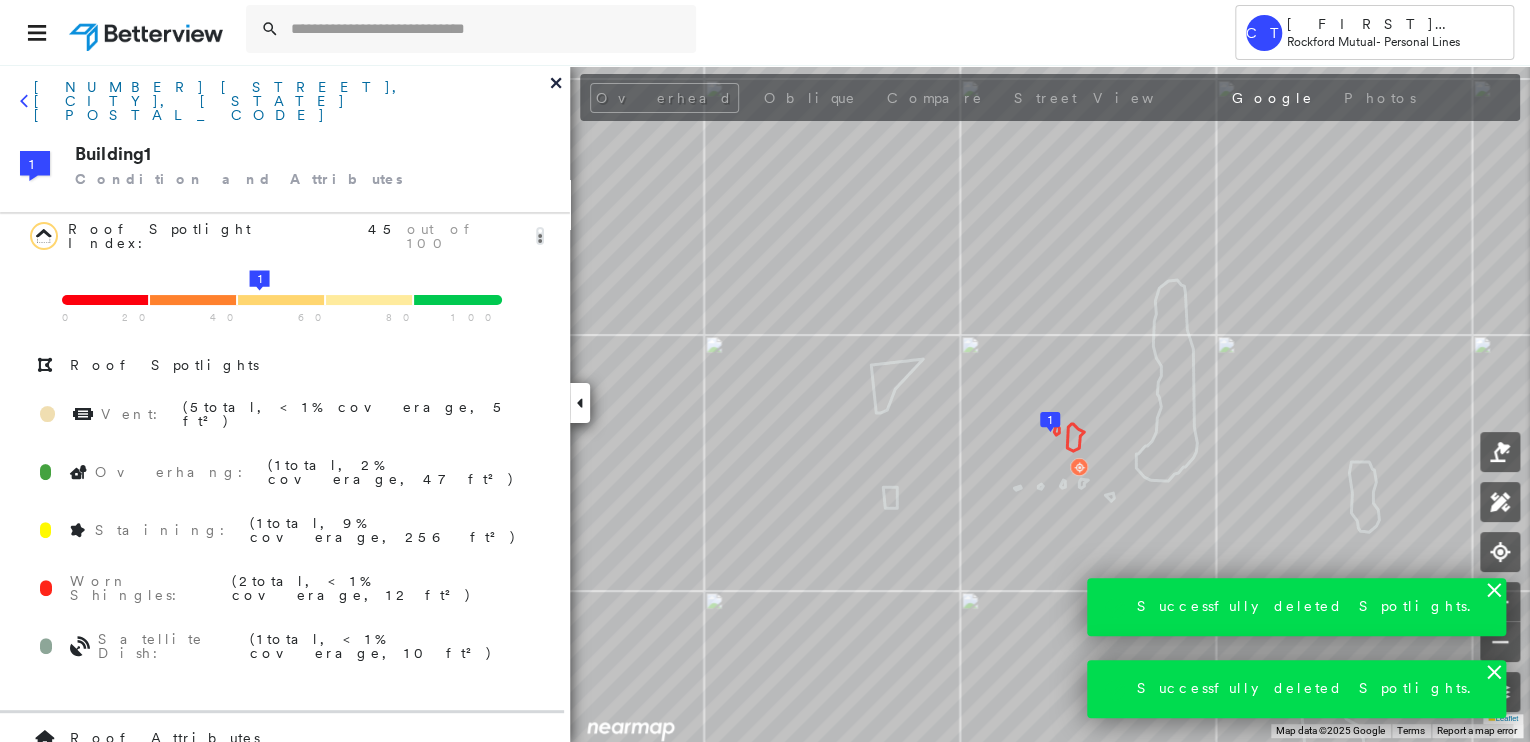 click on "[NUMBER] [STREET], [CITY], [STATE] [POSTAL_CODE]" at bounding box center [292, 101] 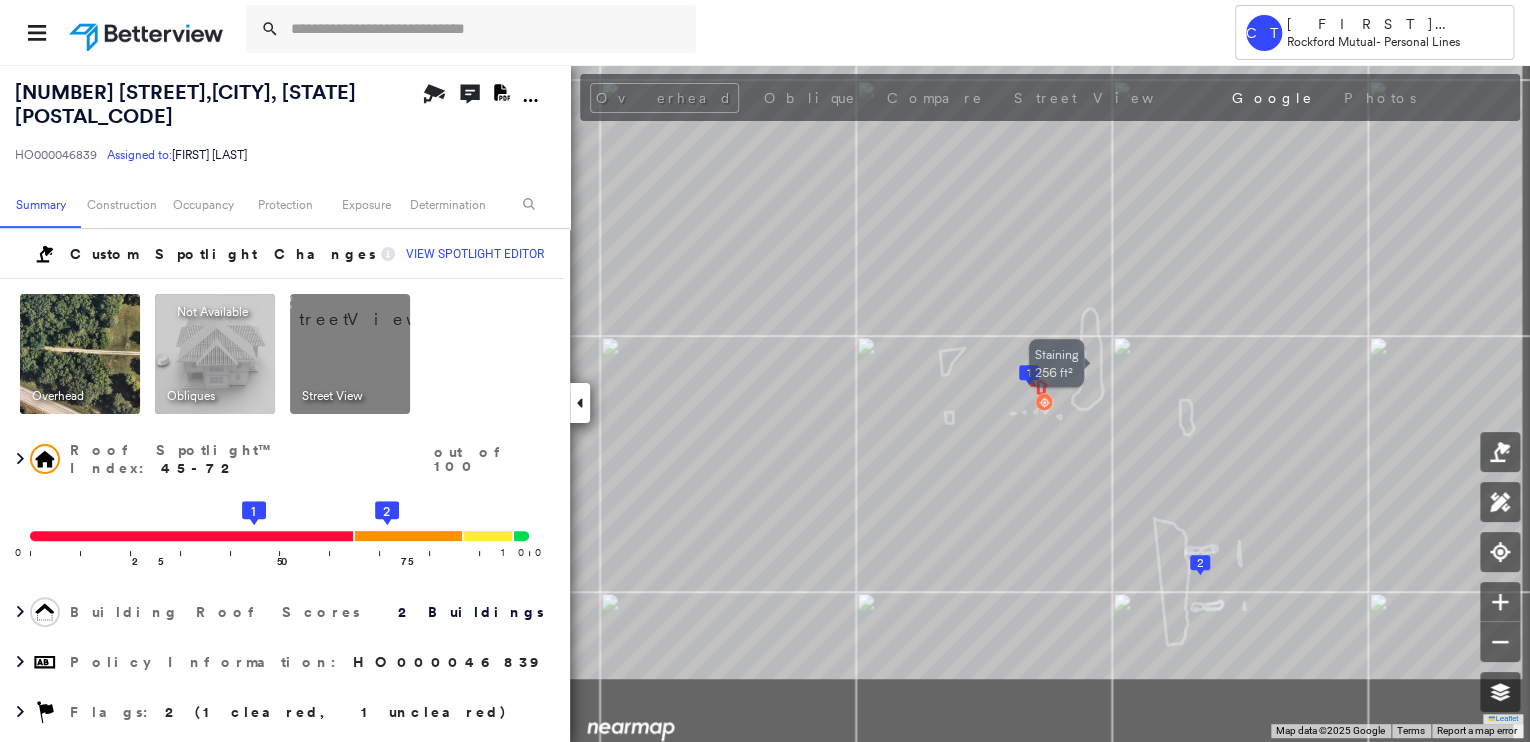 drag, startPoint x: 1256, startPoint y: 514, endPoint x: 1095, endPoint y: 383, distance: 207.56204 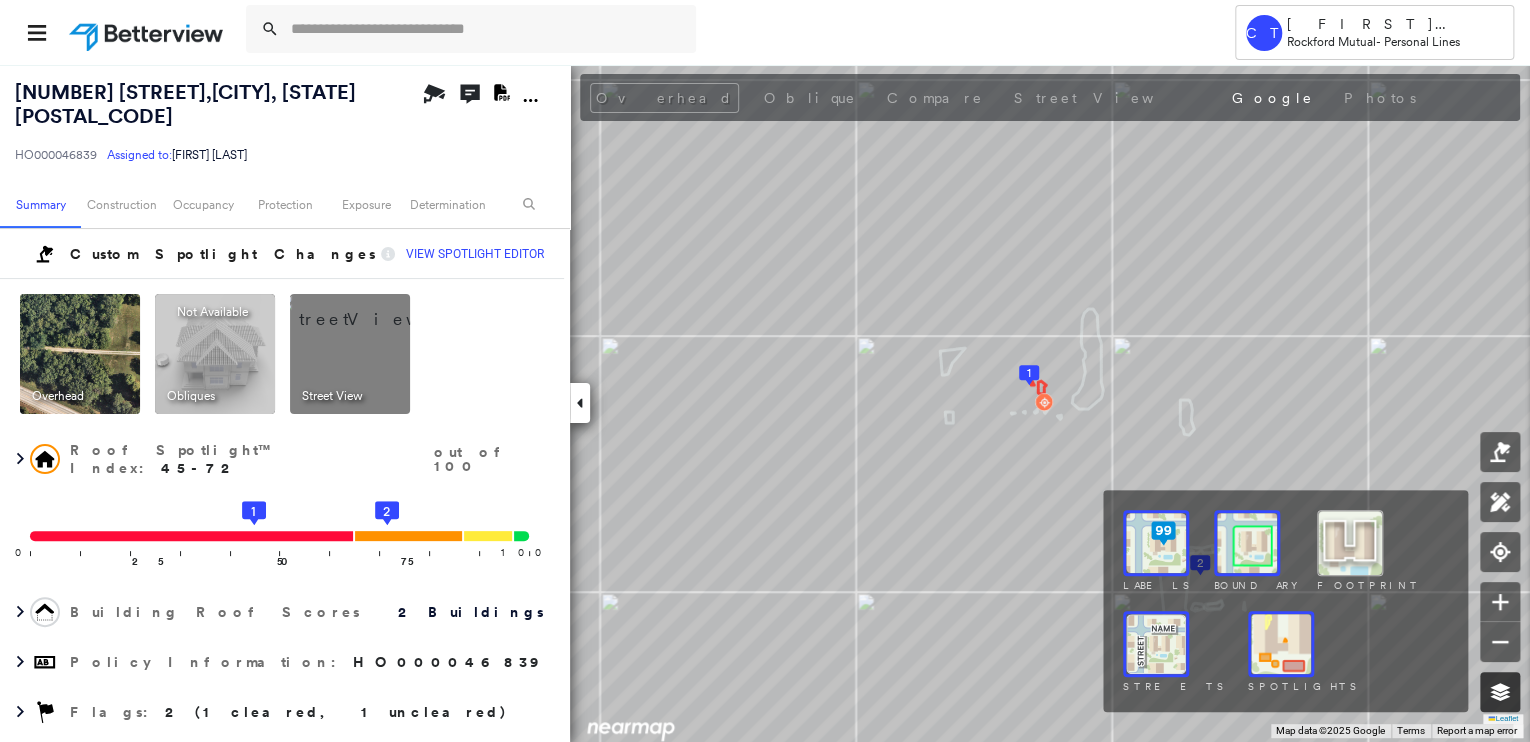 click 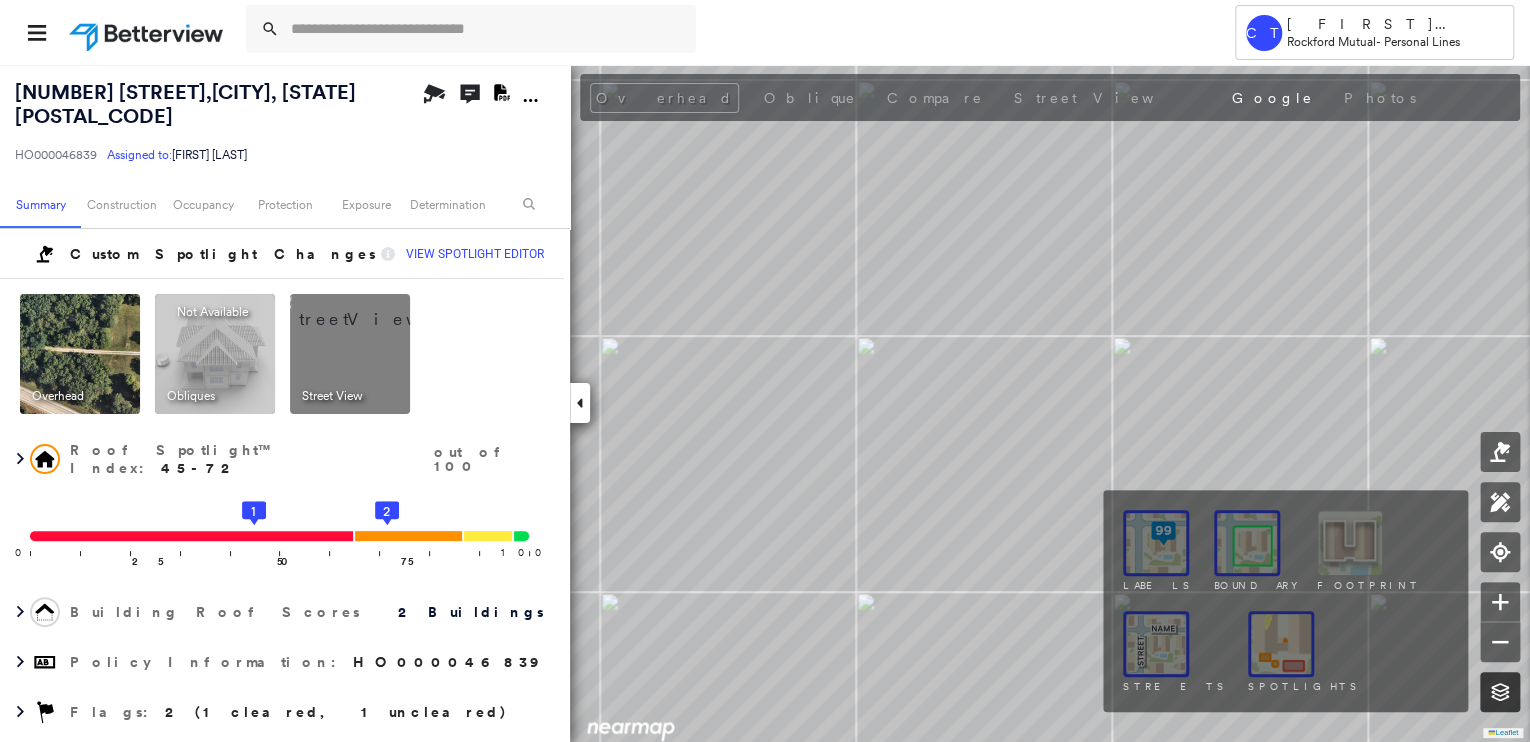 click 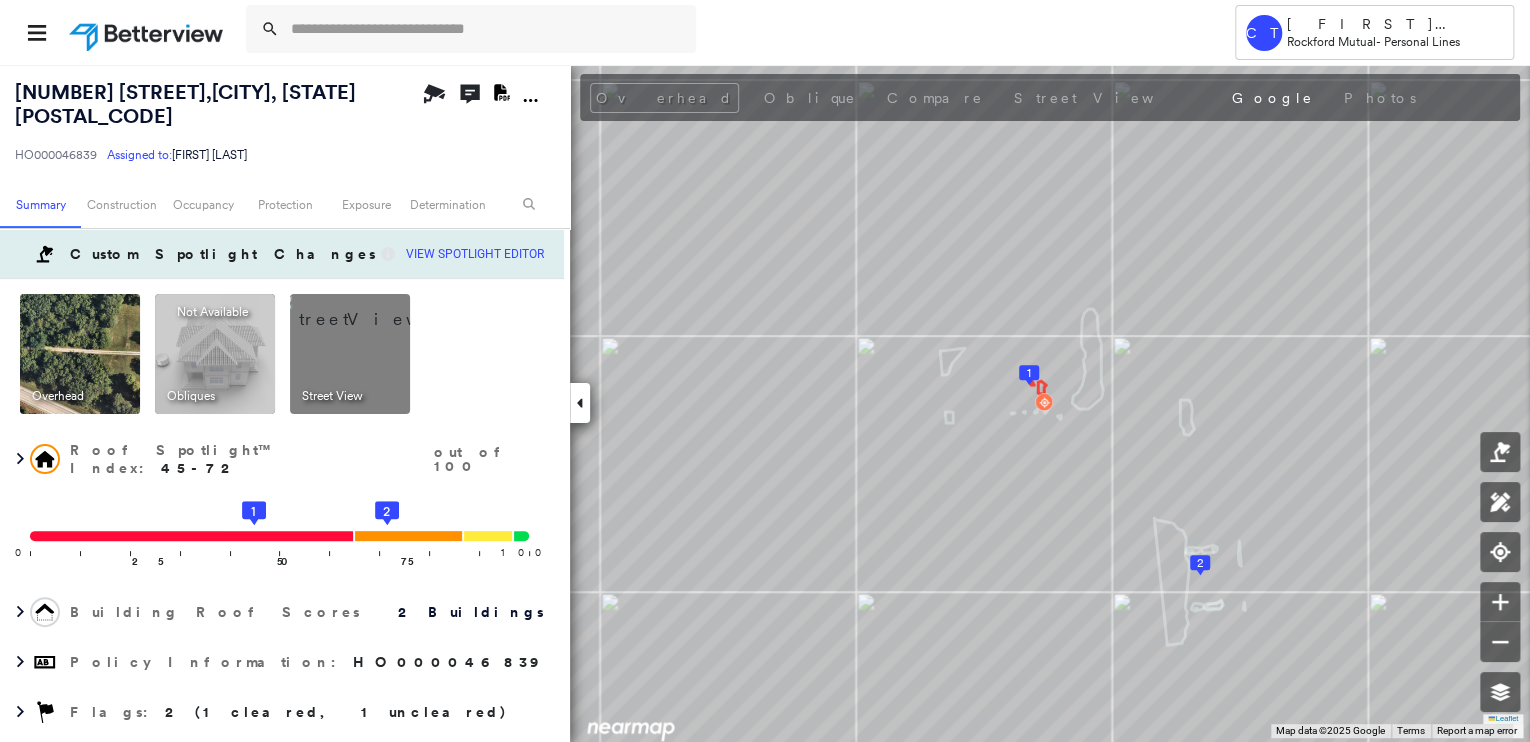 click on "View Spotlight Editor" at bounding box center [475, 254] 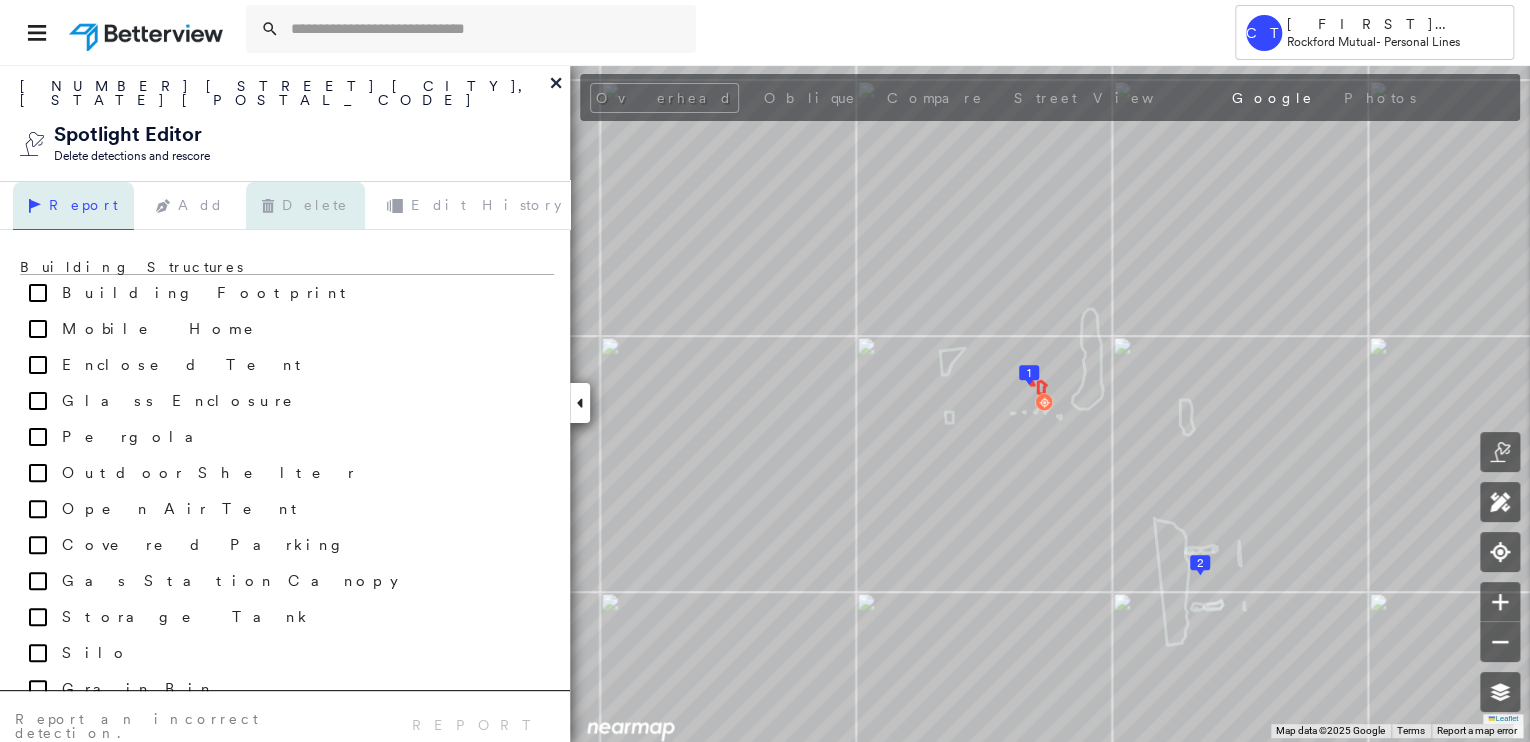 click on "Delete" at bounding box center [305, 206] 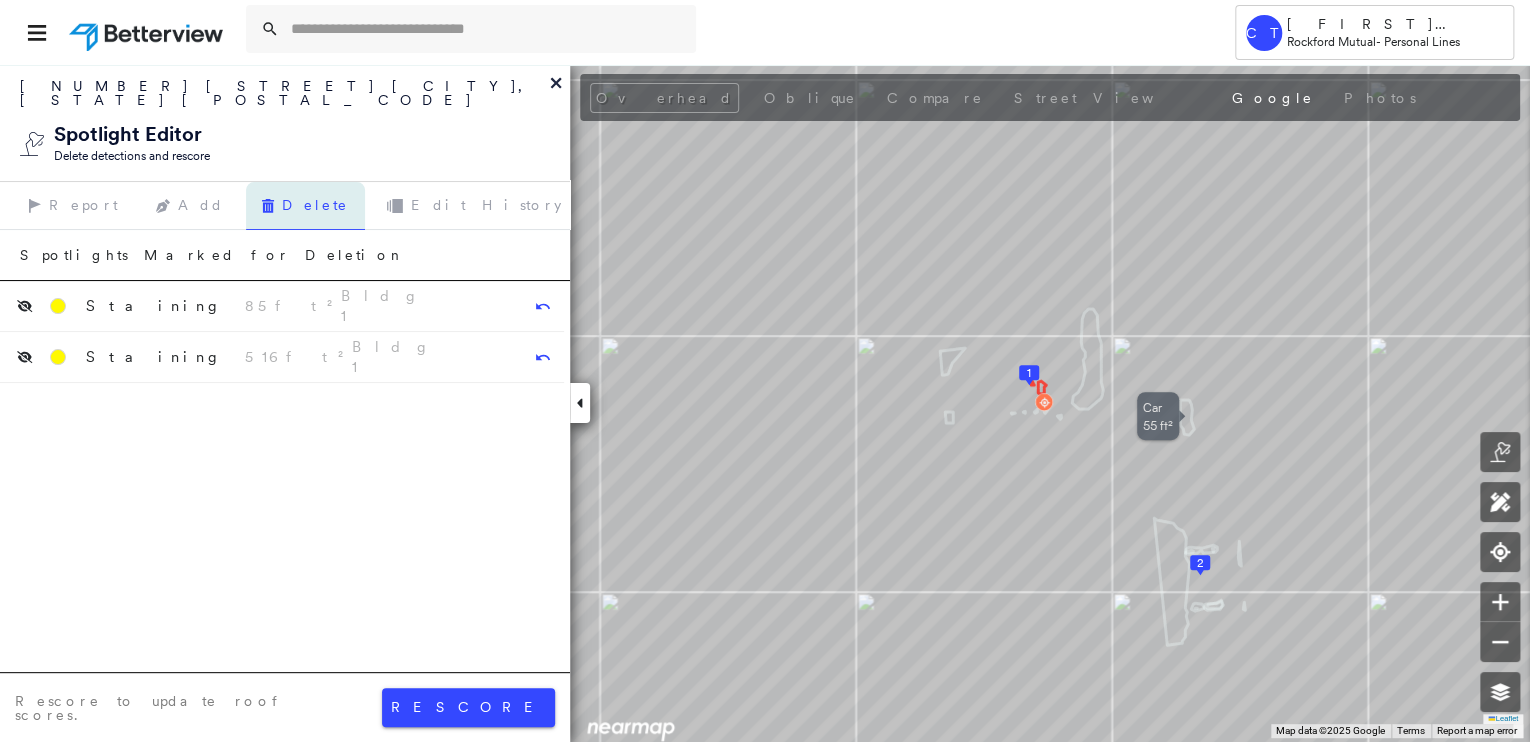 click 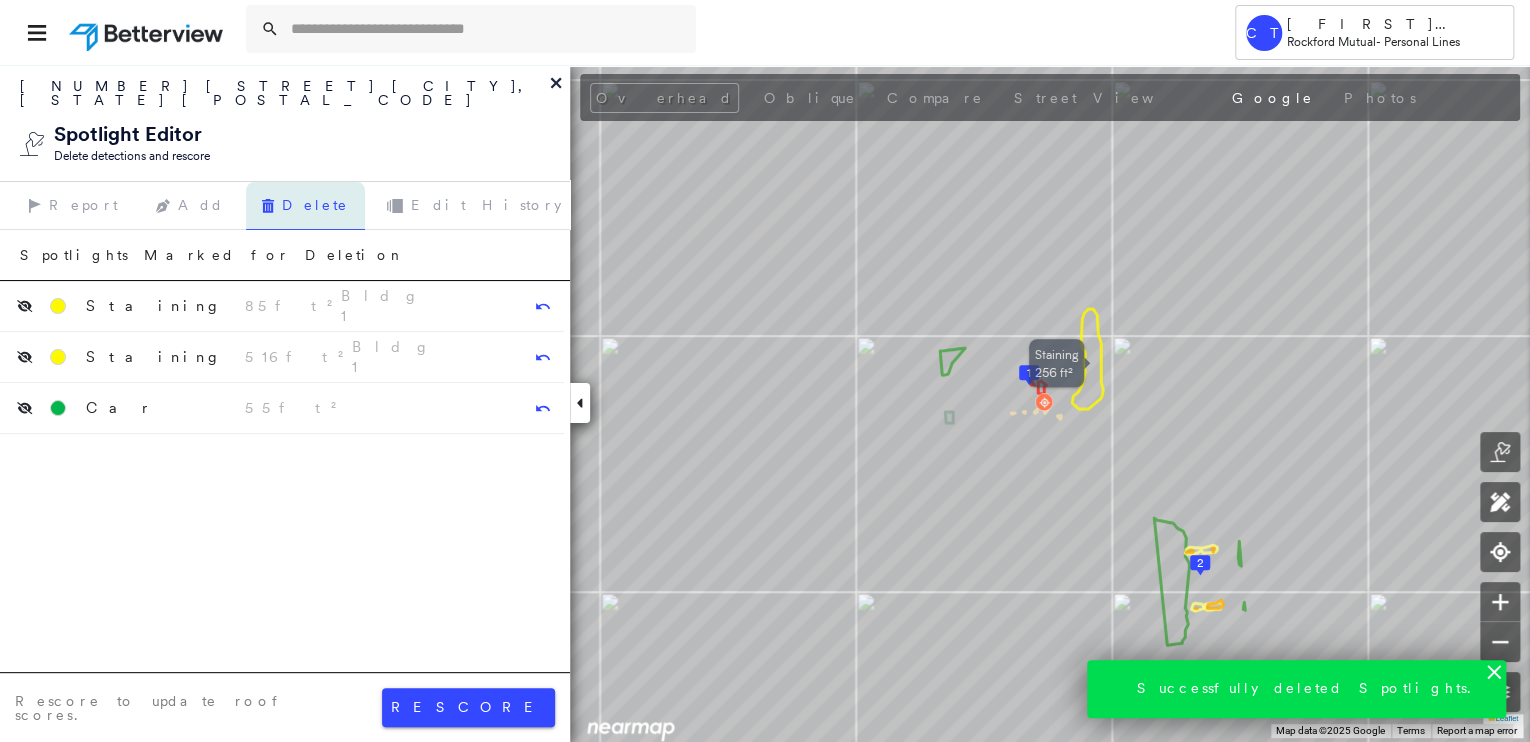 click 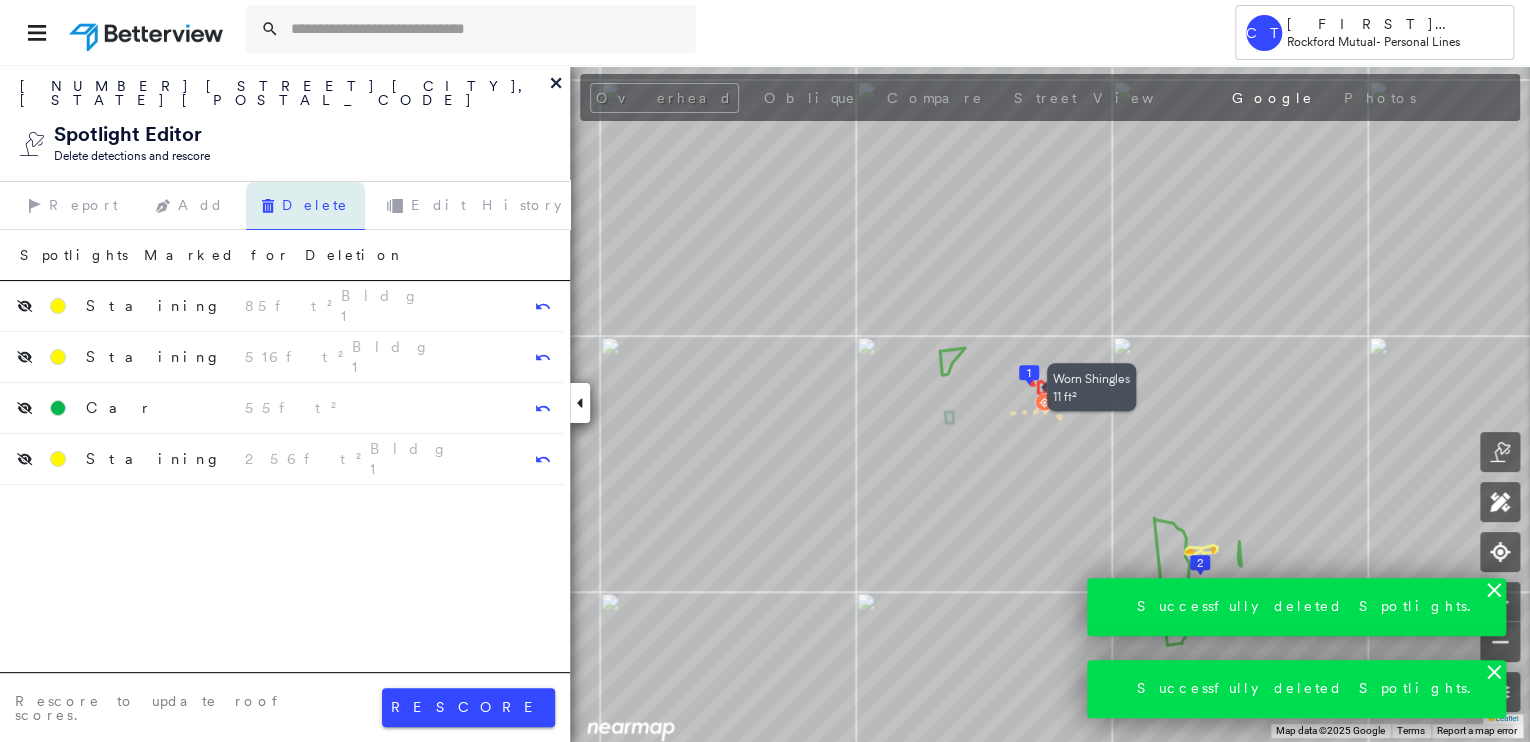 click 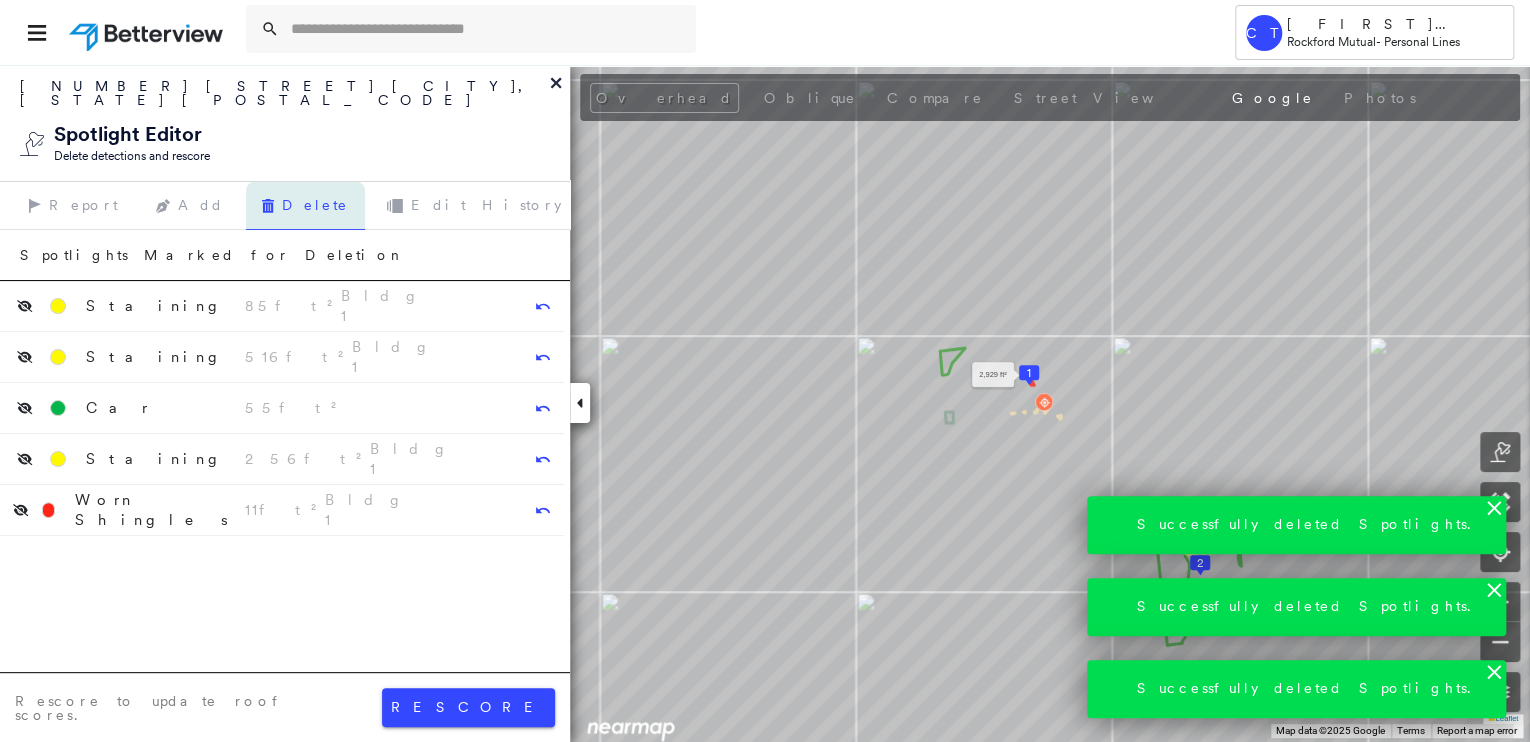click 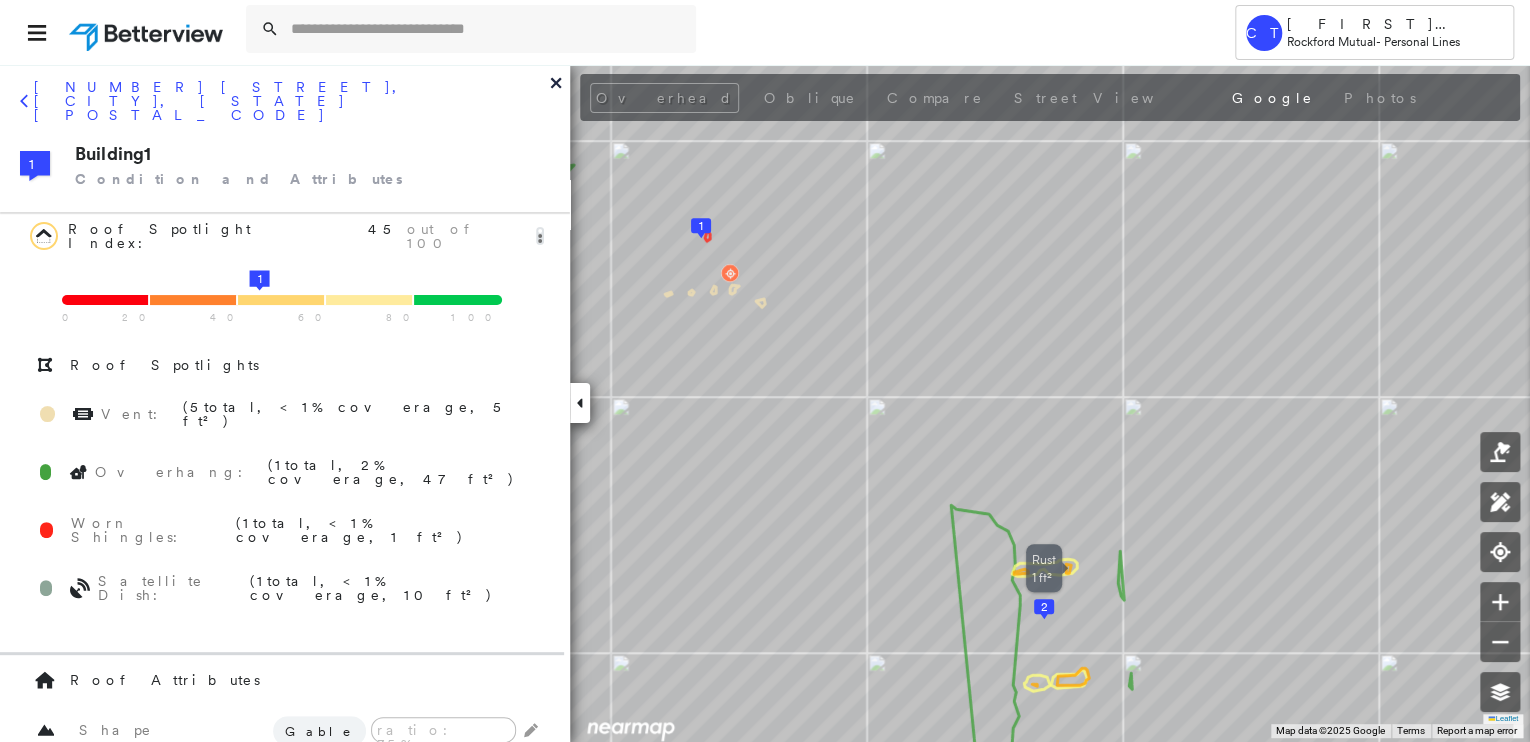 click 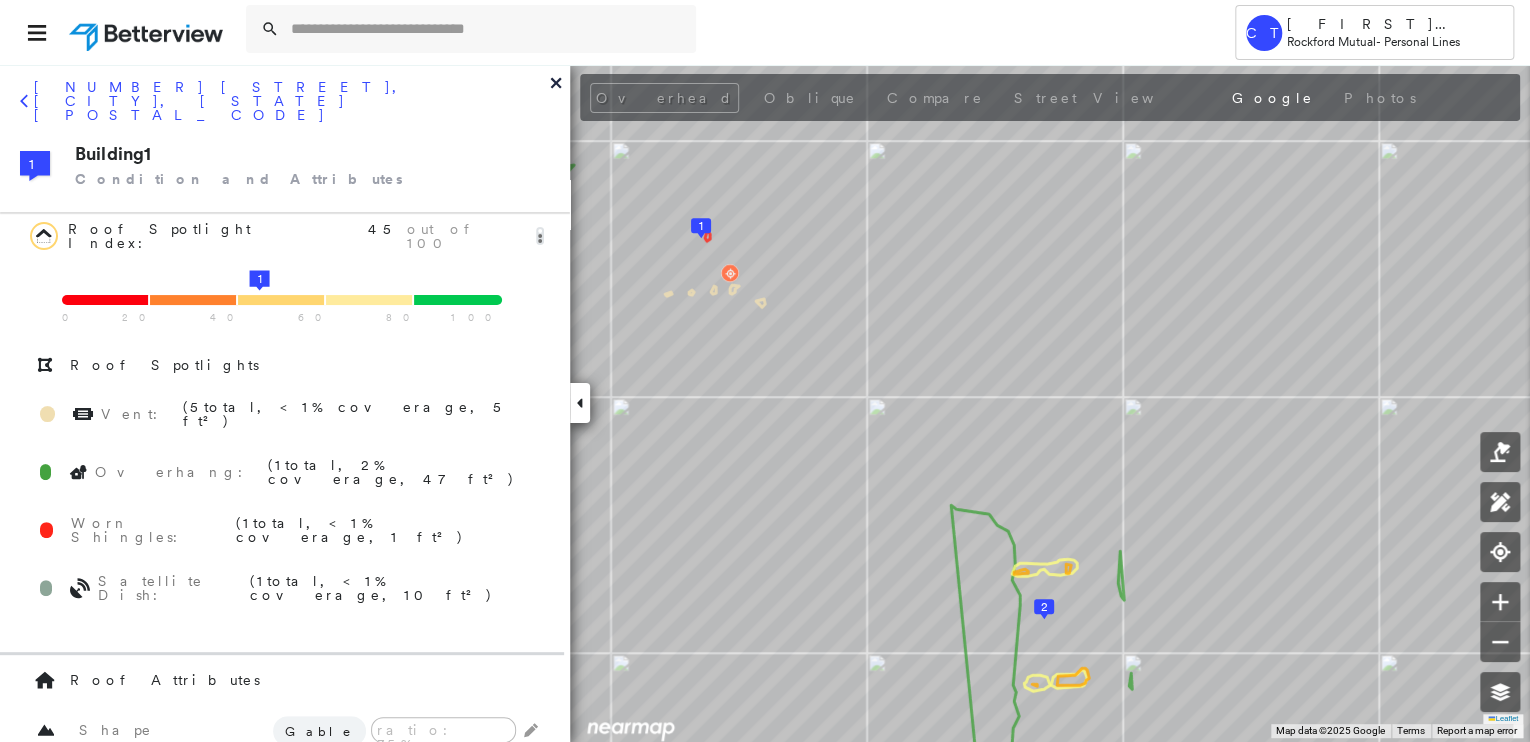 click 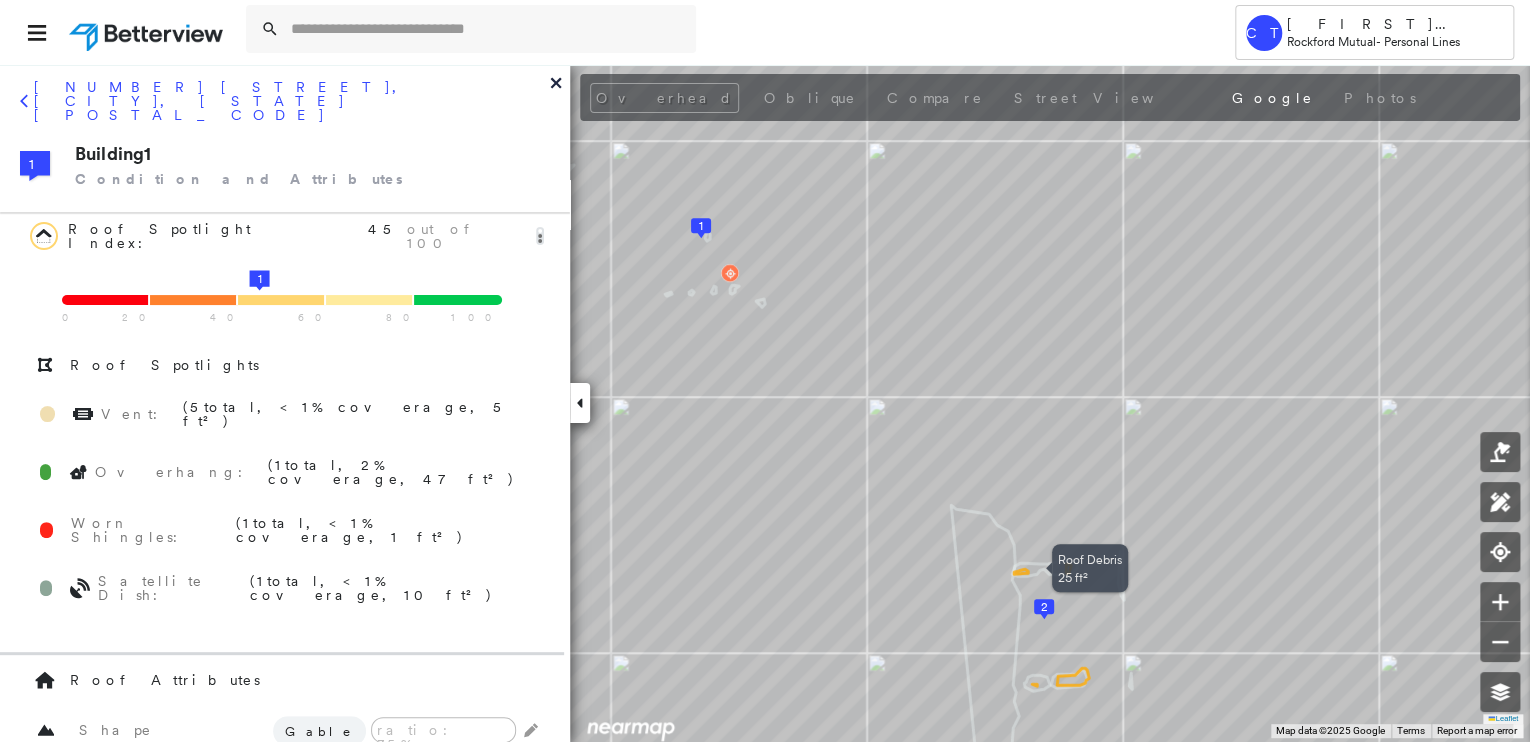 click 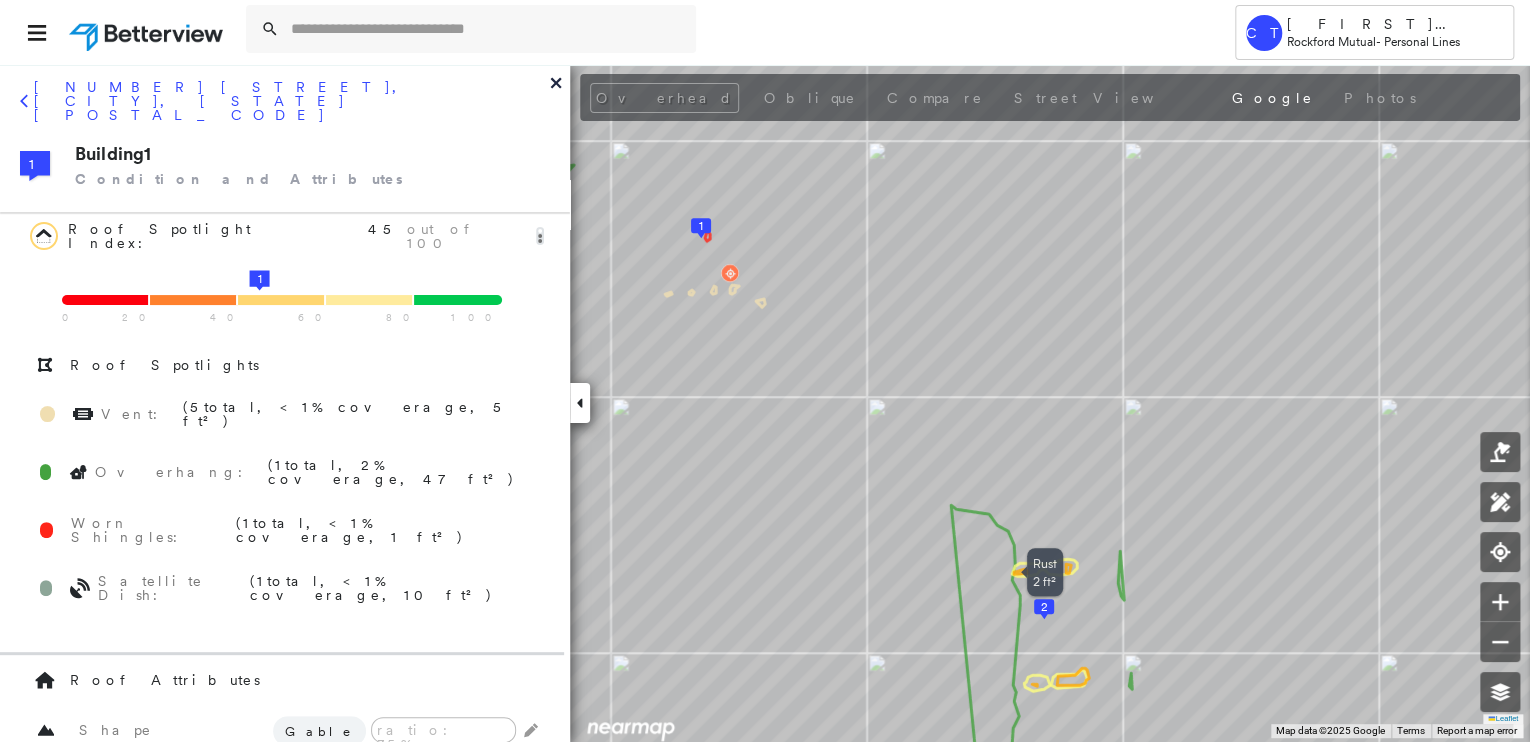 click 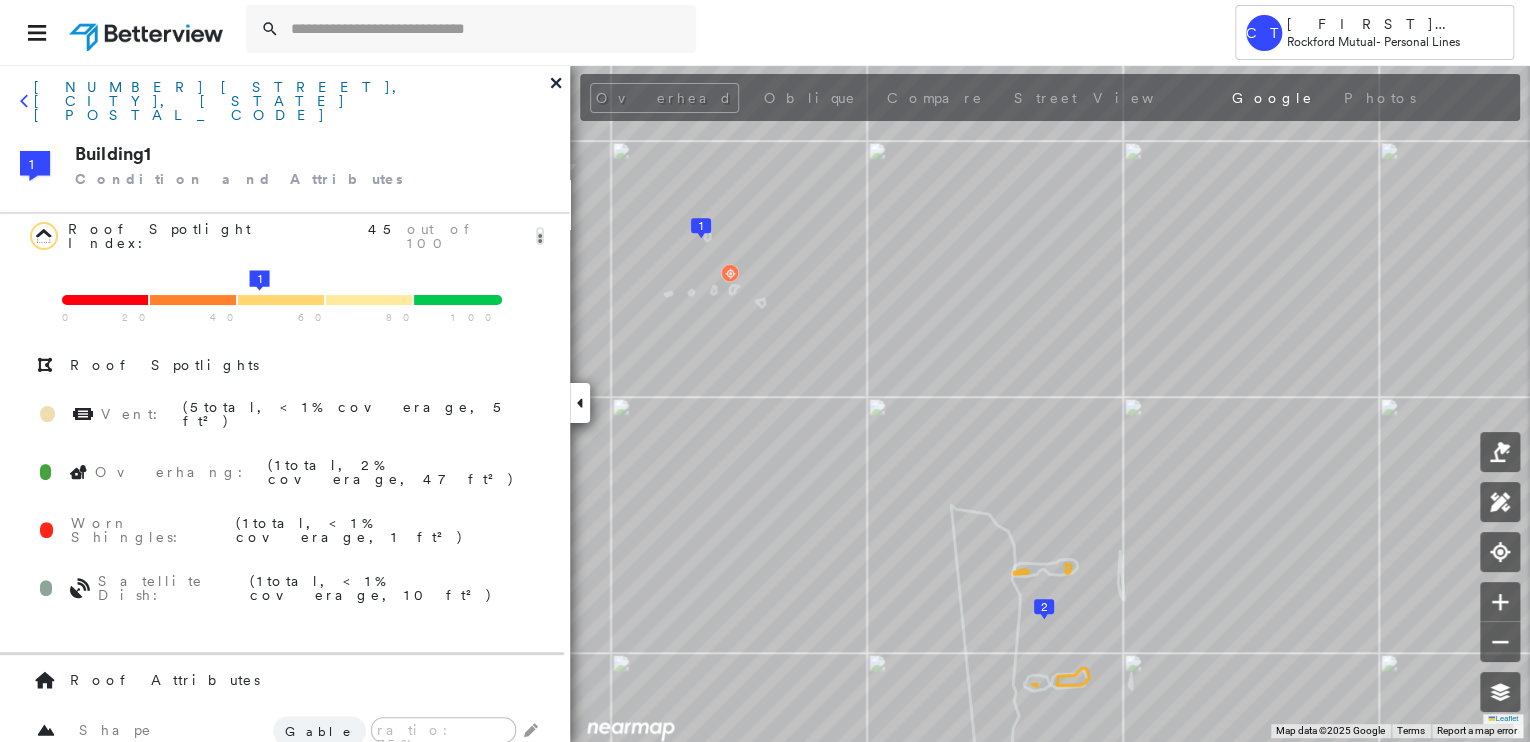 click on "[NUMBER] [STREET], [CITY], [STATE] [POSTAL_CODE]" at bounding box center [292, 101] 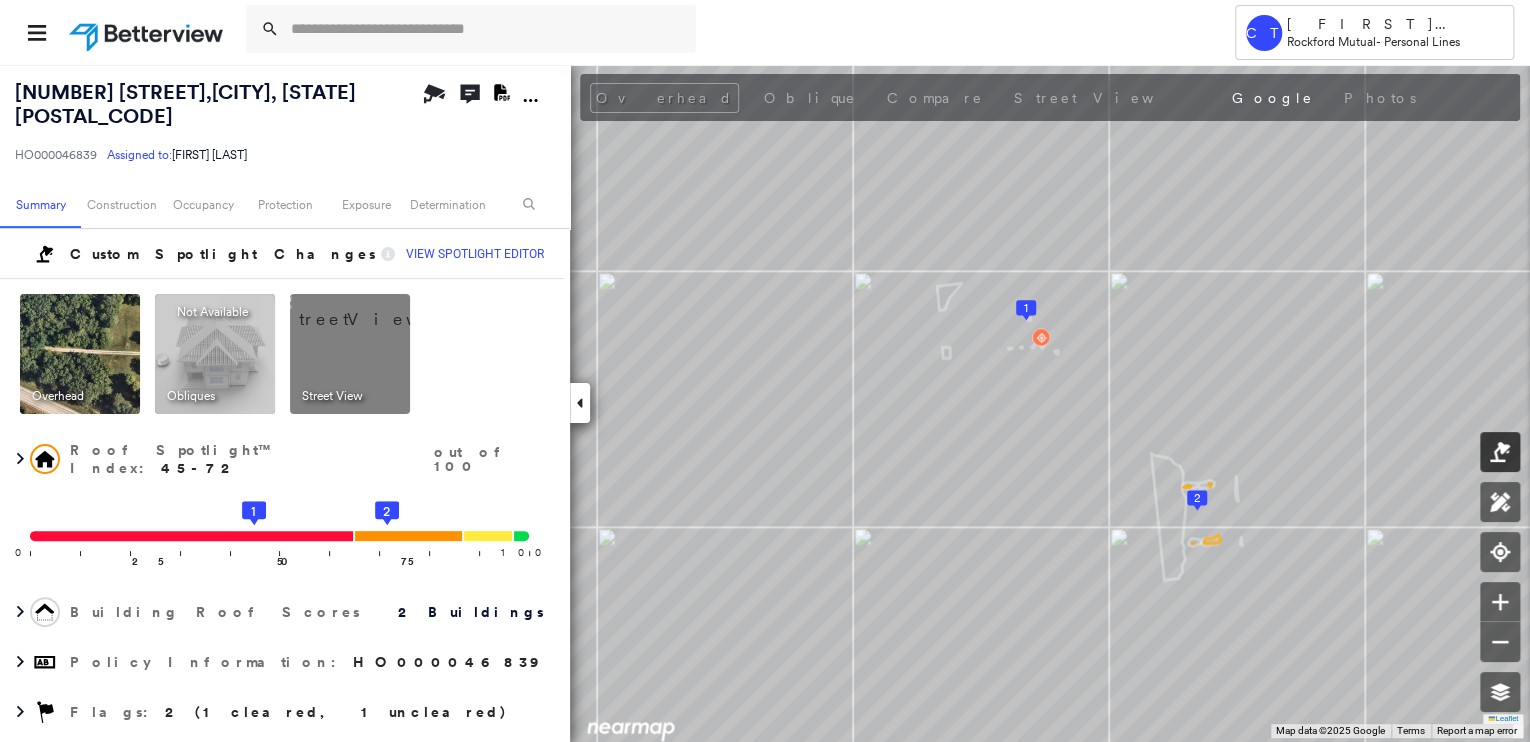 click 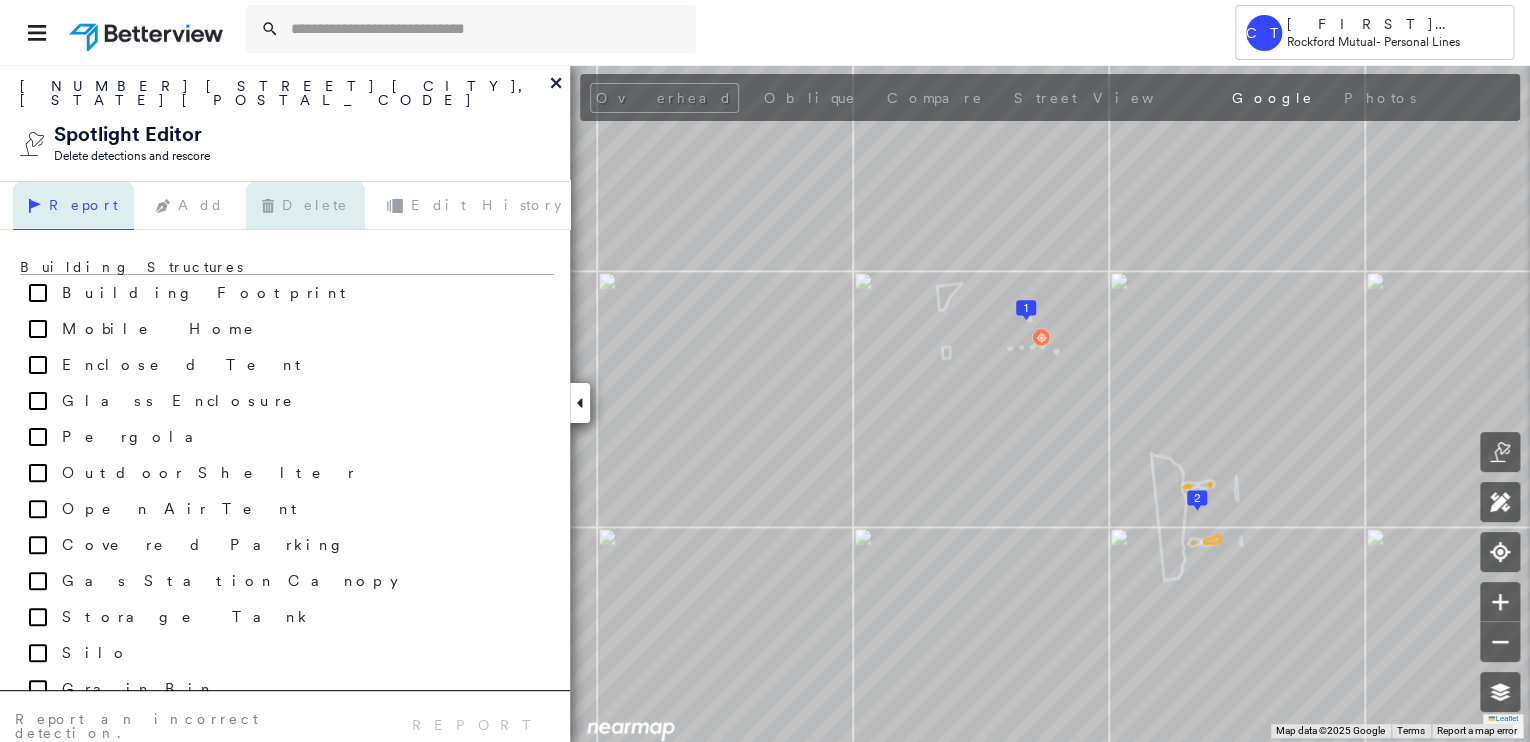 click on "Delete" at bounding box center (305, 206) 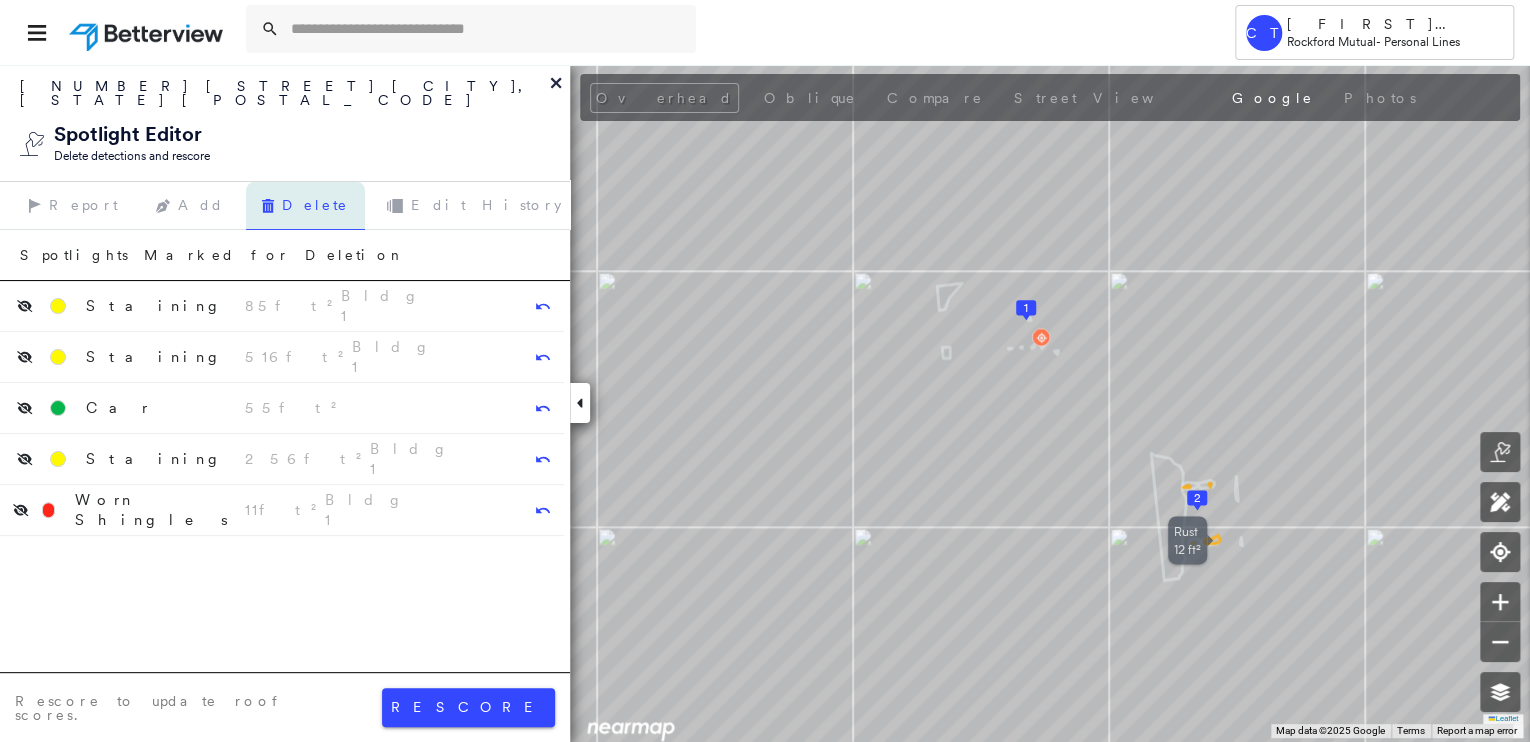 click 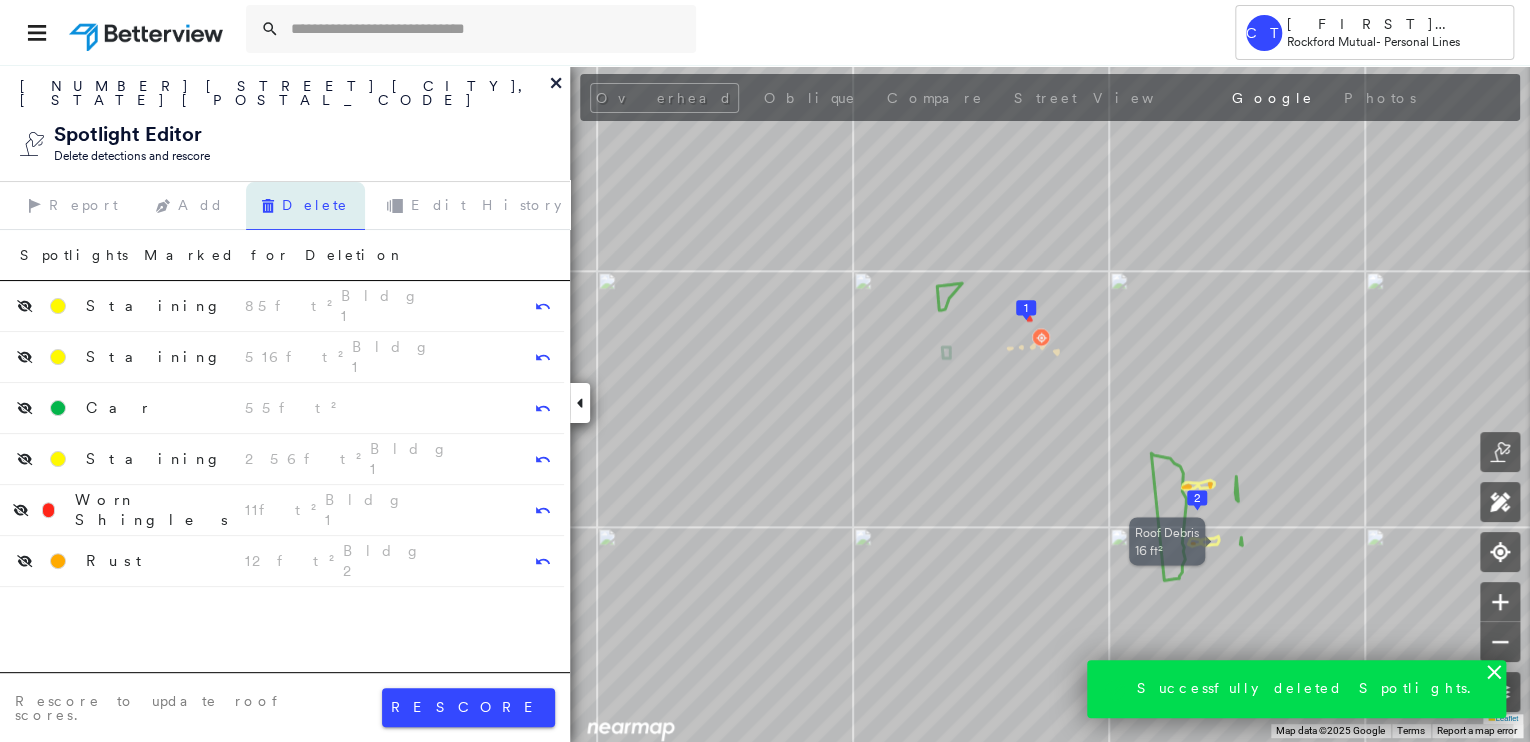 click 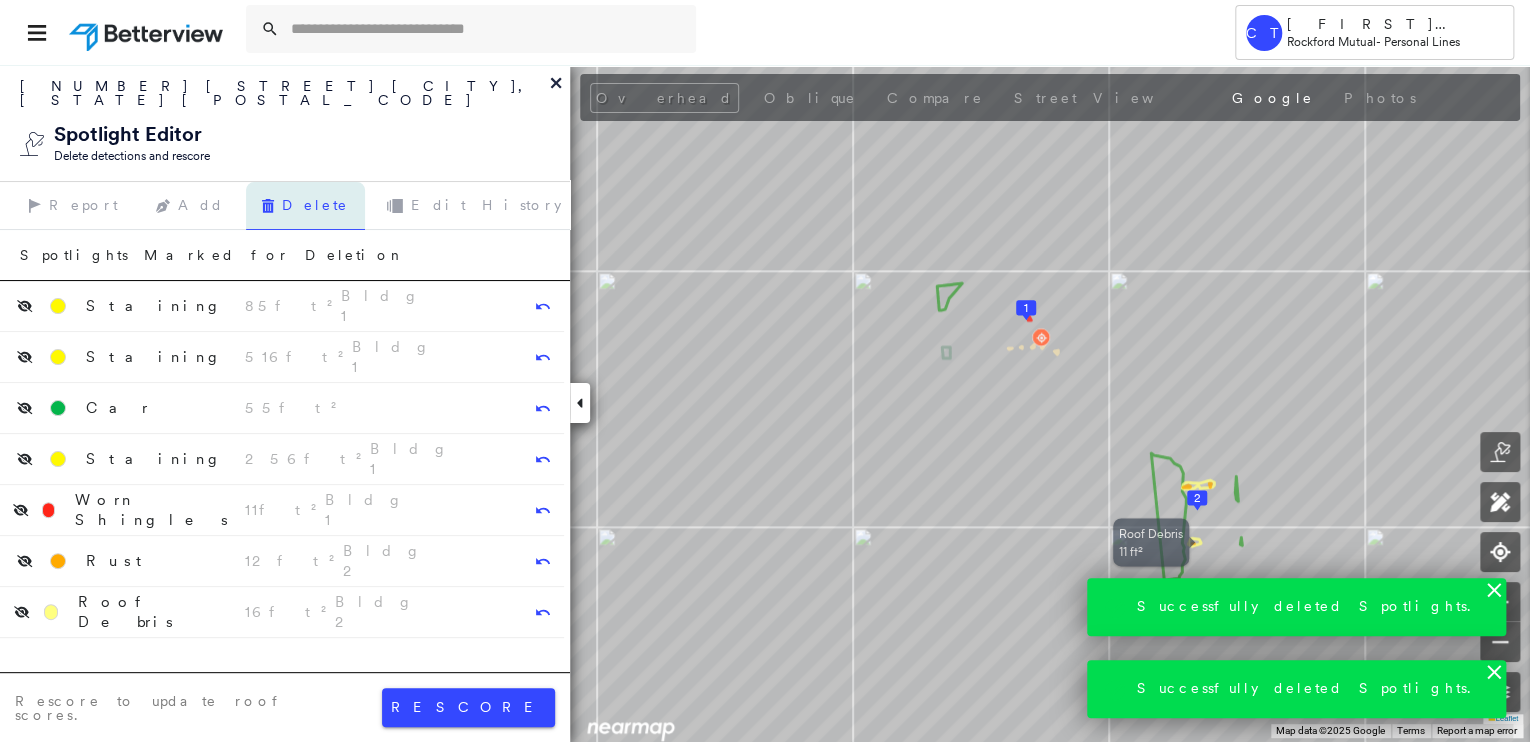 click 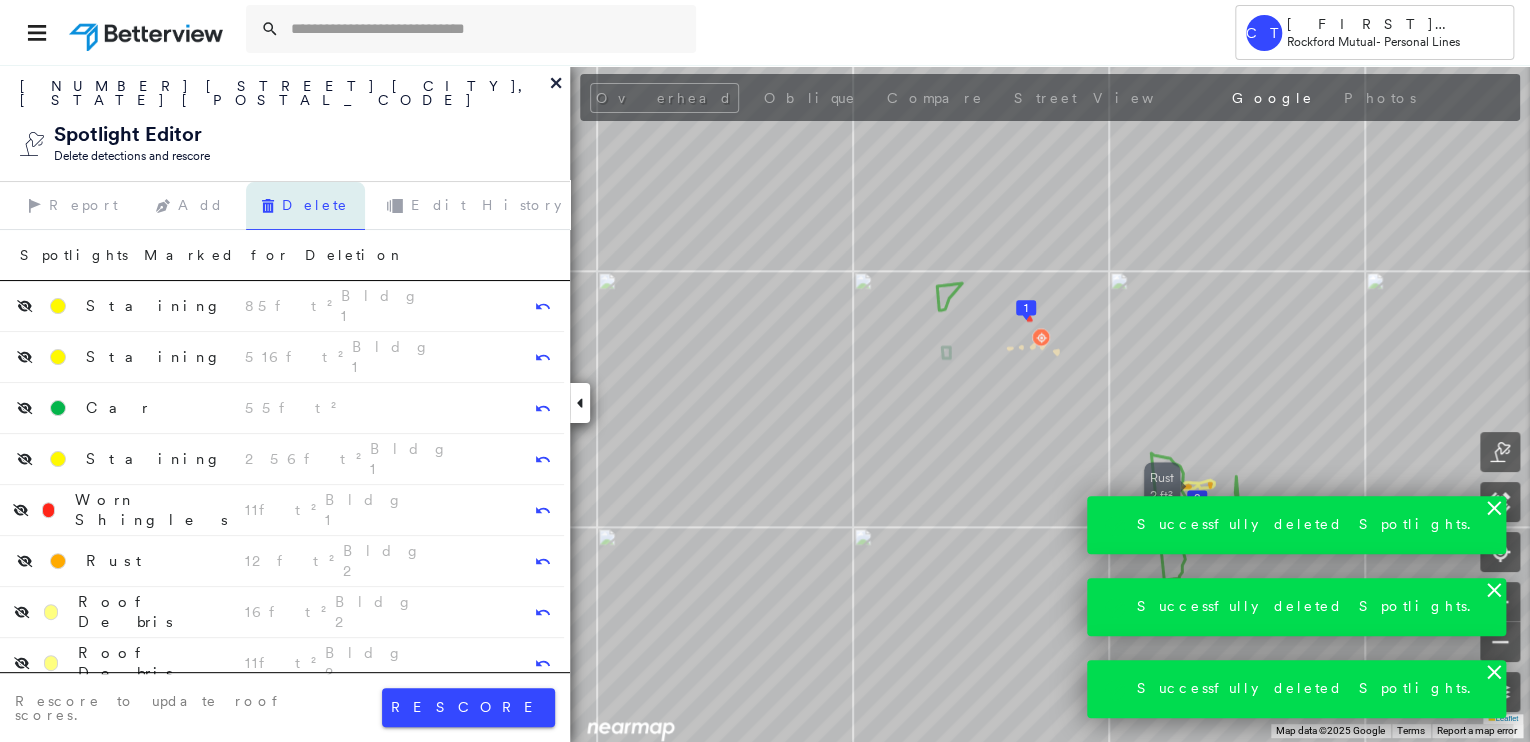 click 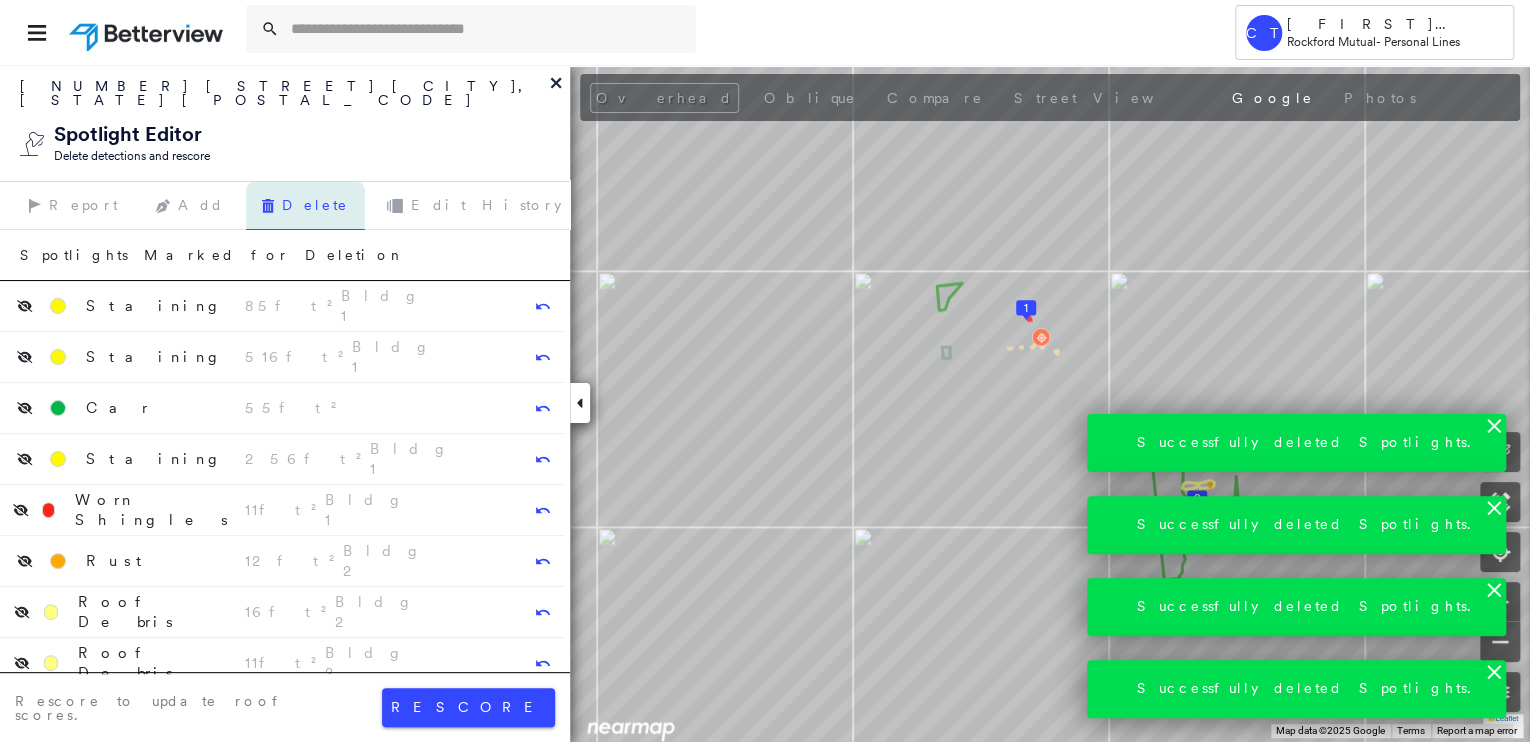 click 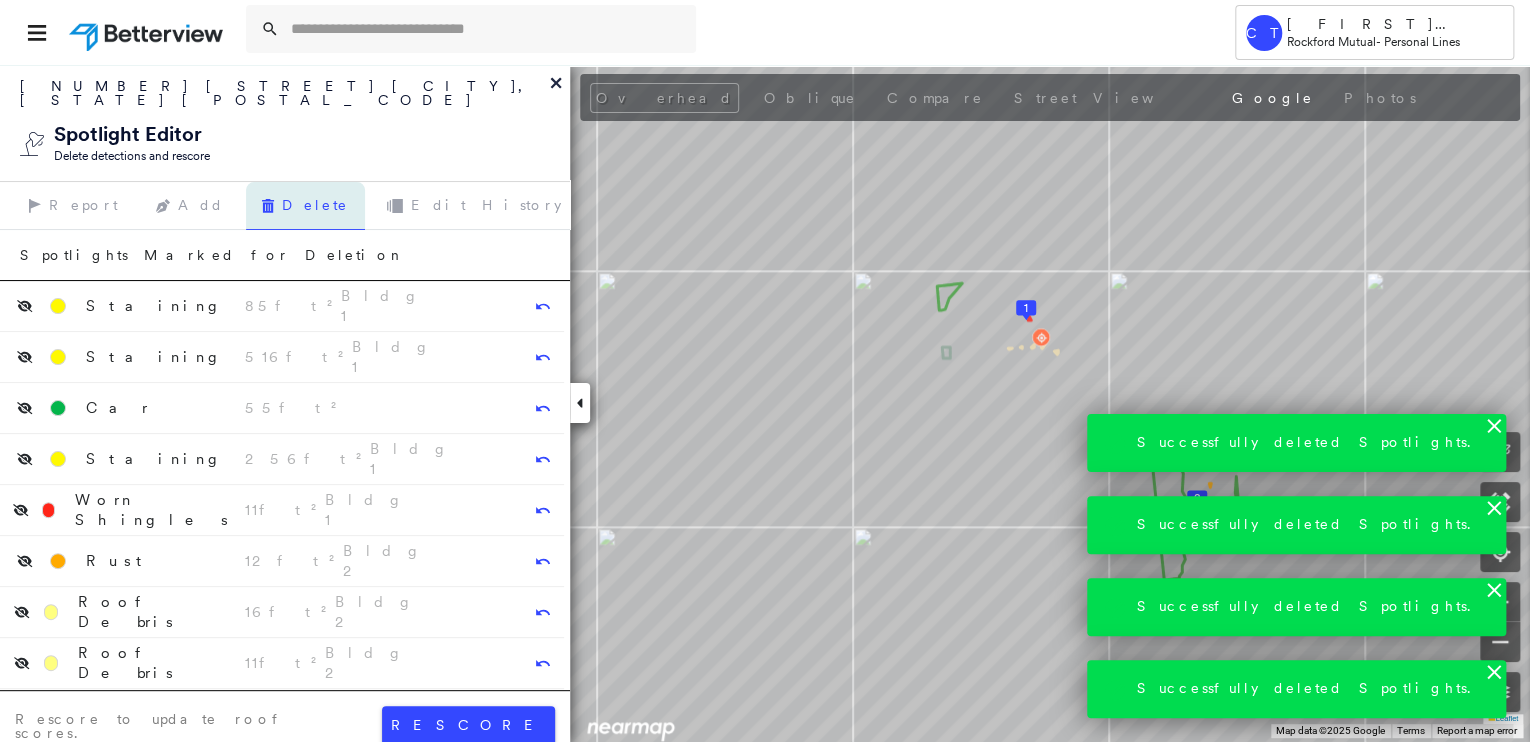 click on "Successfully deleted Spotlights. Successfully deleted Spotlights. Successfully deleted Spotlights. Successfully deleted Spotlights." at bounding box center (1297, 566) 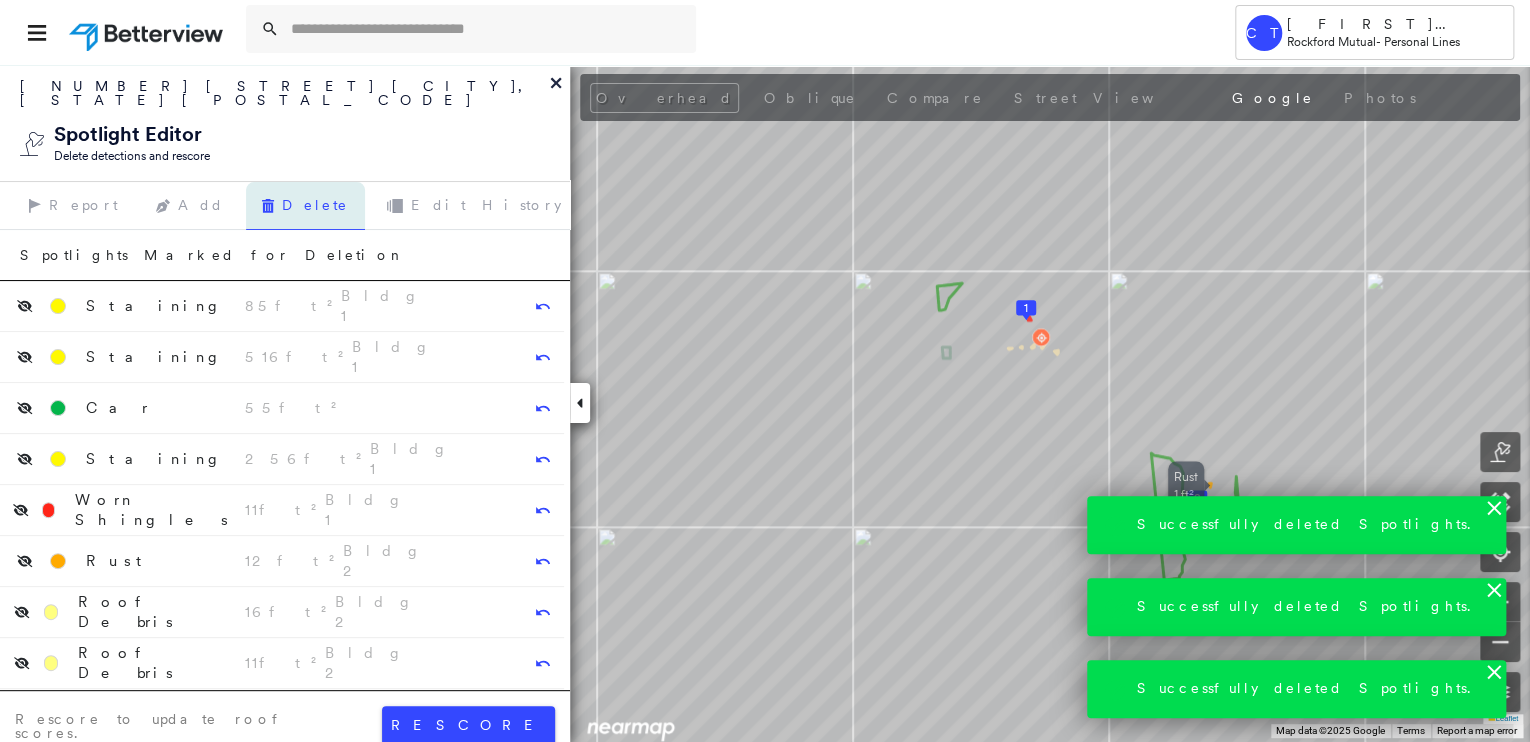 click 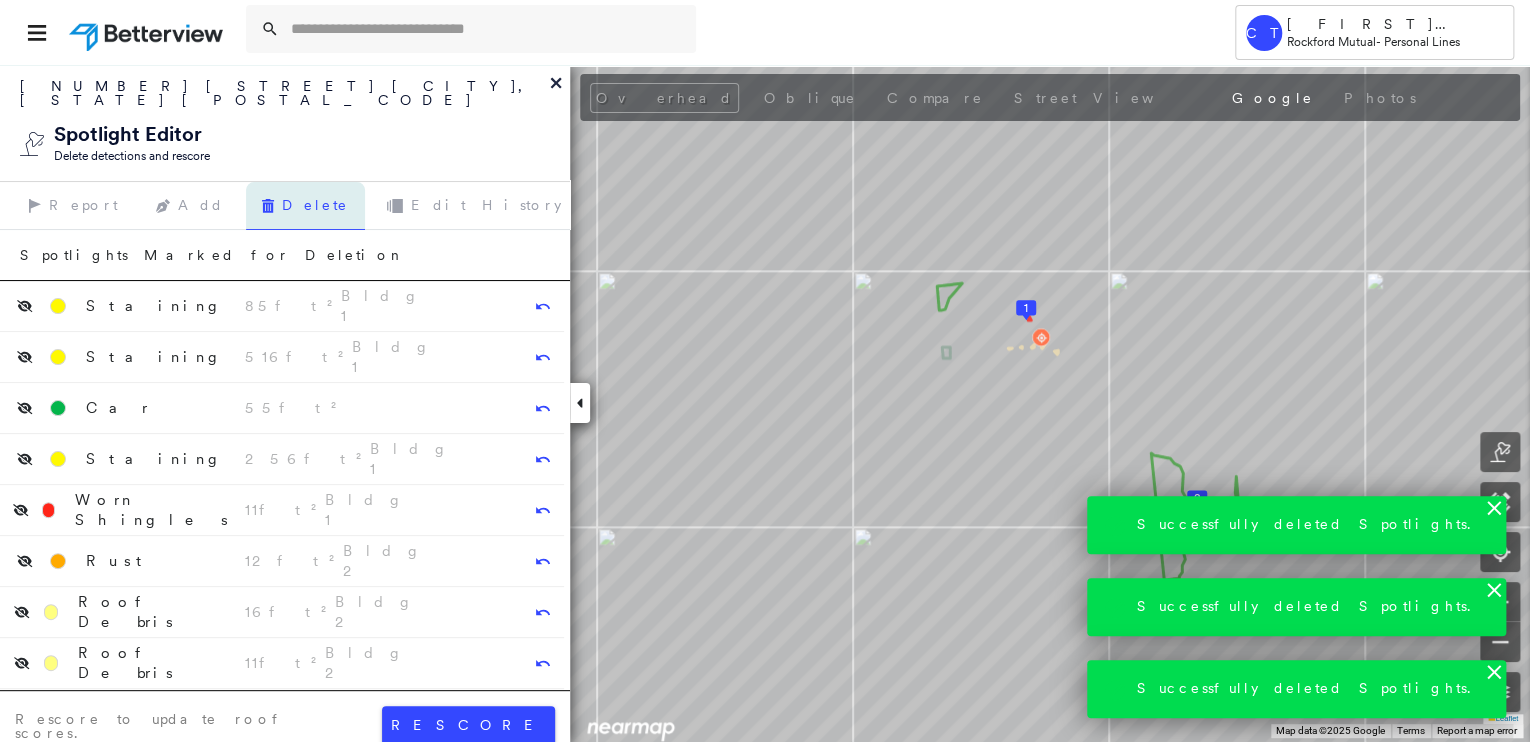 click 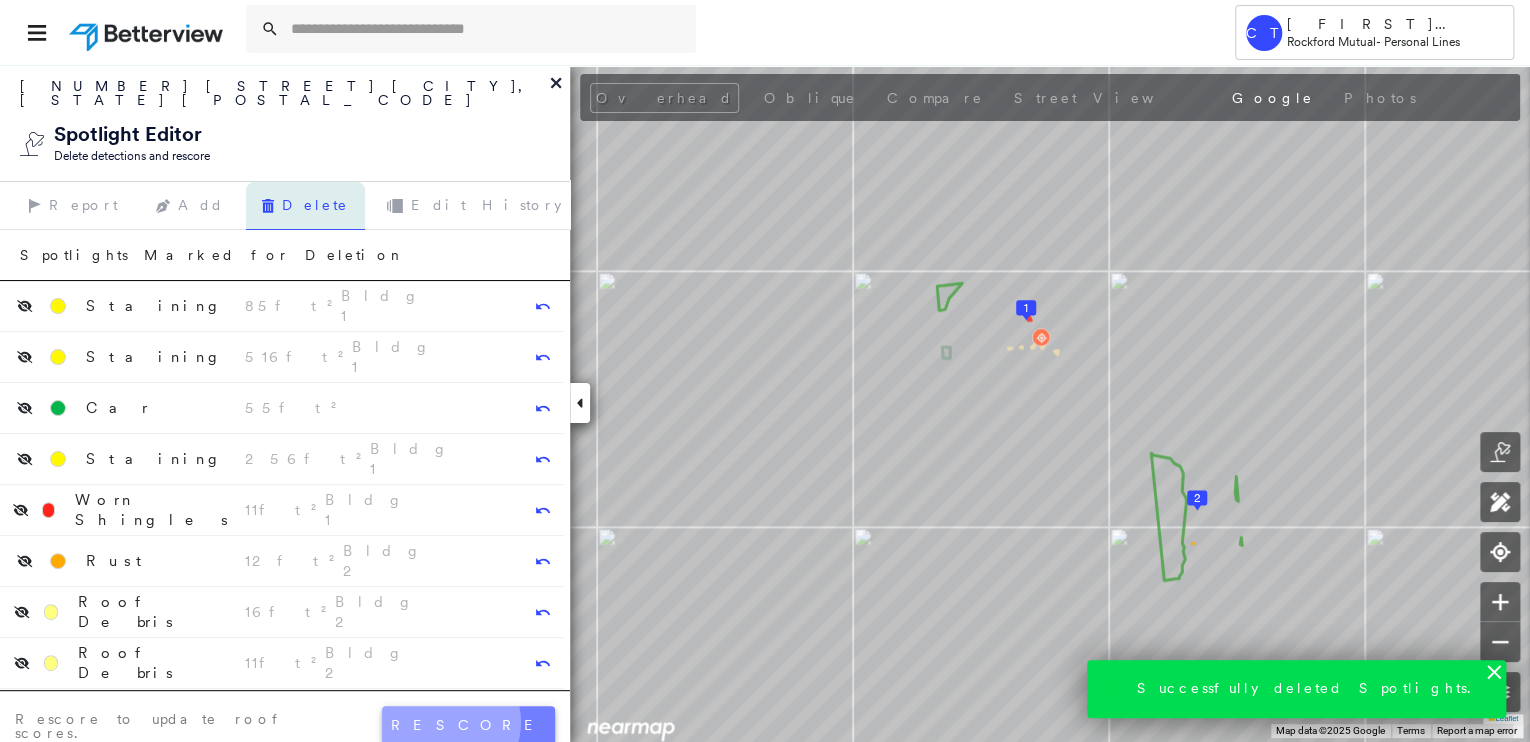 click on "rescore" at bounding box center [468, 725] 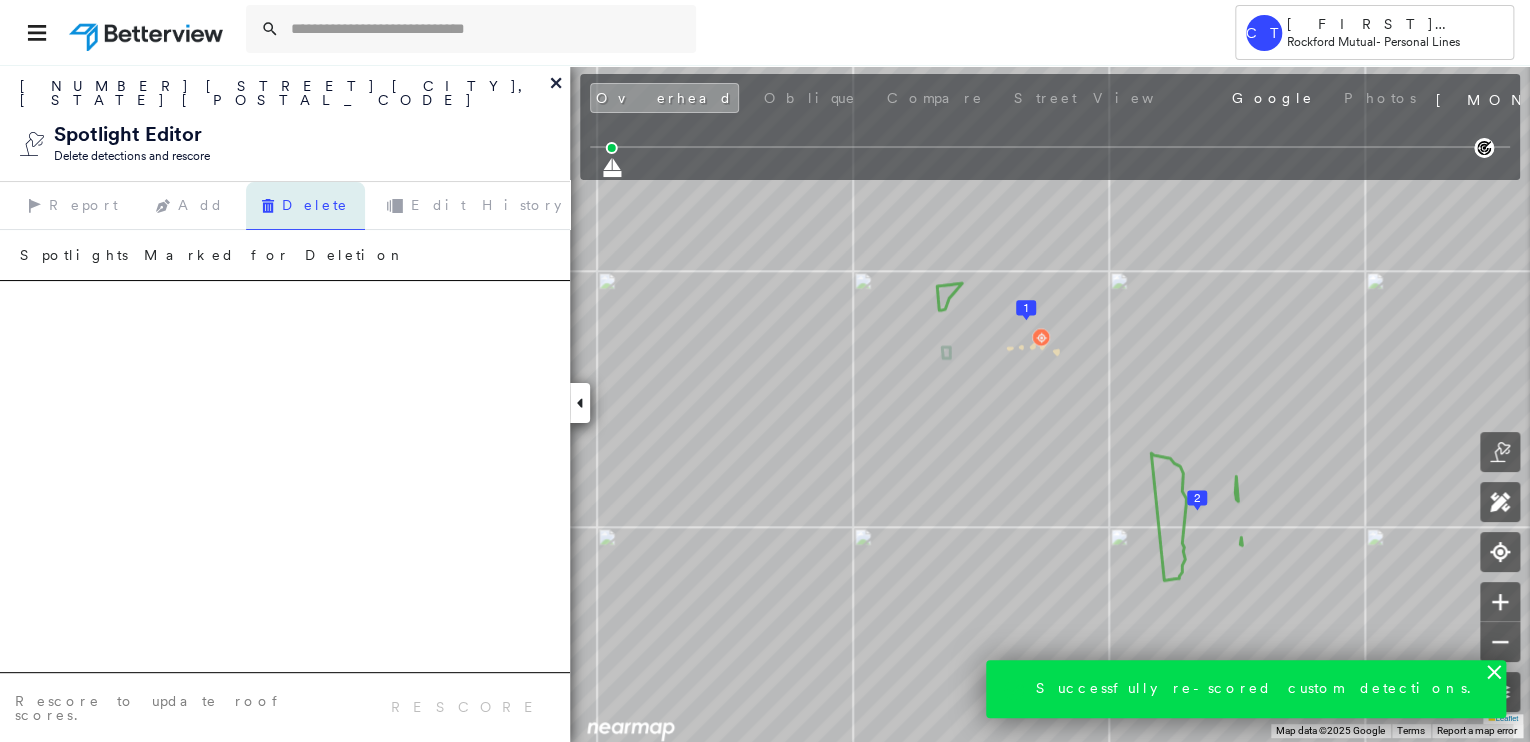 click 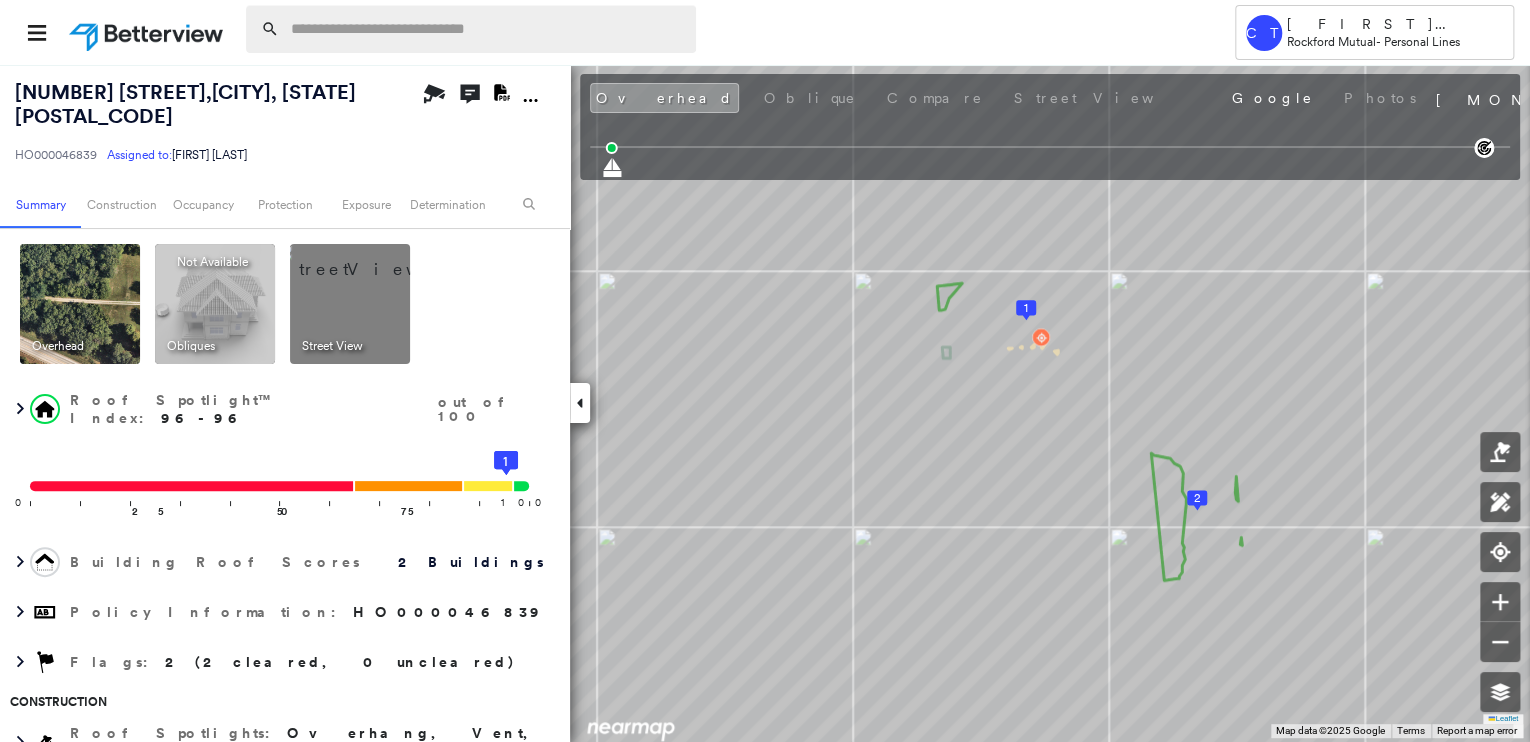 click at bounding box center [487, 29] 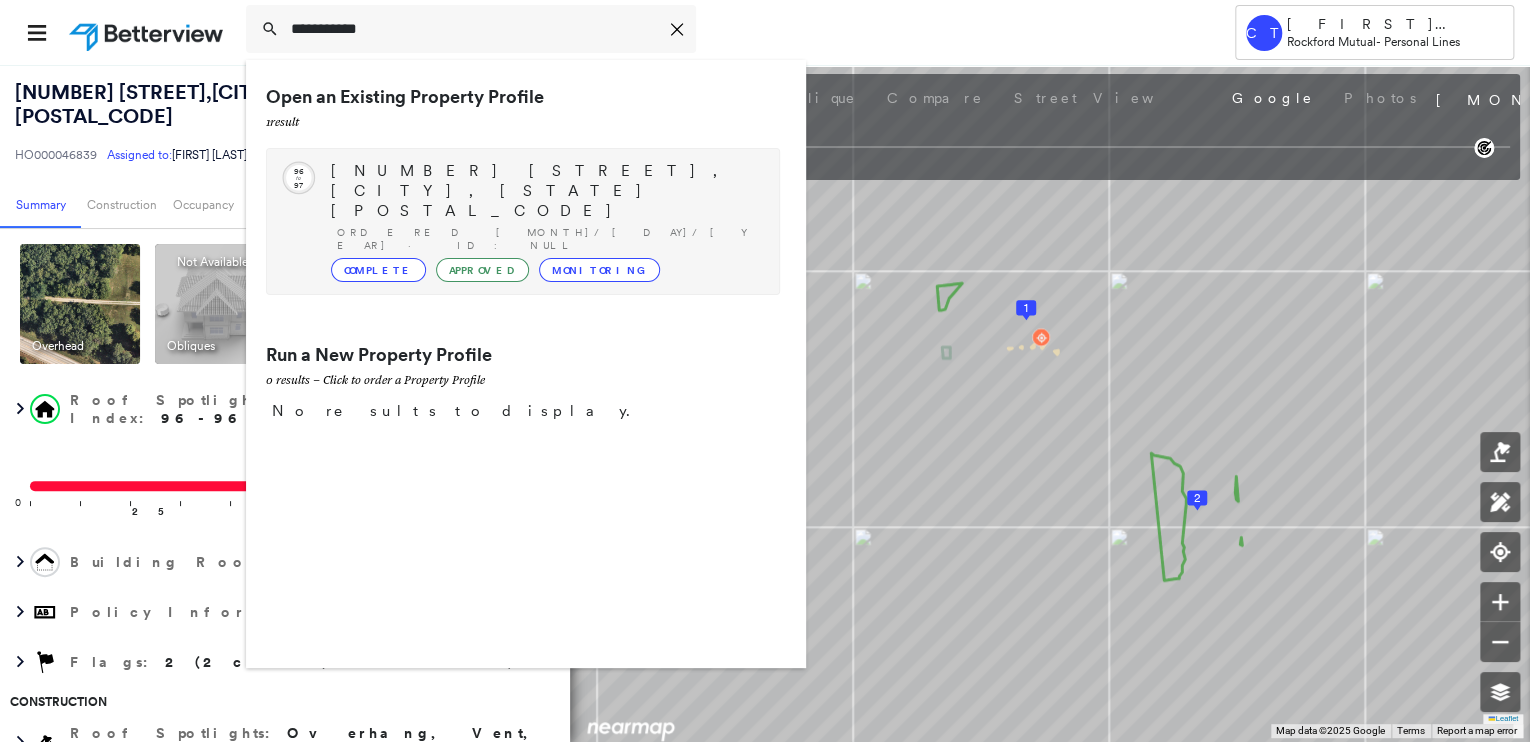 type on "**********" 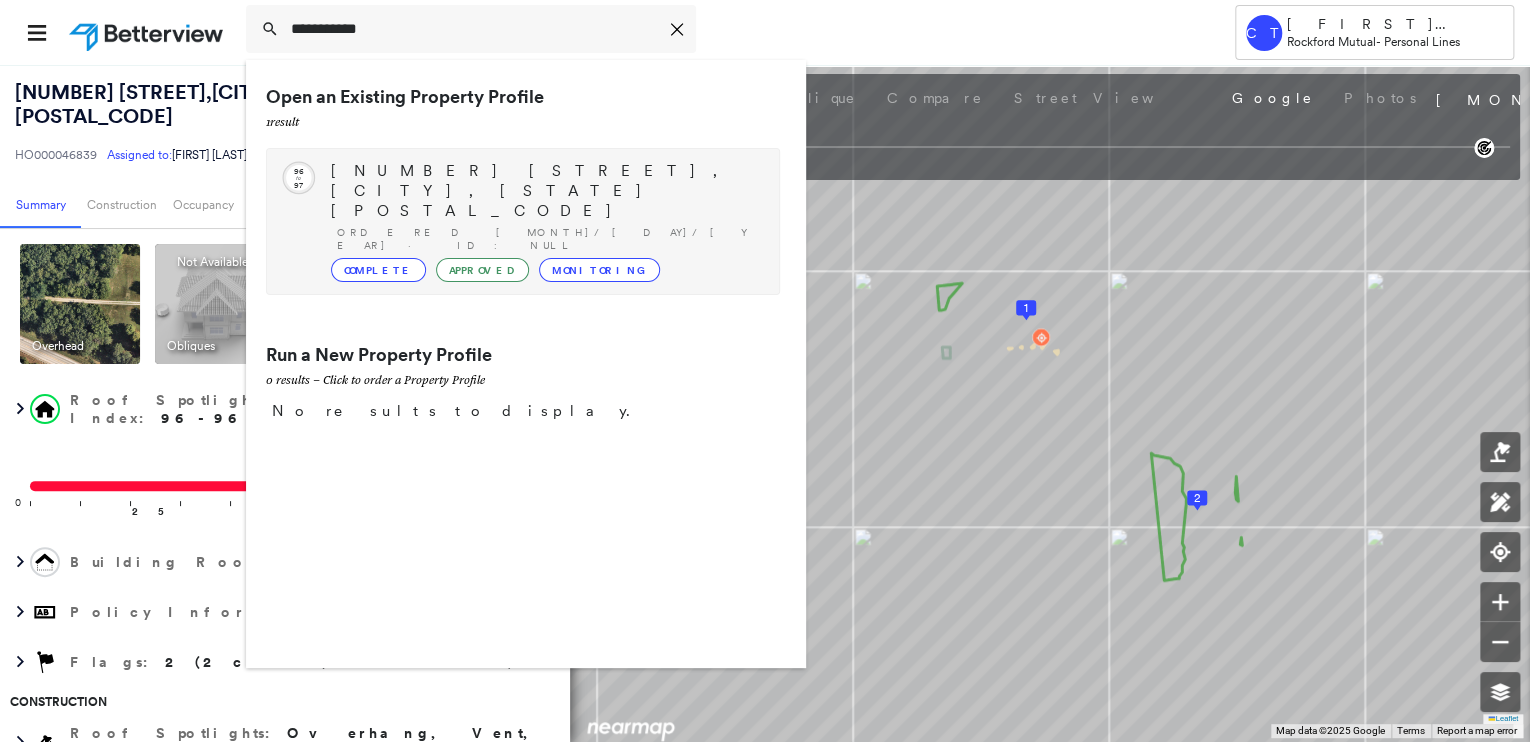 click on "[NUMBER] [STREET], [CITY], [STATE] [POSTAL_CODE]" at bounding box center [545, 191] 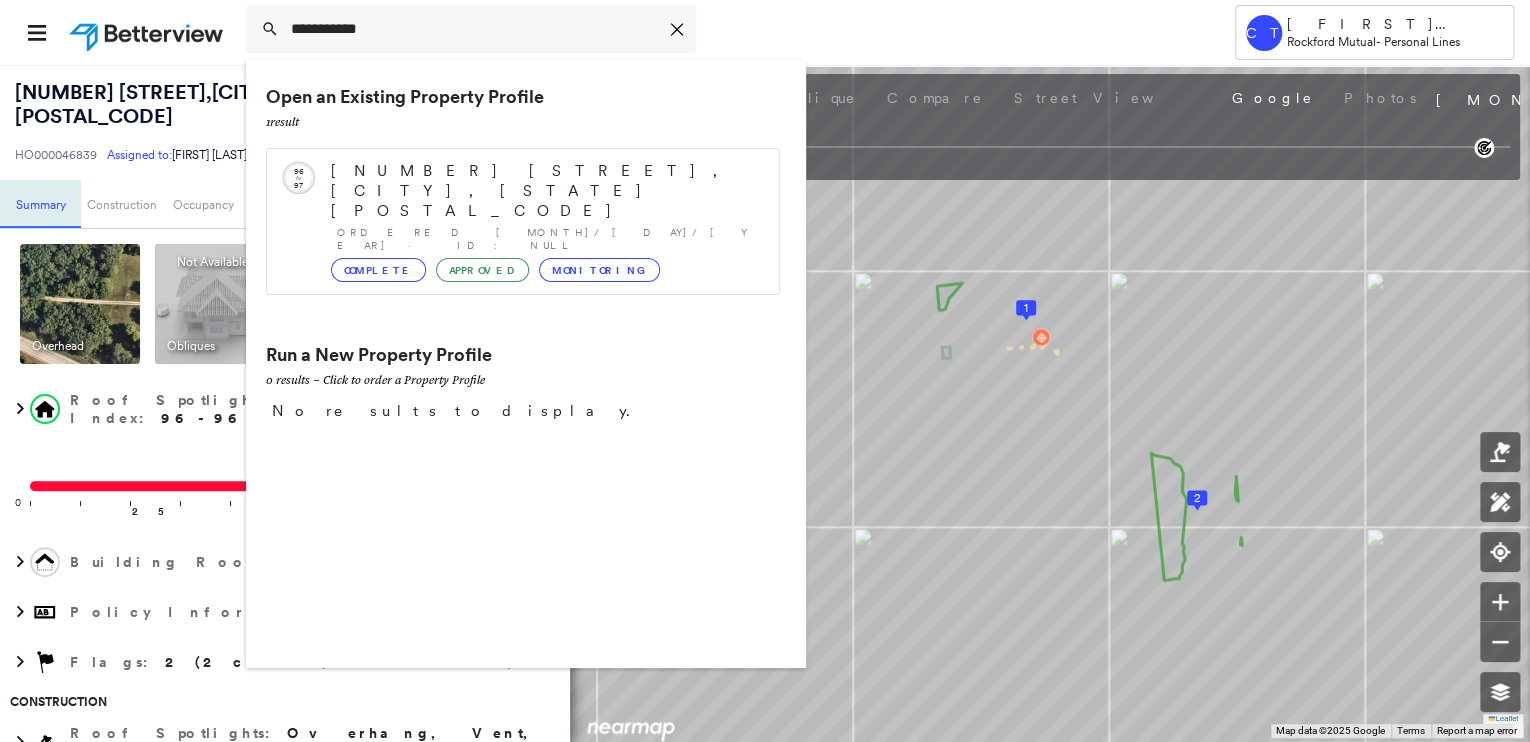 type 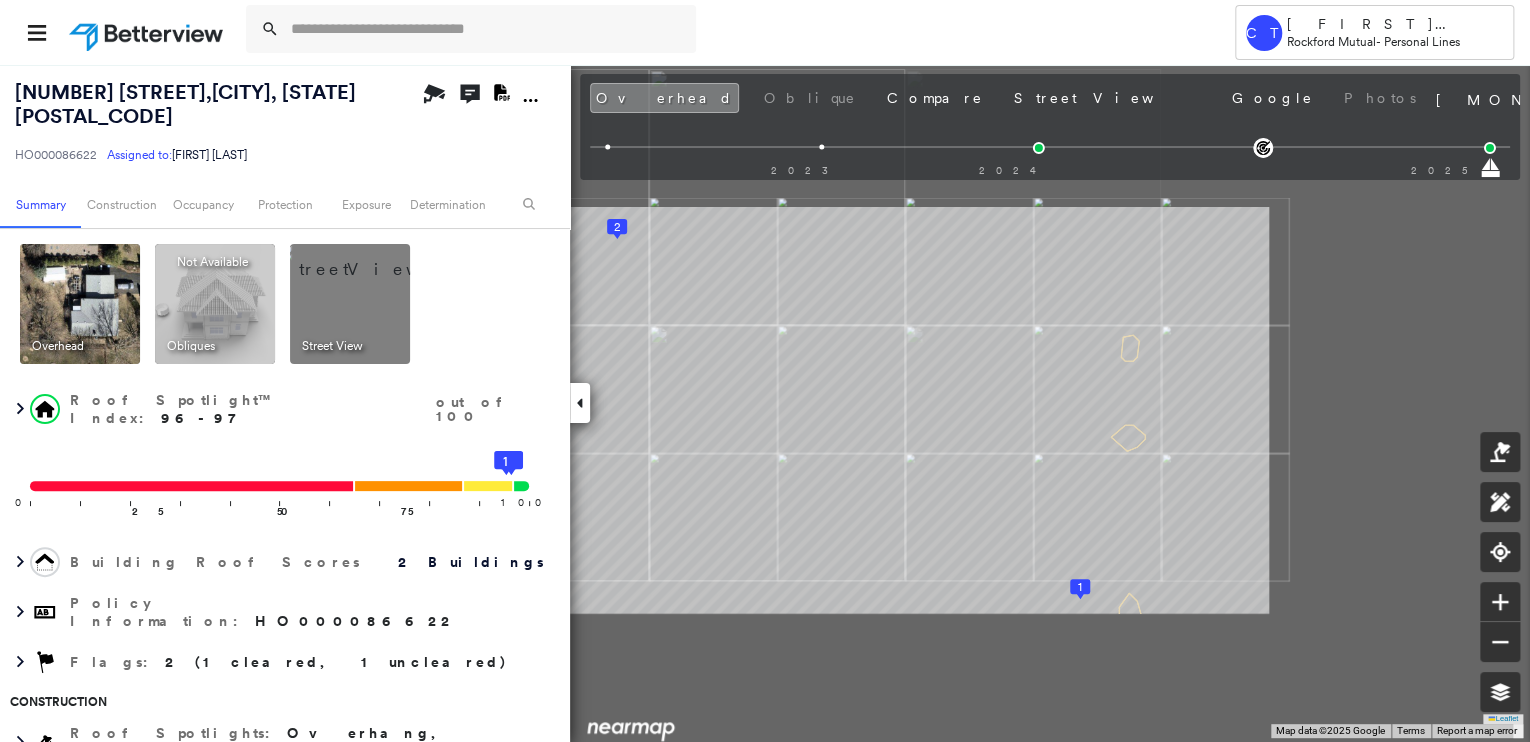 click at bounding box center [374, 259] 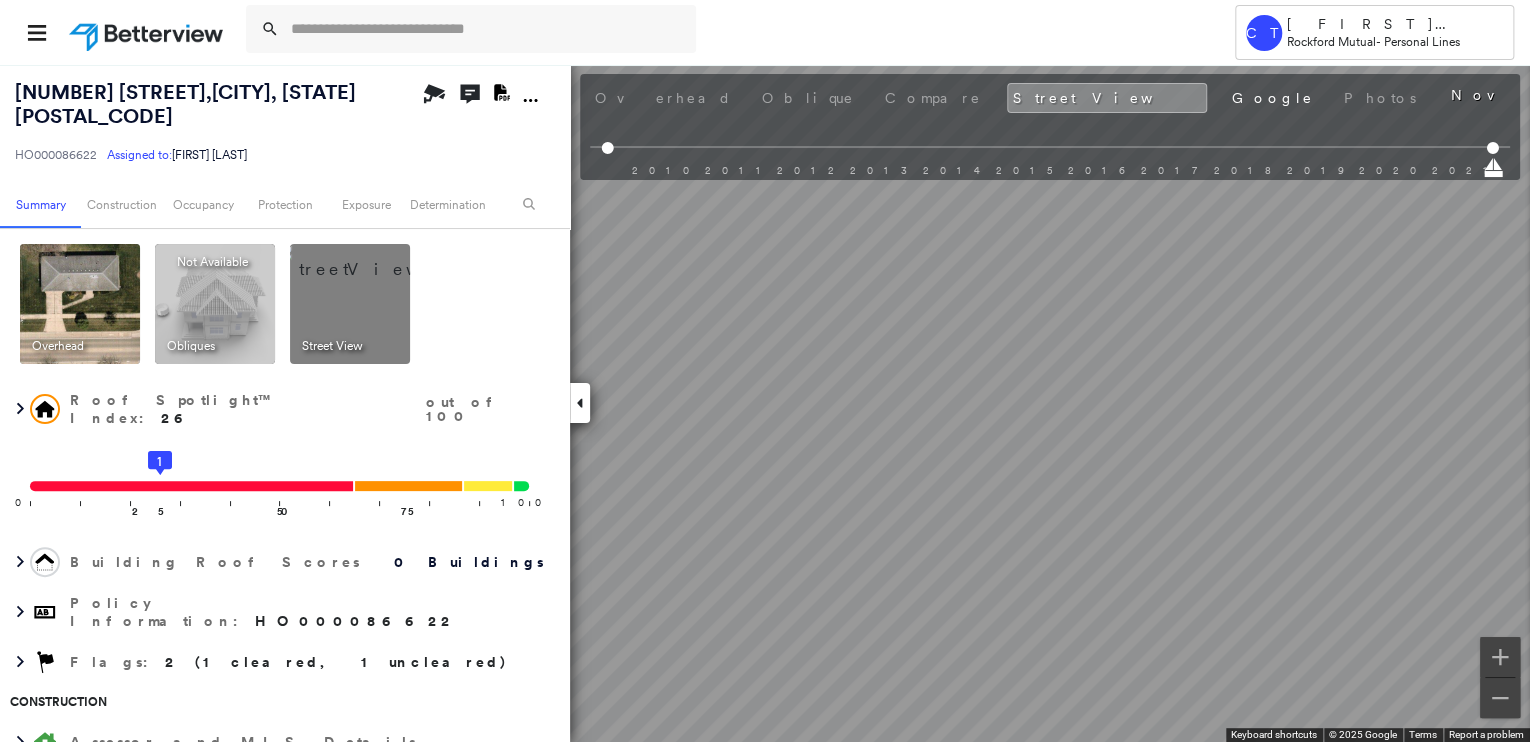 drag, startPoint x: 109, startPoint y: 308, endPoint x: 0, endPoint y: 370, distance: 125.39936 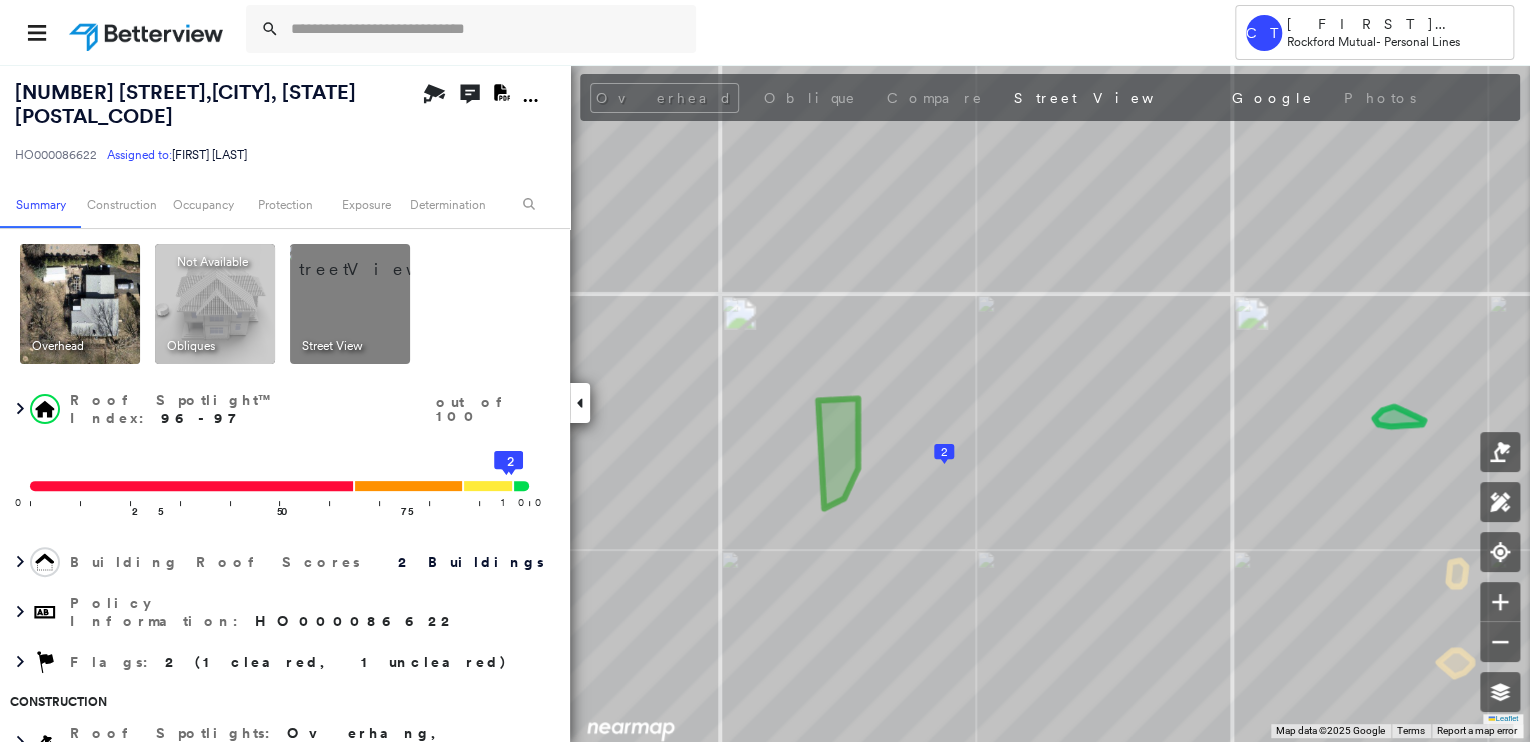click at bounding box center (80, 304) 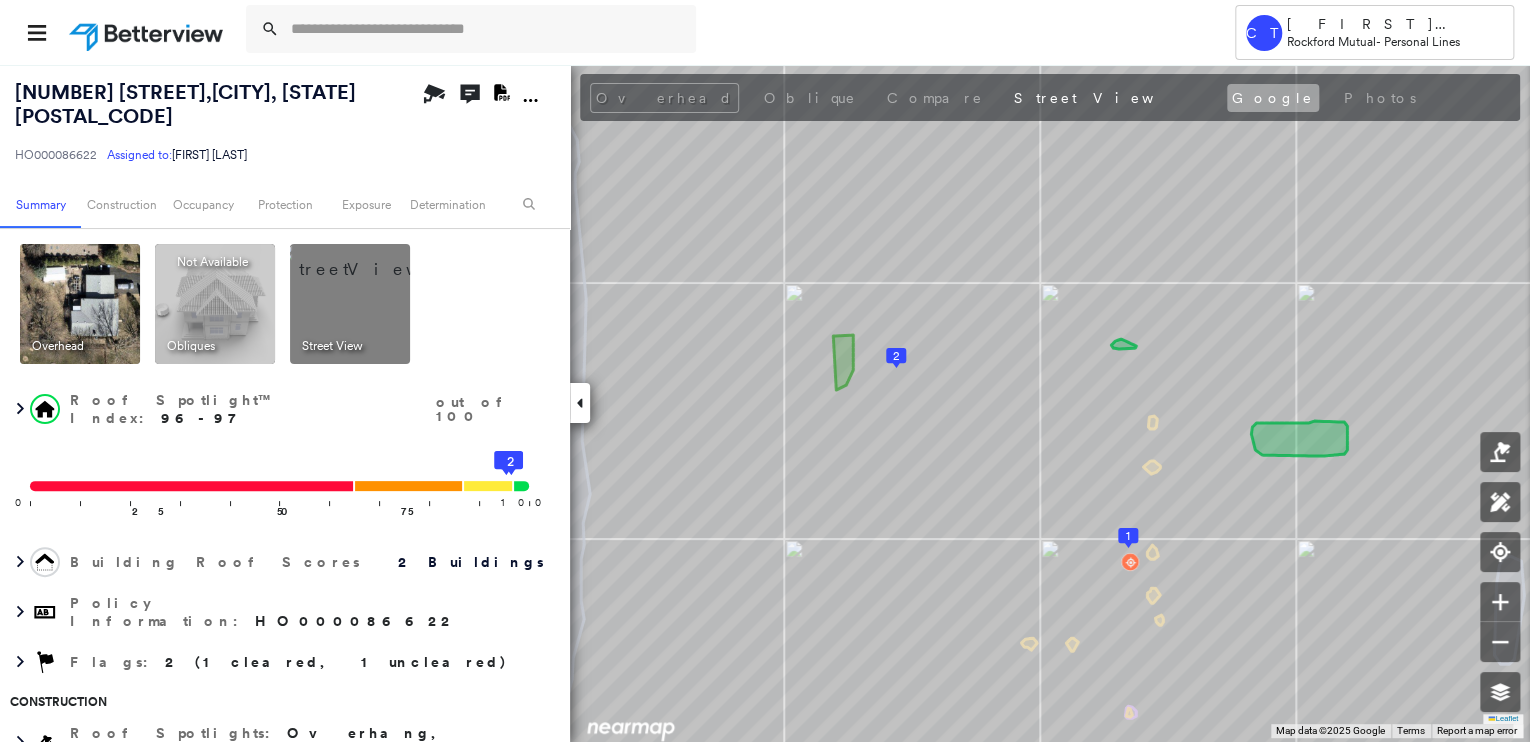 click on "Google" at bounding box center (1273, 98) 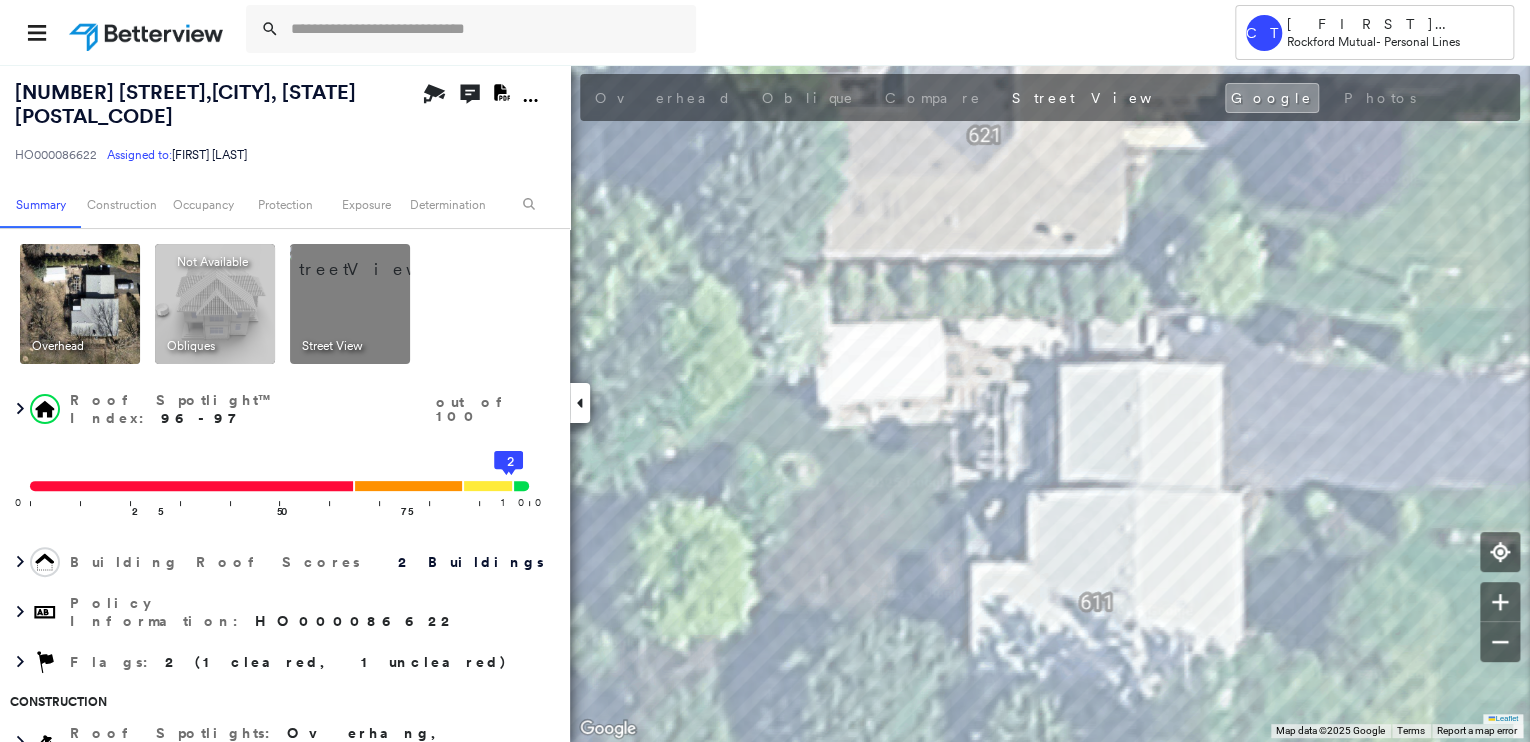 click at bounding box center (80, 304) 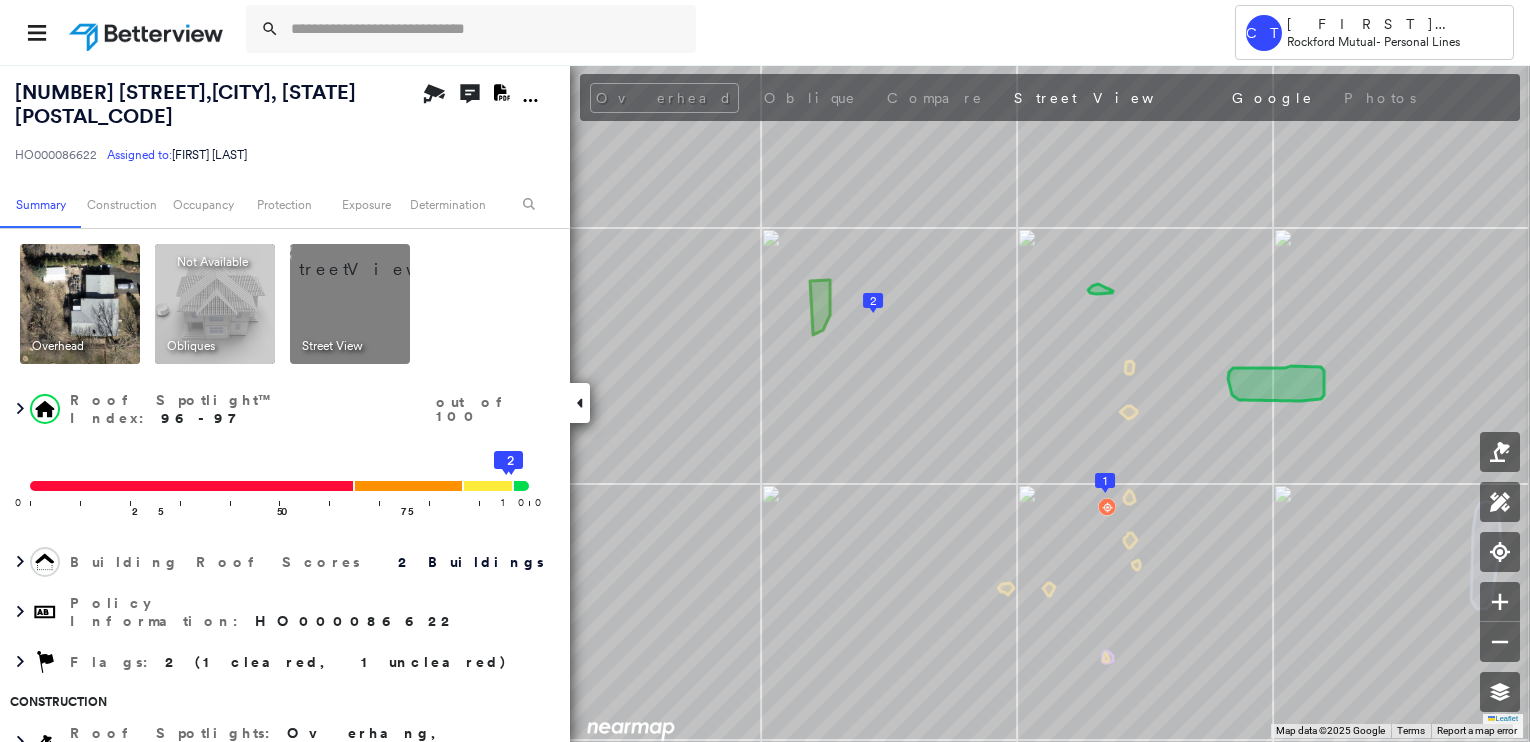 scroll, scrollTop: 0, scrollLeft: 0, axis: both 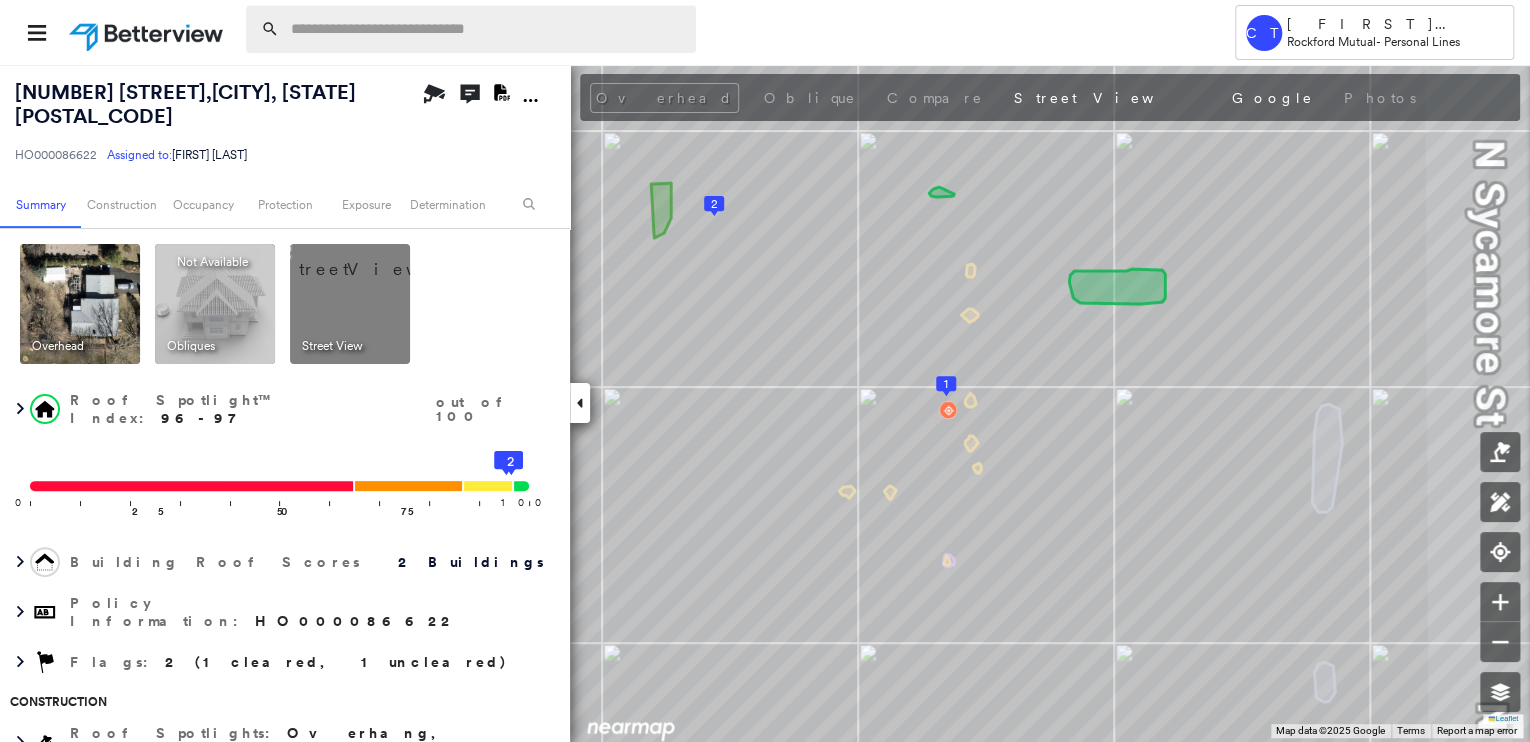 click at bounding box center [487, 29] 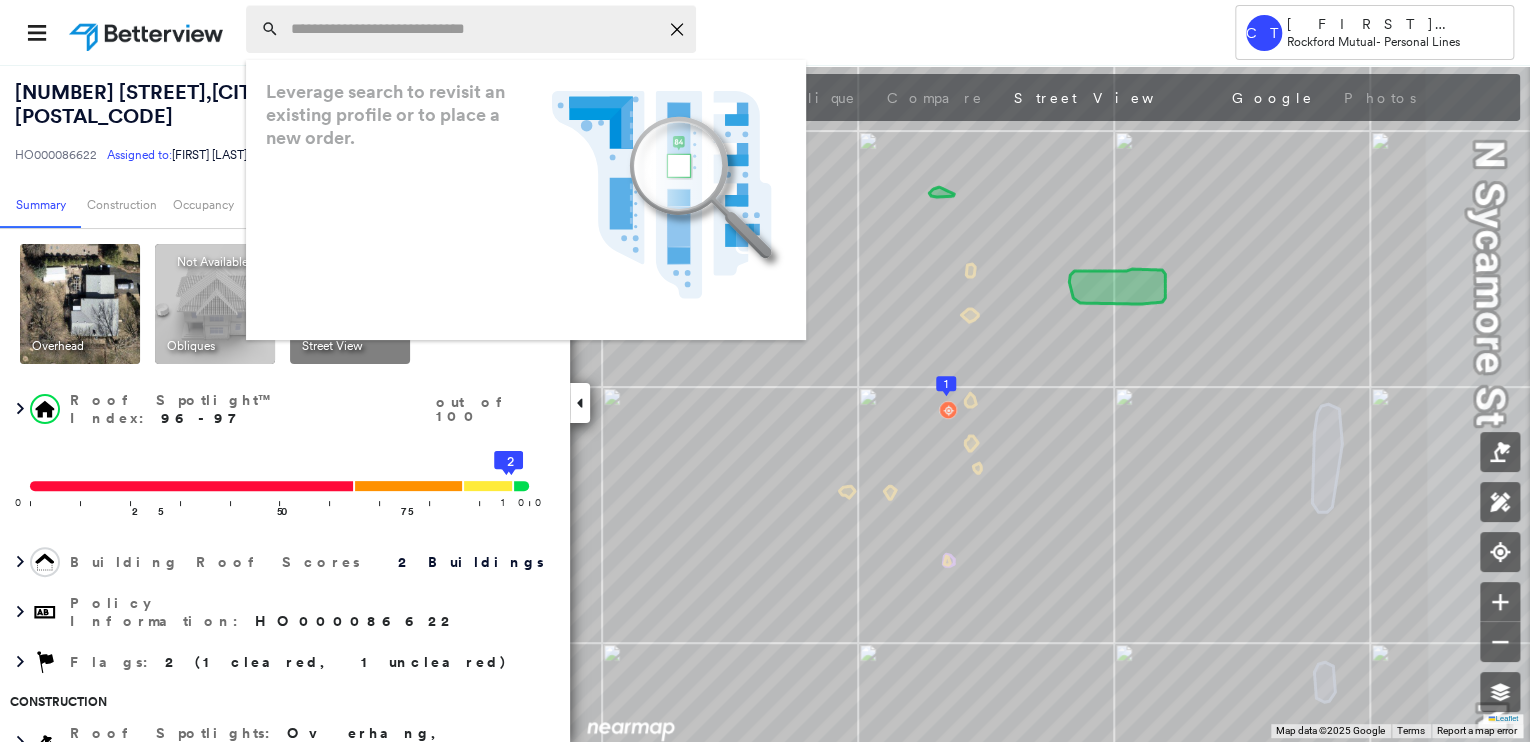 paste on "**********" 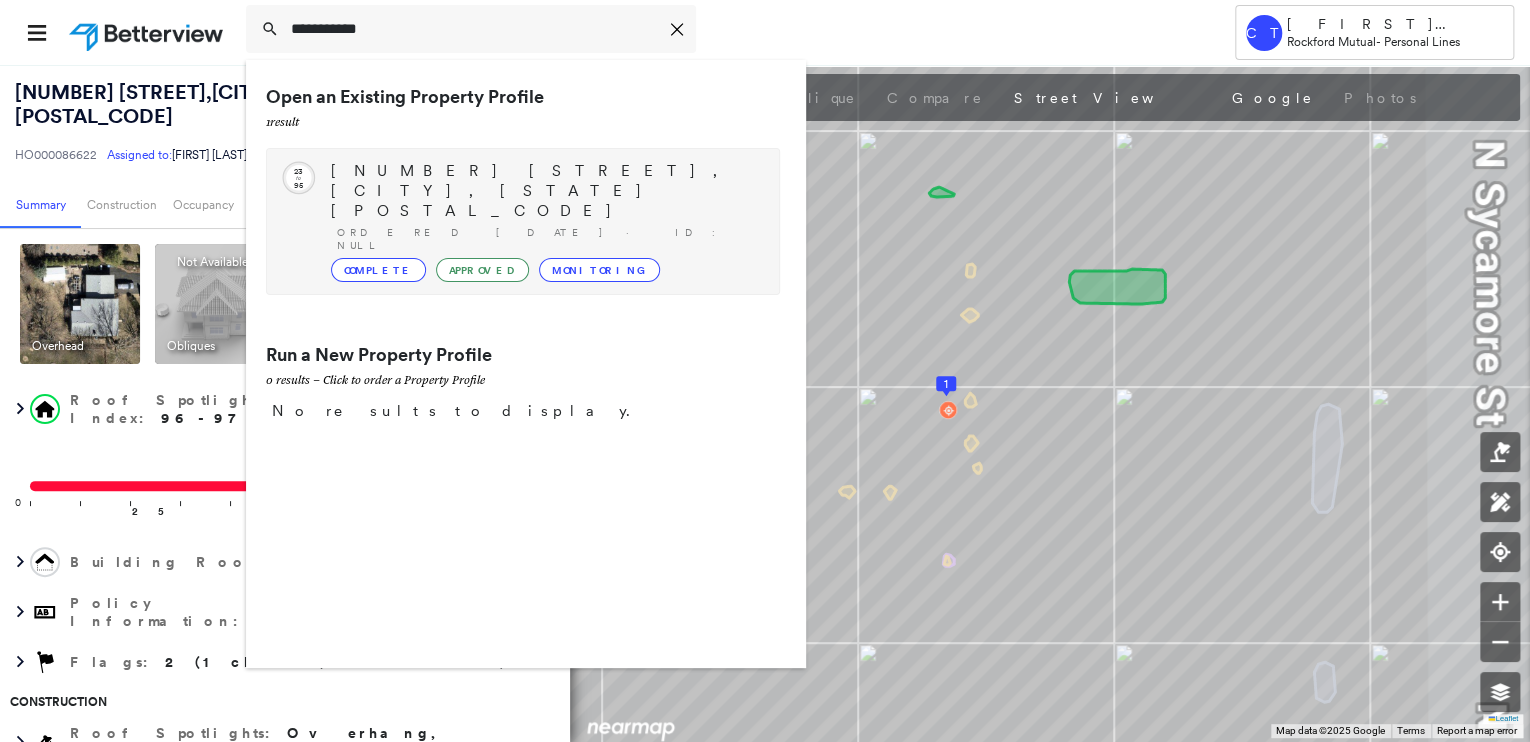 type on "**********" 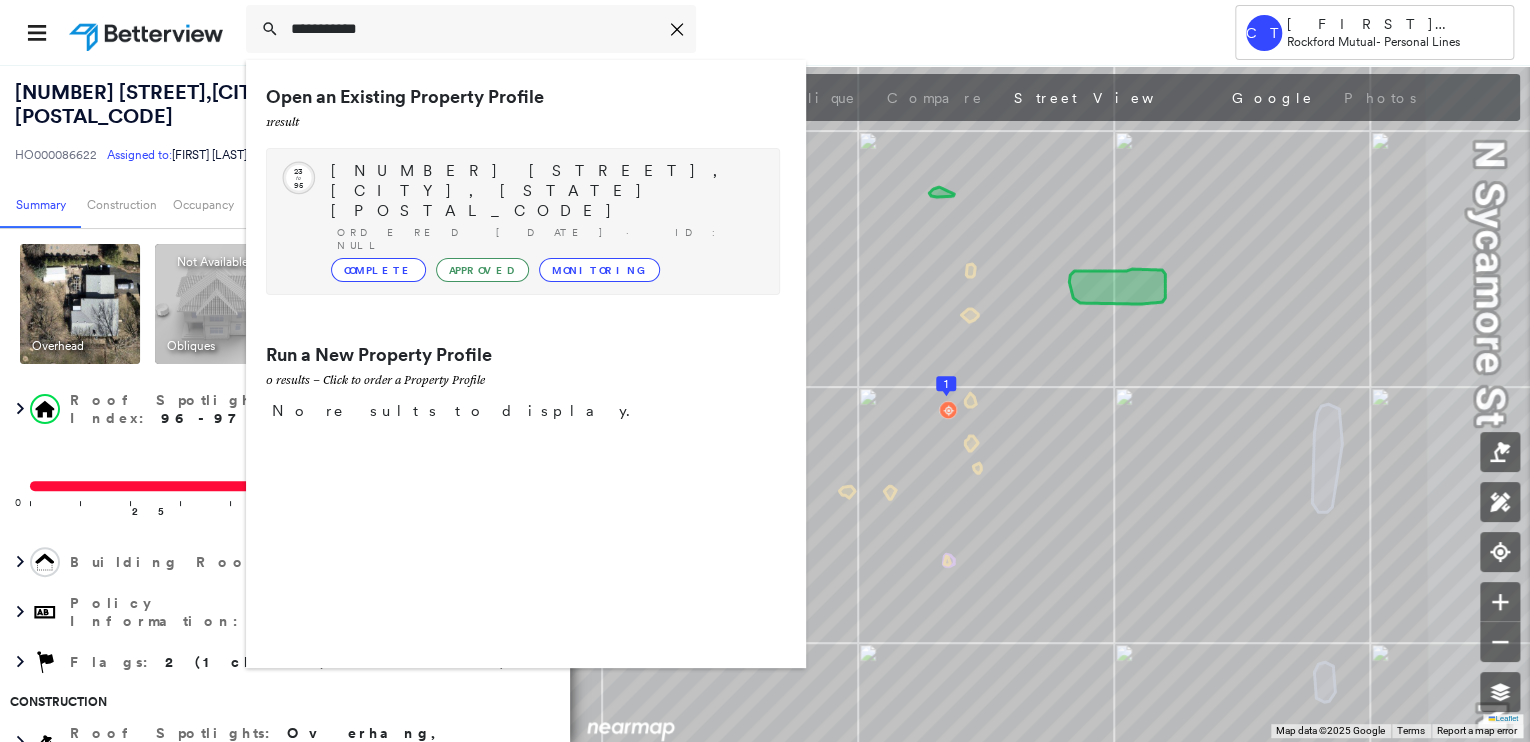 click on "[NUMBER] [STREET], [CITY], [STATE] [POSTAL_CODE]" at bounding box center [545, 191] 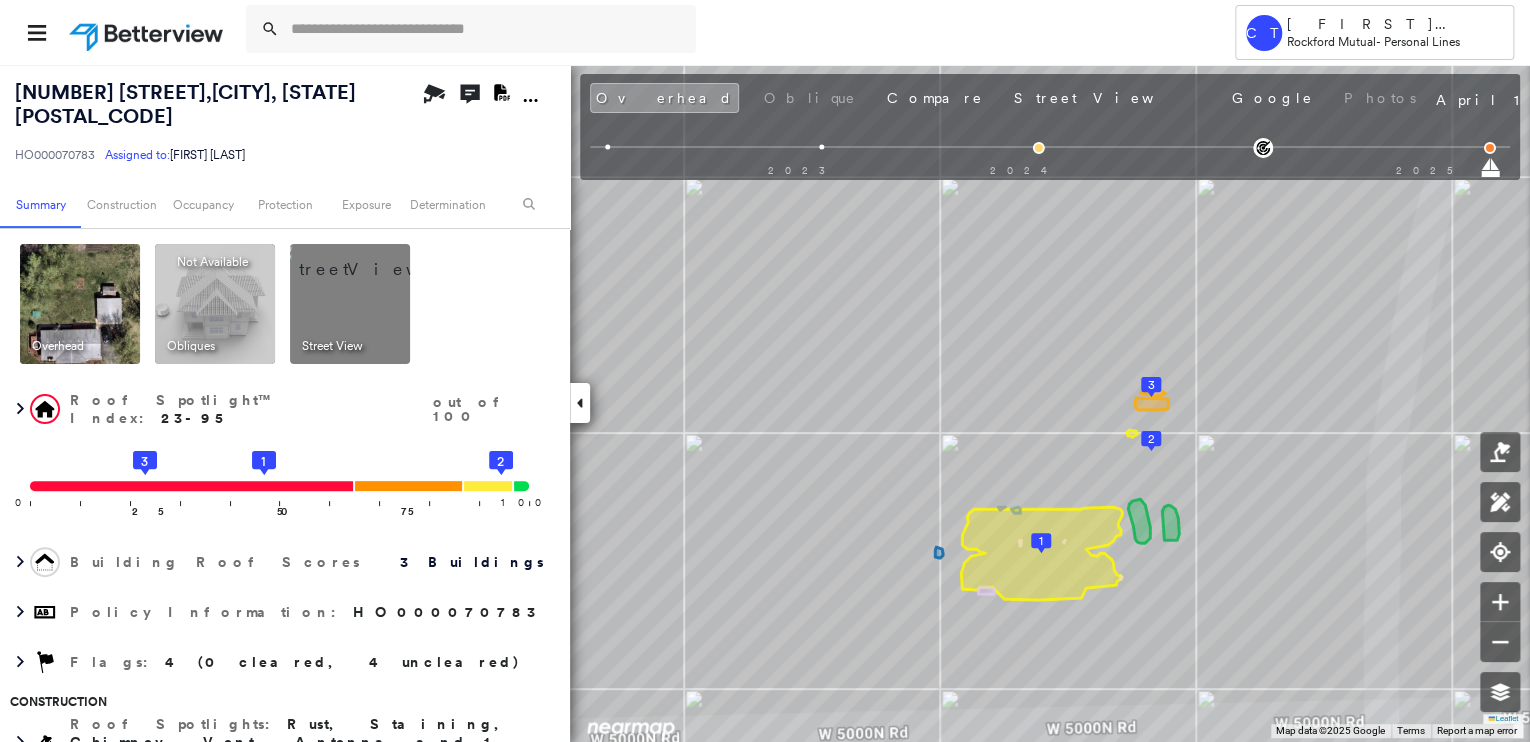 click at bounding box center (374, 259) 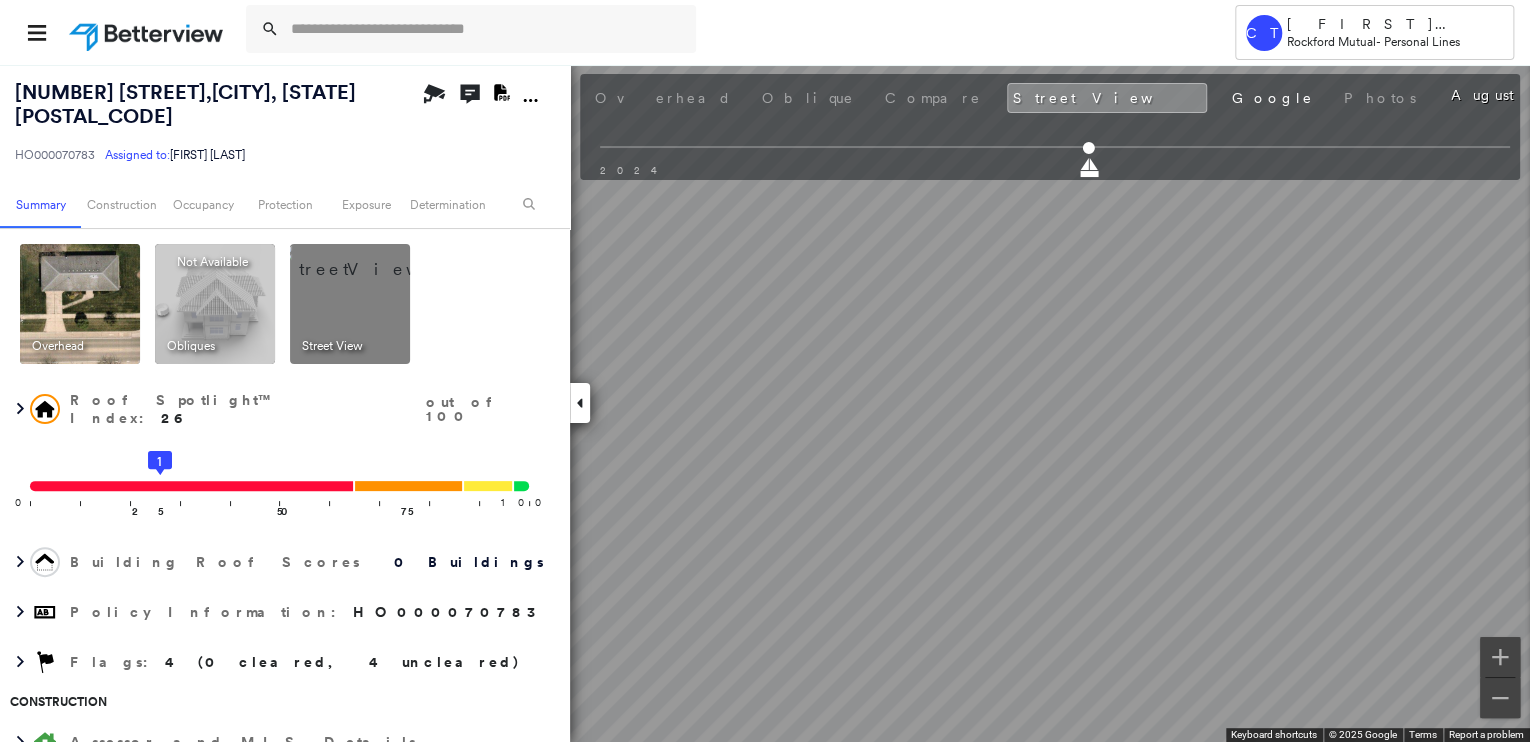 click at bounding box center (80, 304) 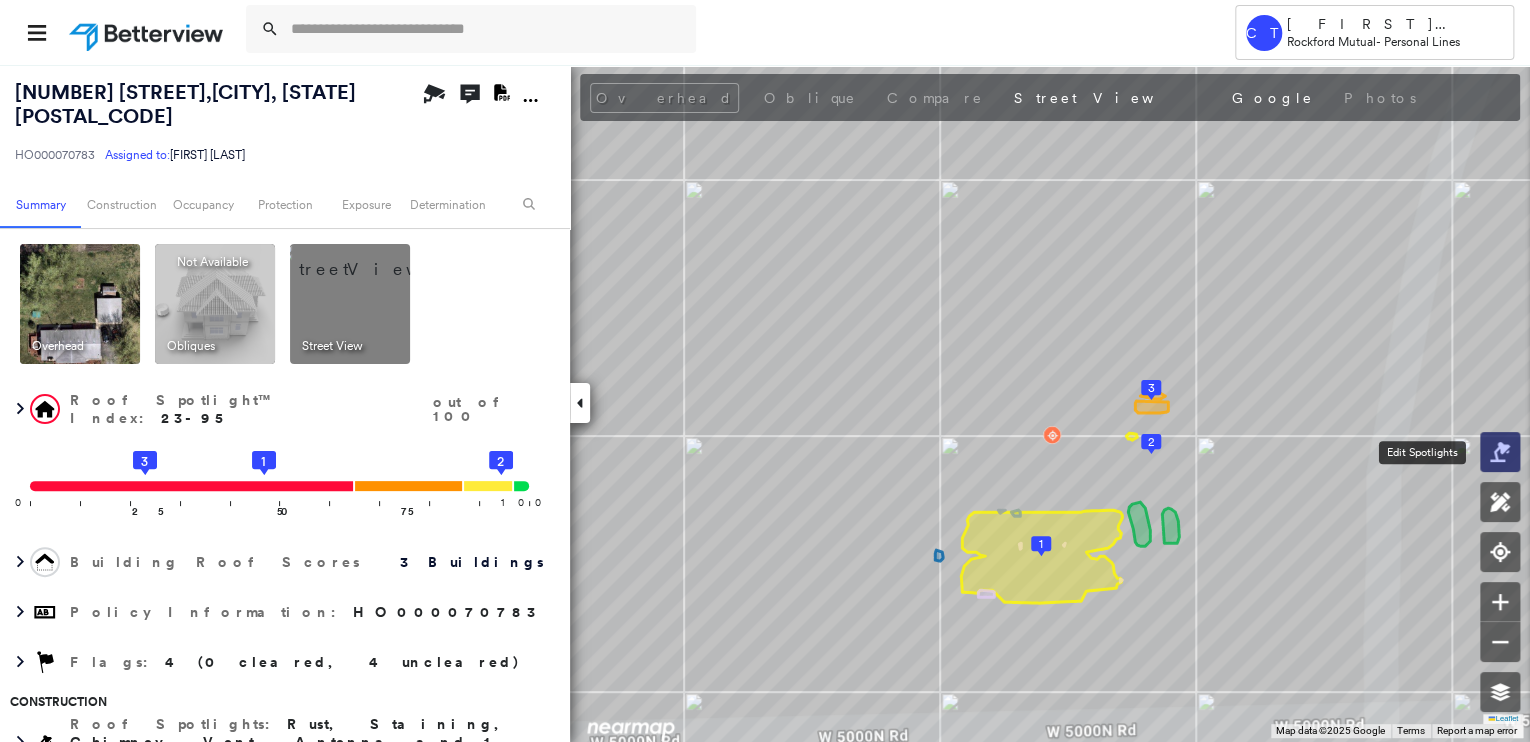 click 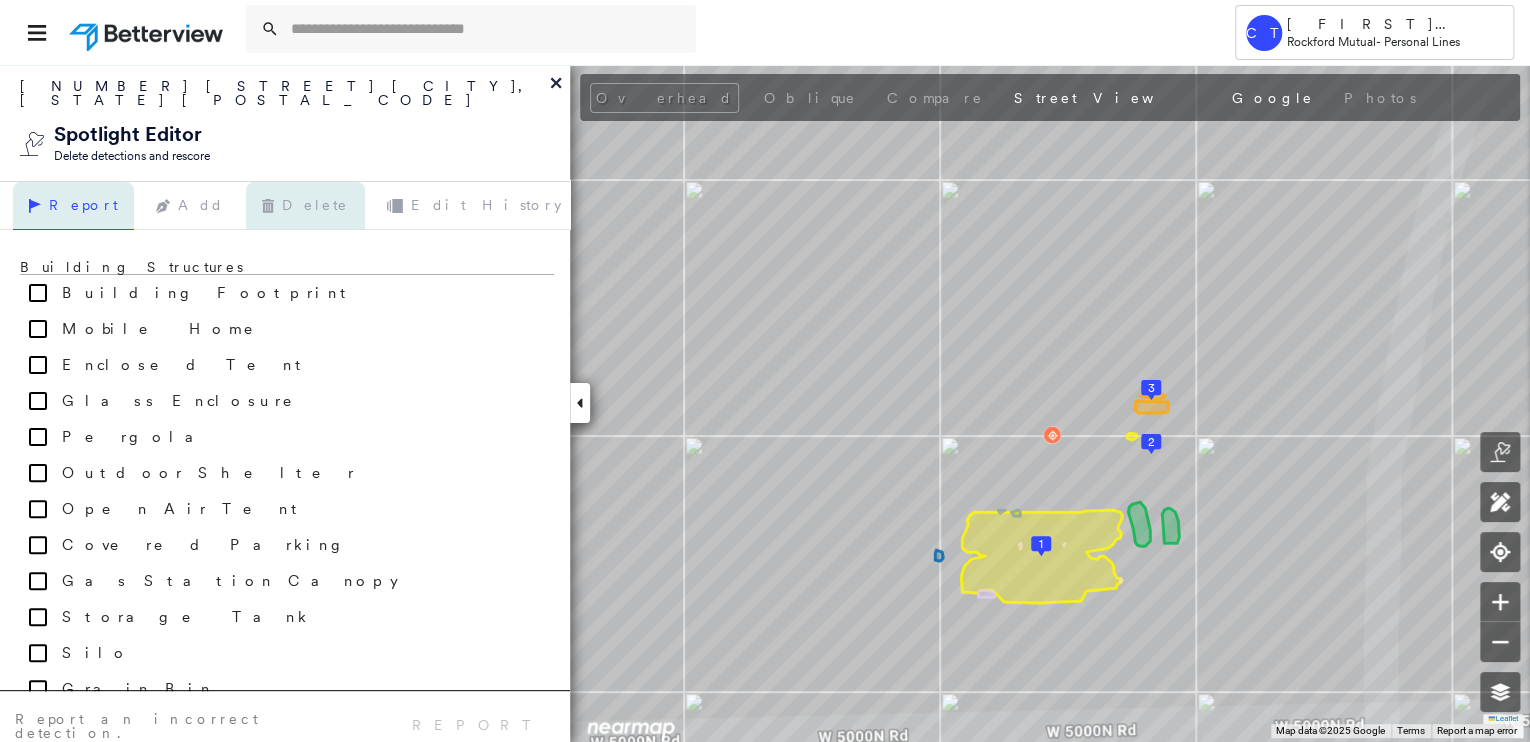 click on "Delete" at bounding box center (305, 206) 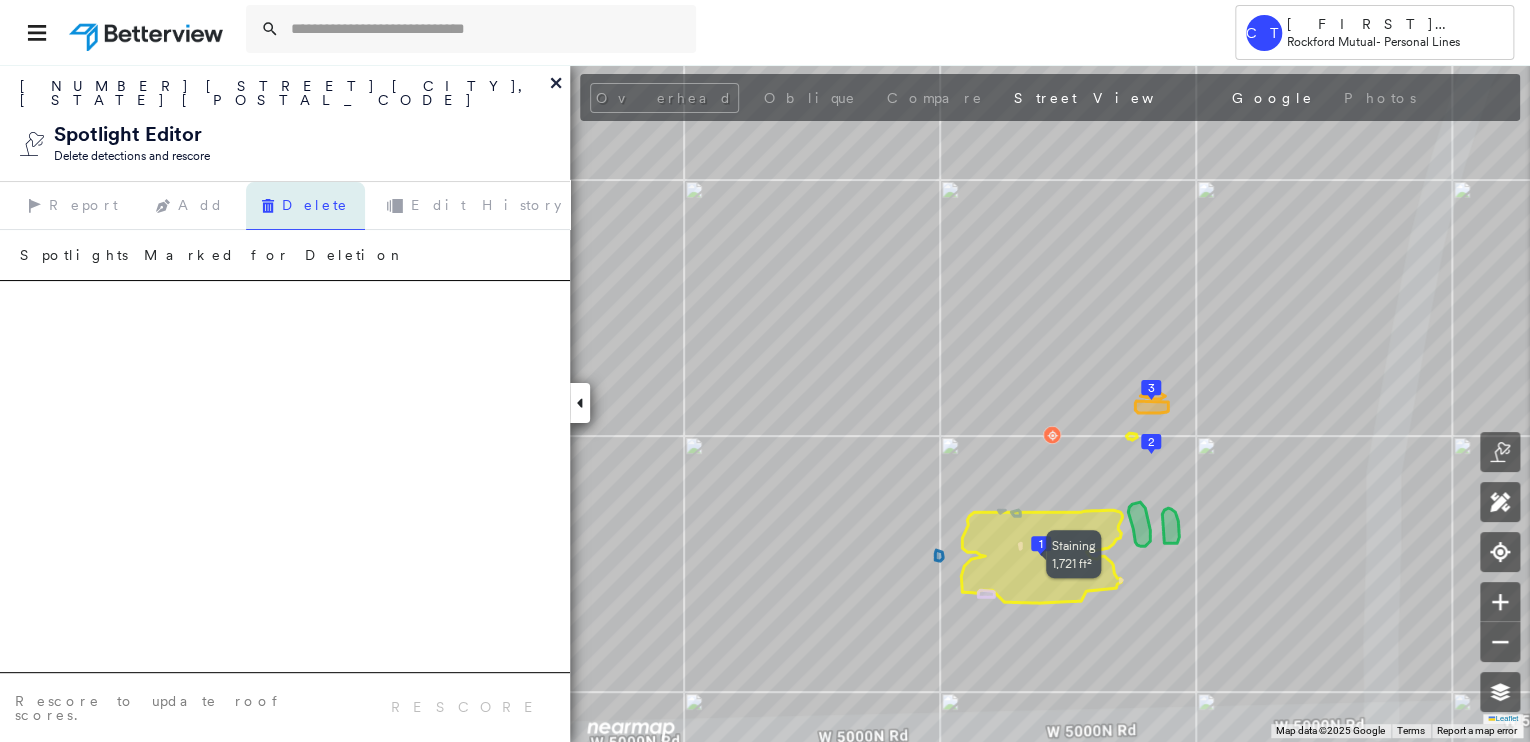click 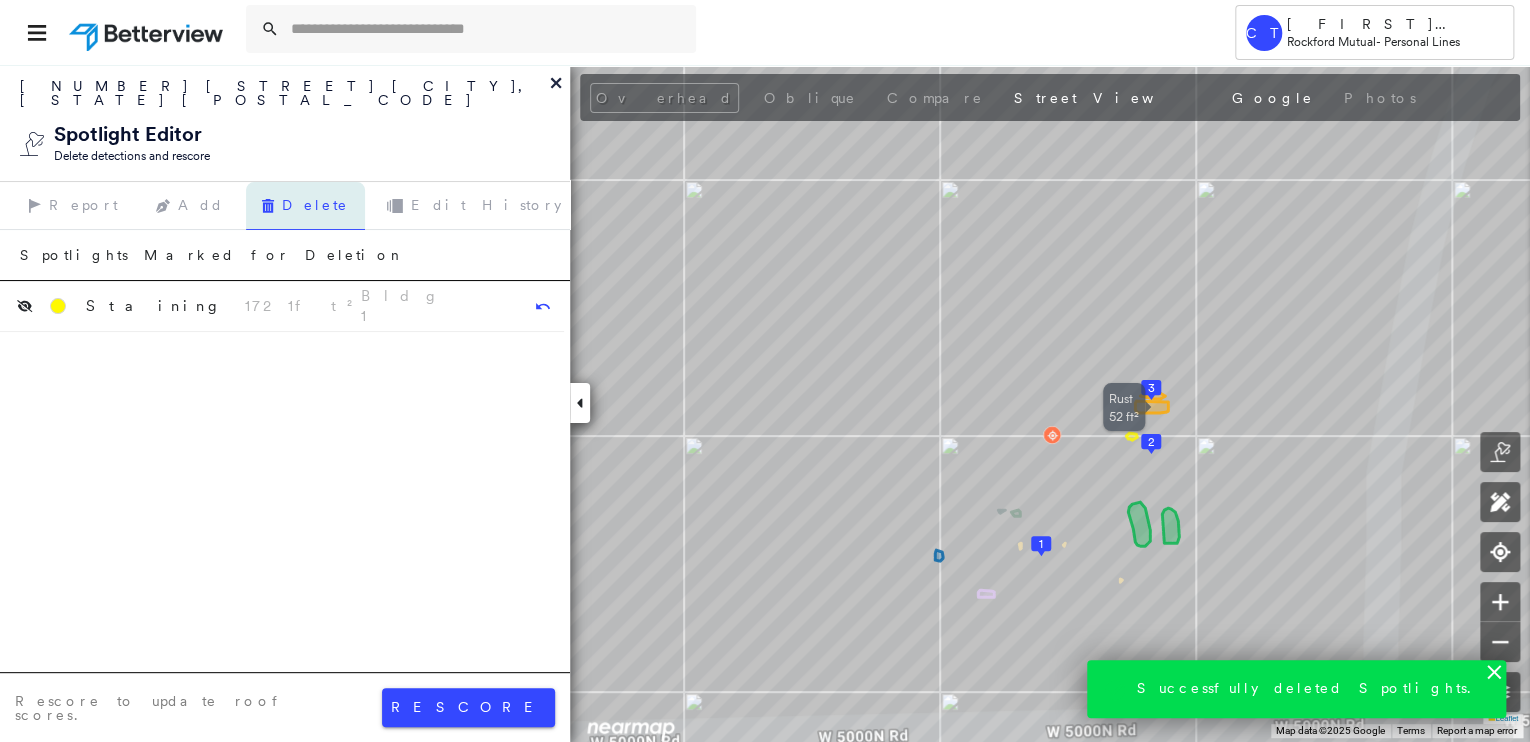 click 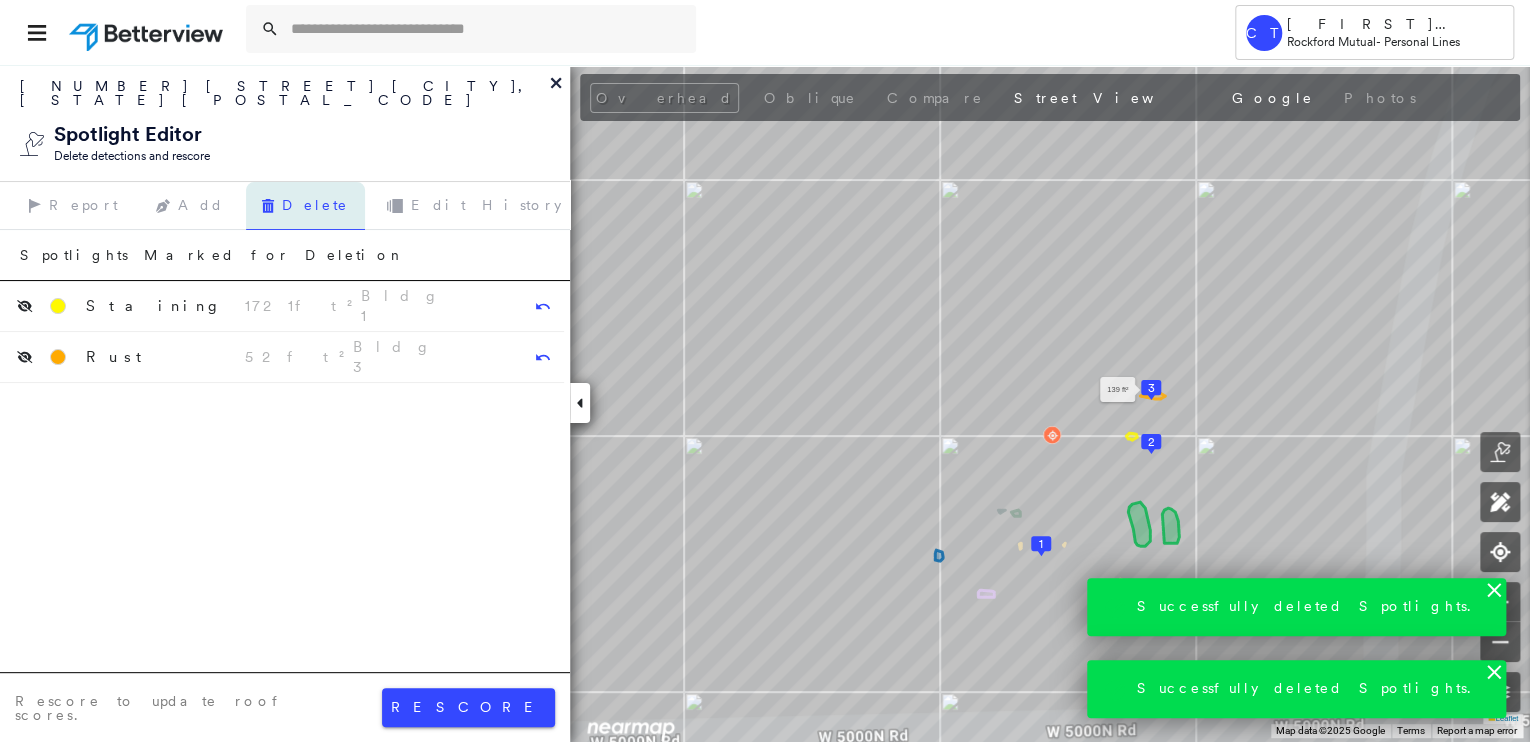 click on "3" at bounding box center (1151, 388) 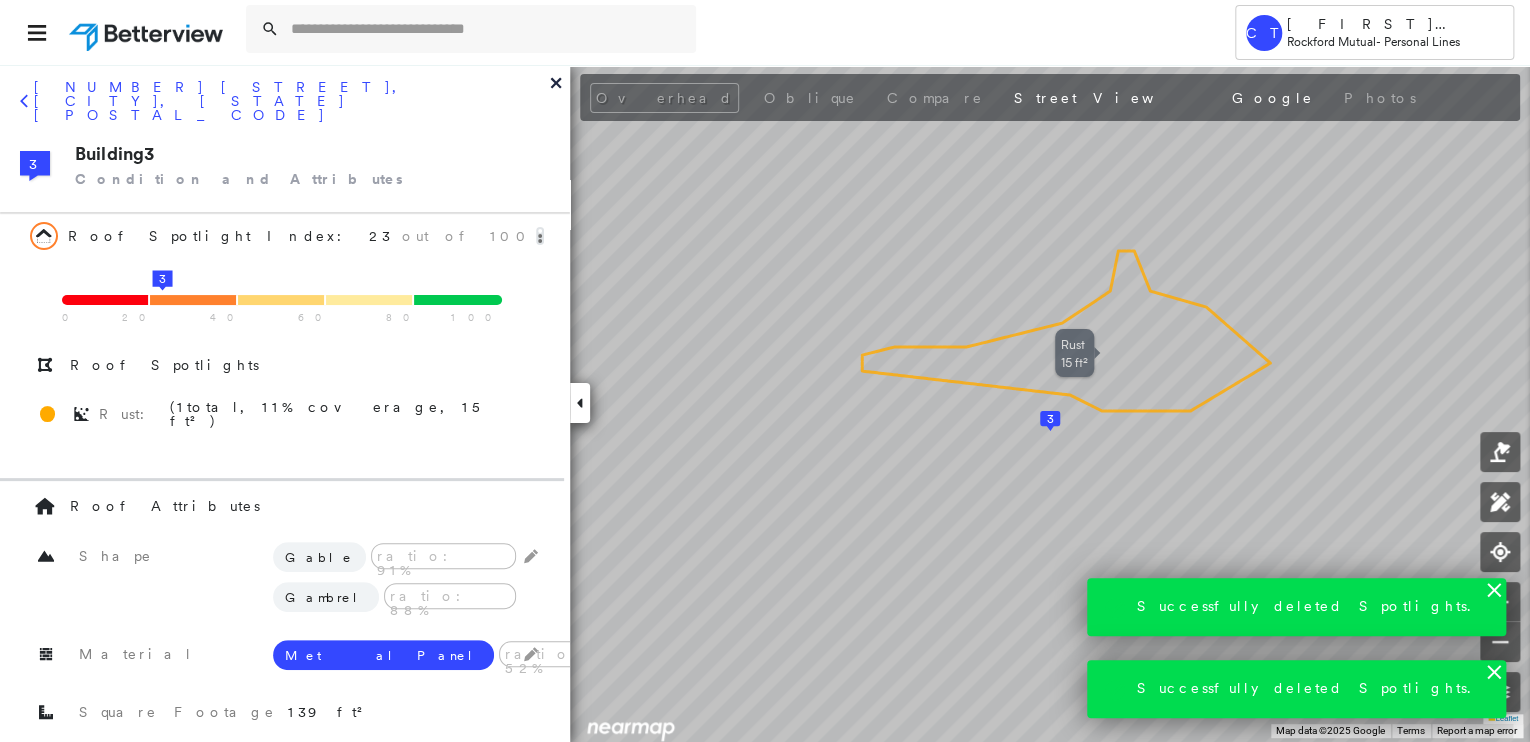 click 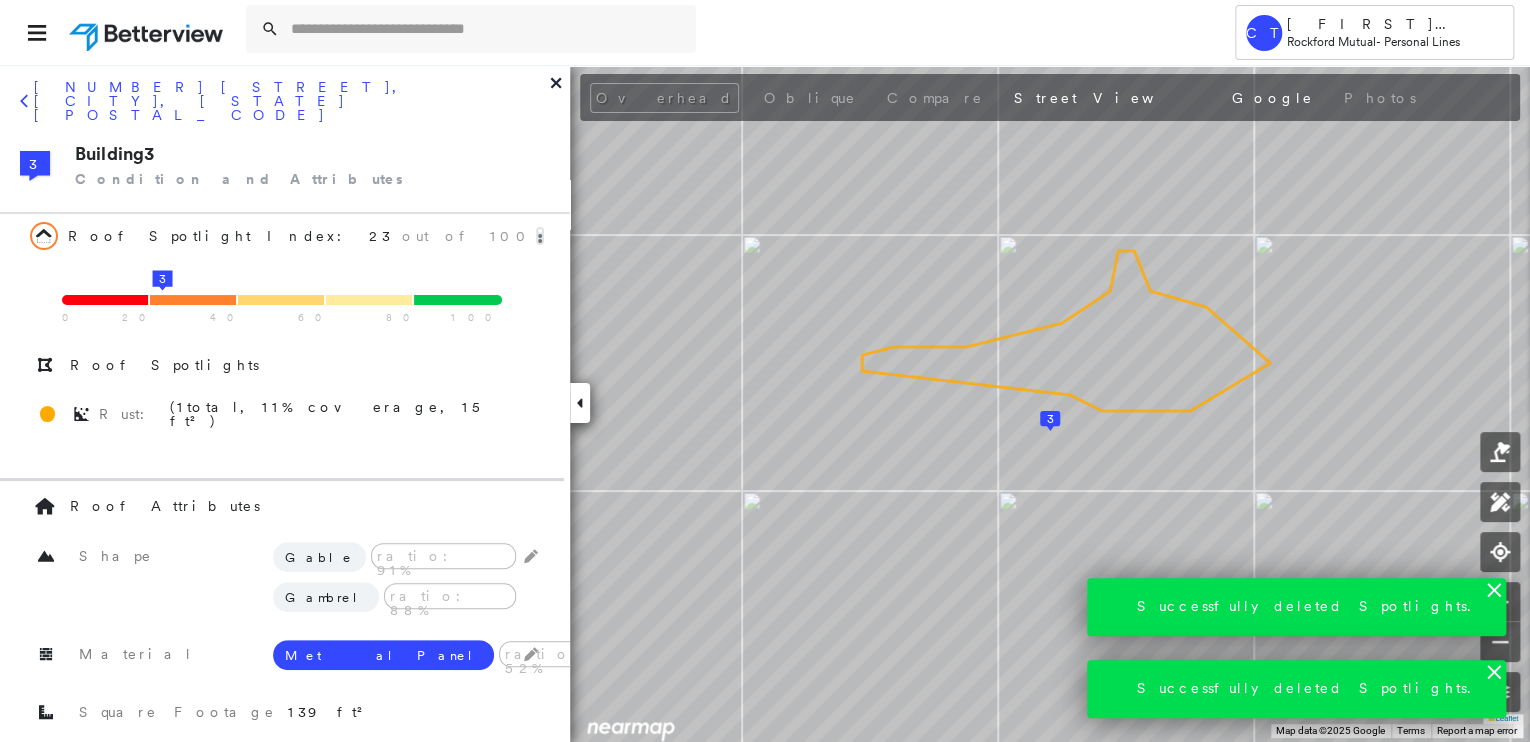 click 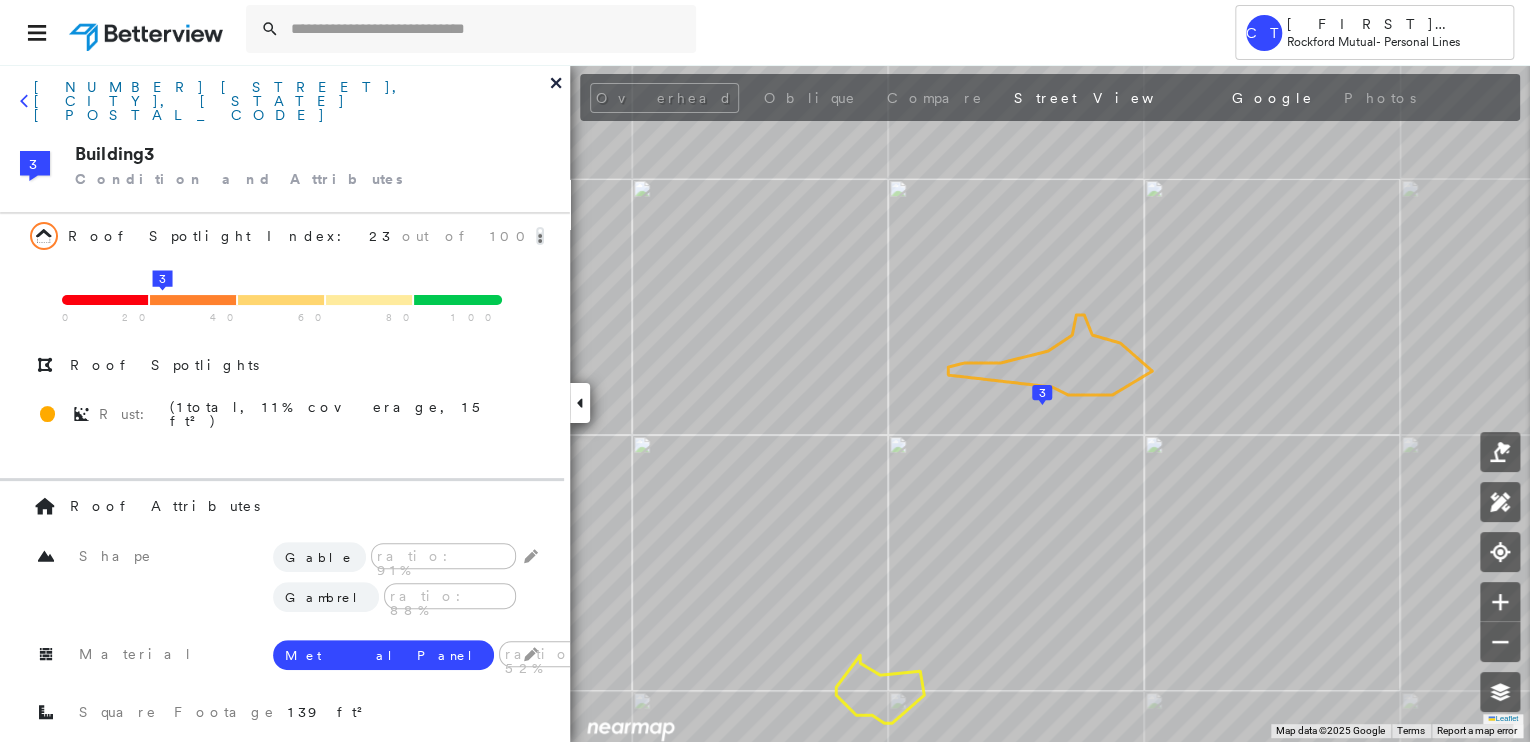 click on "[NUMBER] [STREET], [CITY], [STATE] [POSTAL_CODE]" at bounding box center (292, 101) 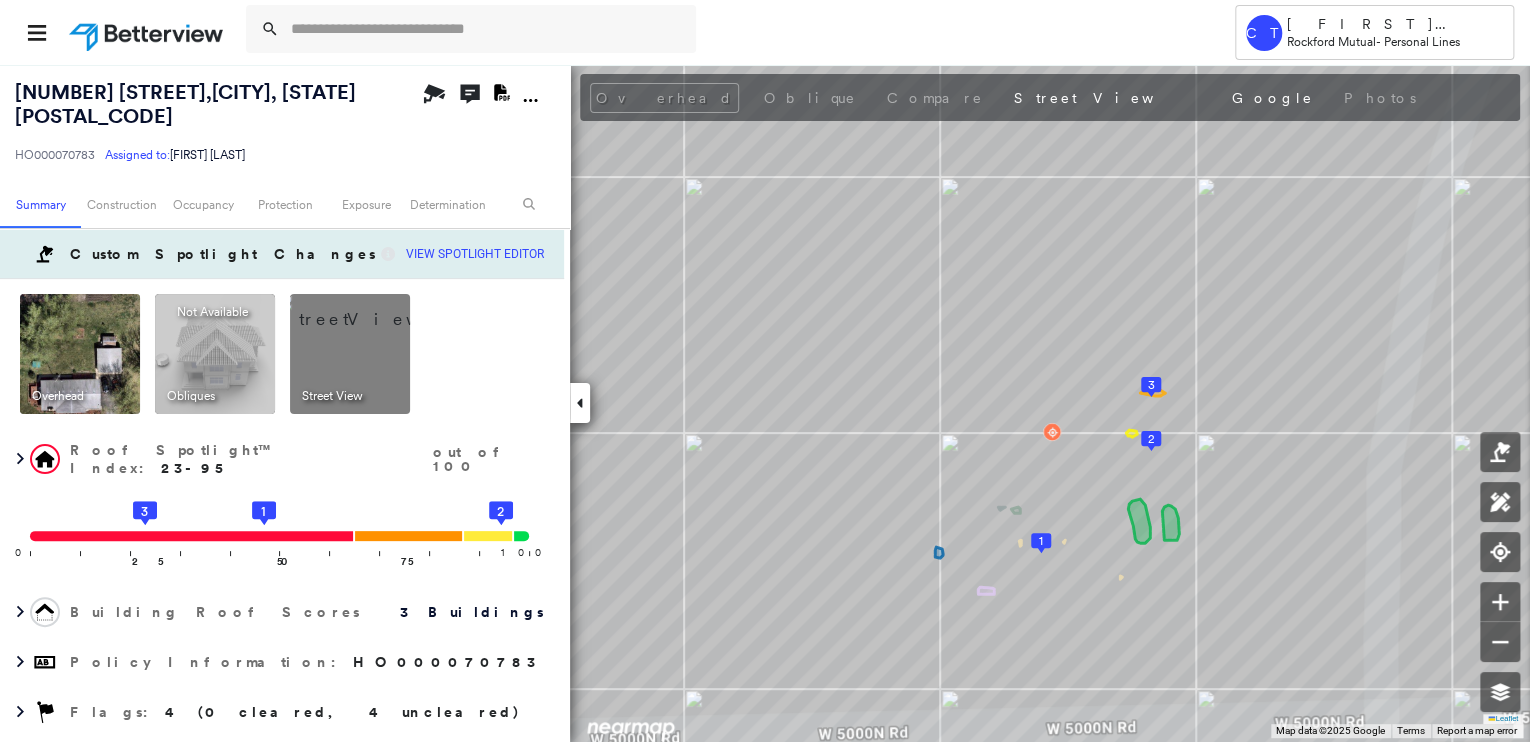 click on "Custom Spotlight Changes View Spotlight Editor" at bounding box center (282, 254) 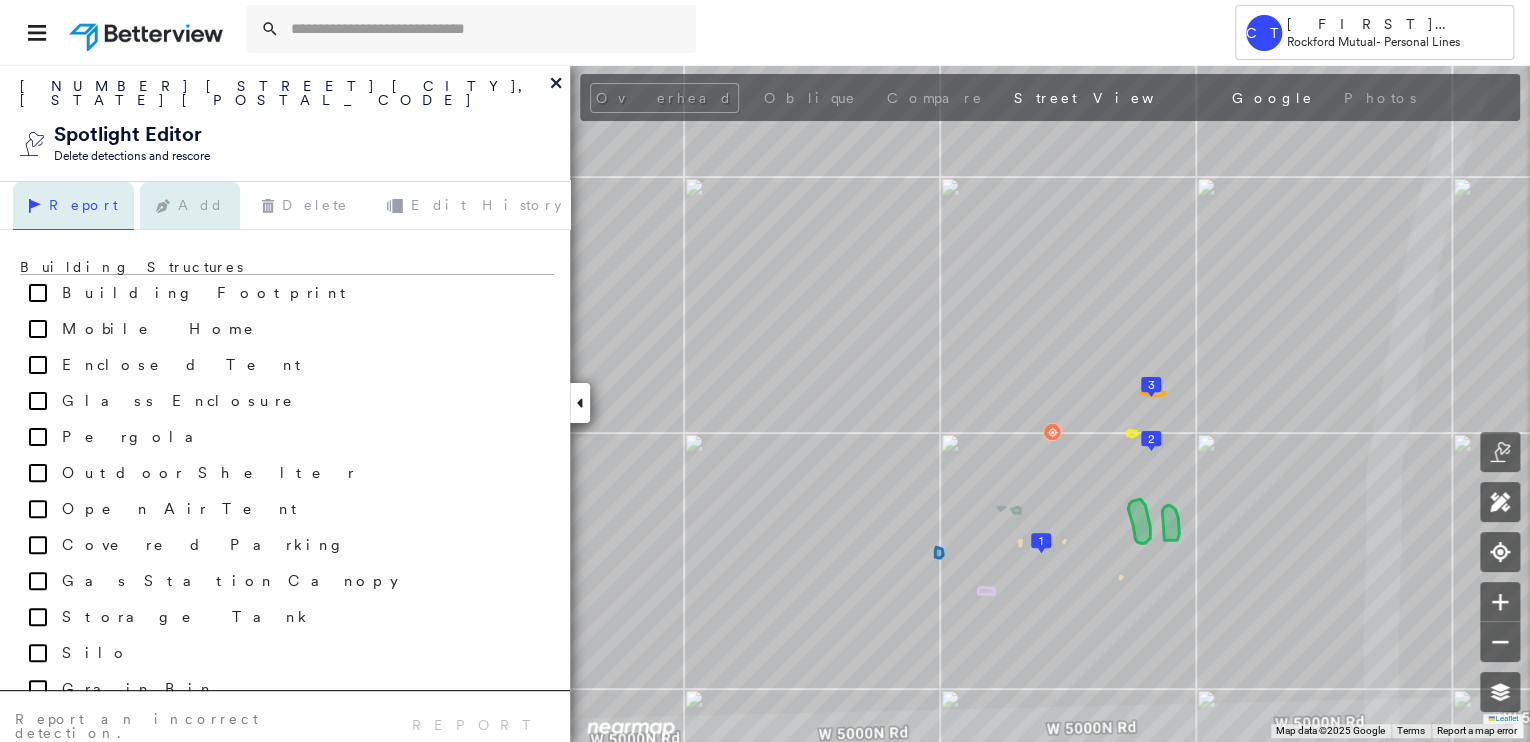 click on "Add" at bounding box center (190, 206) 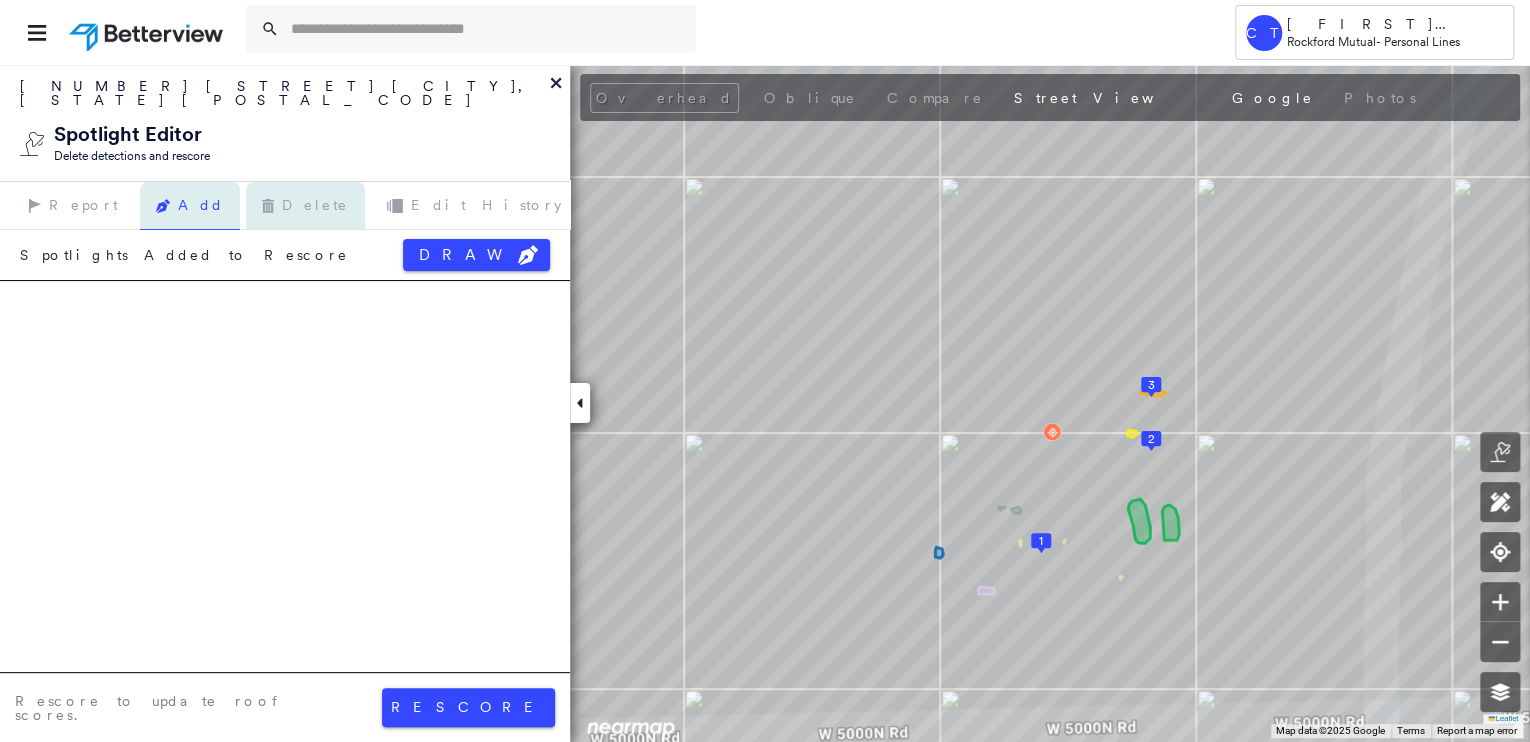 click on "Delete" at bounding box center [305, 206] 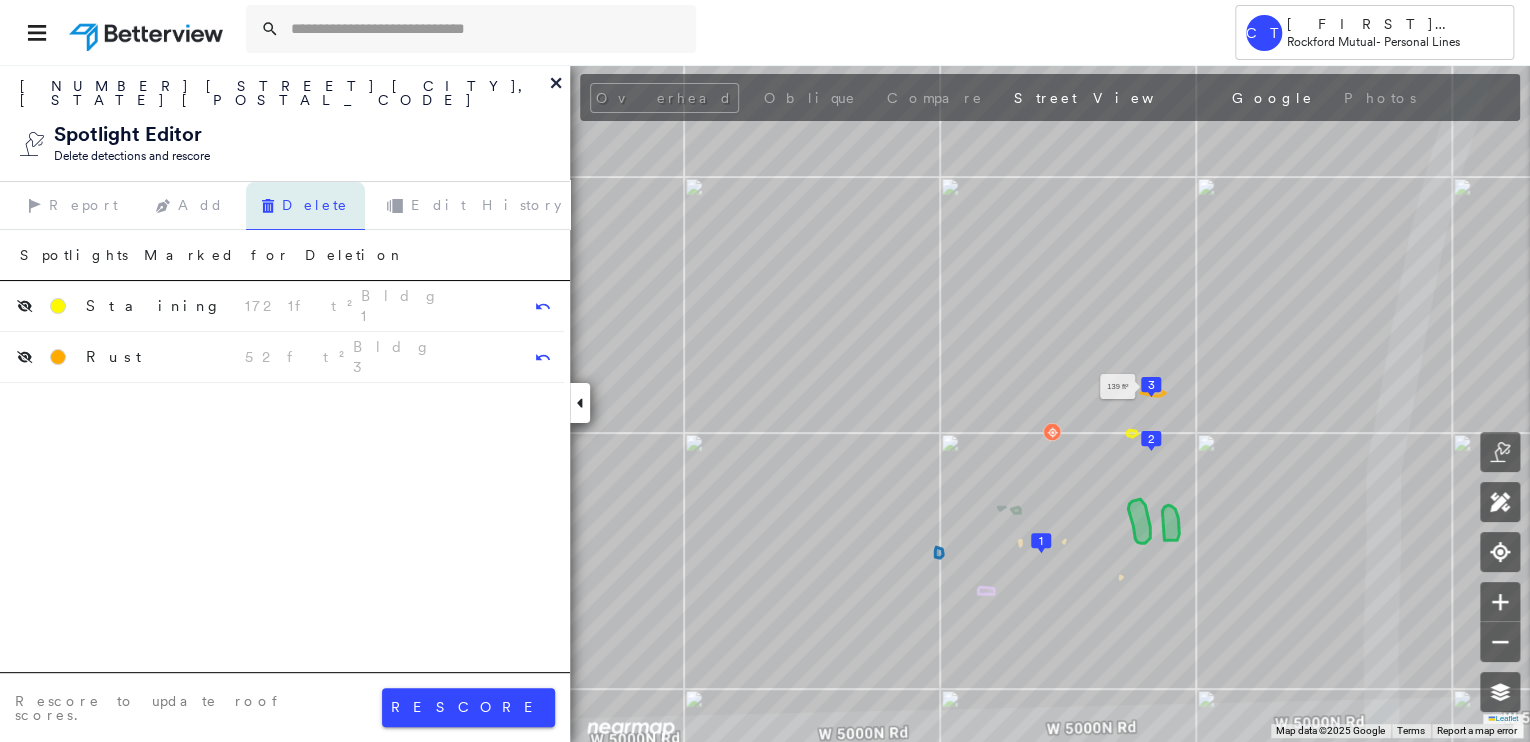 click on "3" at bounding box center (1151, 385) 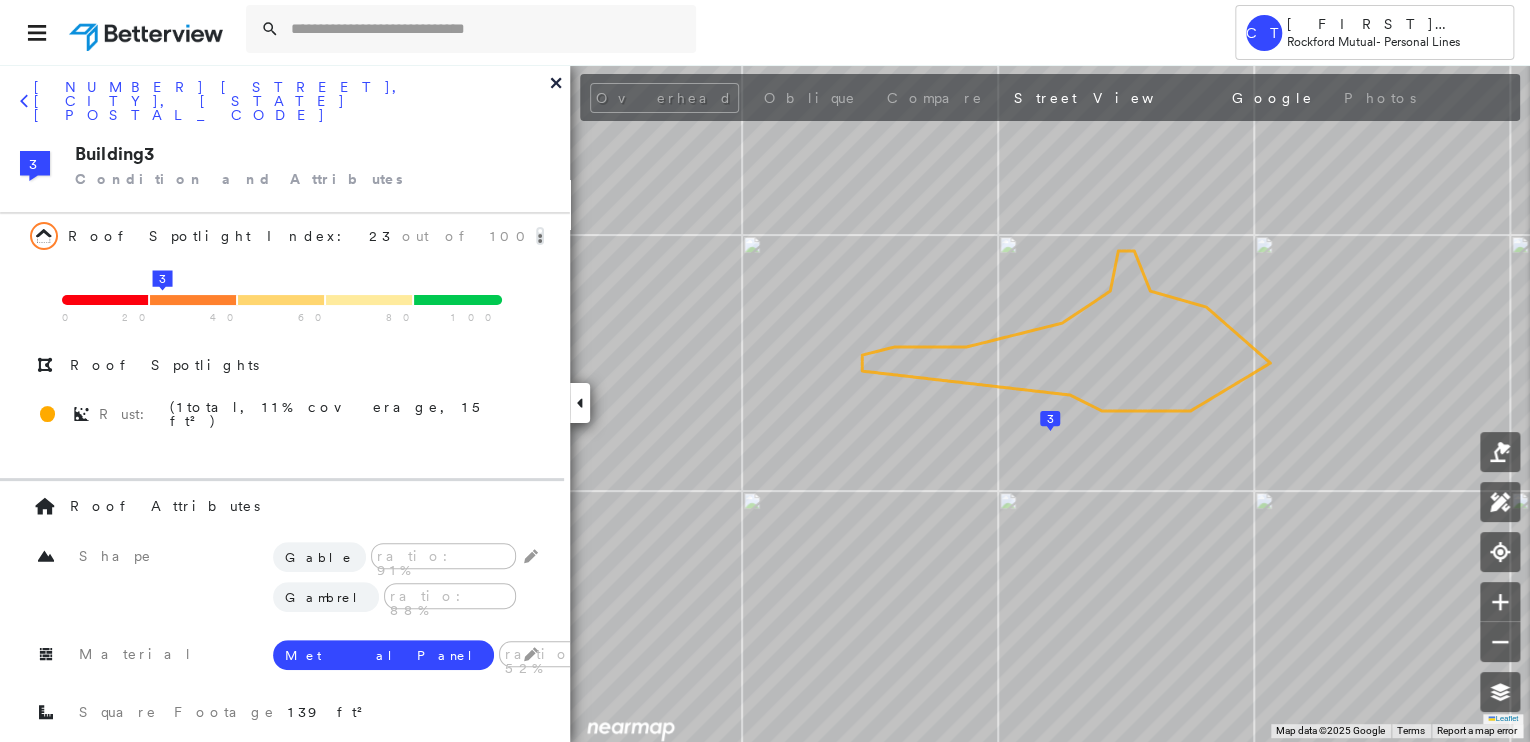 click on "10137 W 5000N Rd, Bonfield, IL 60913-7178 3 Building  3 Condition and Attributes" at bounding box center [285, 138] 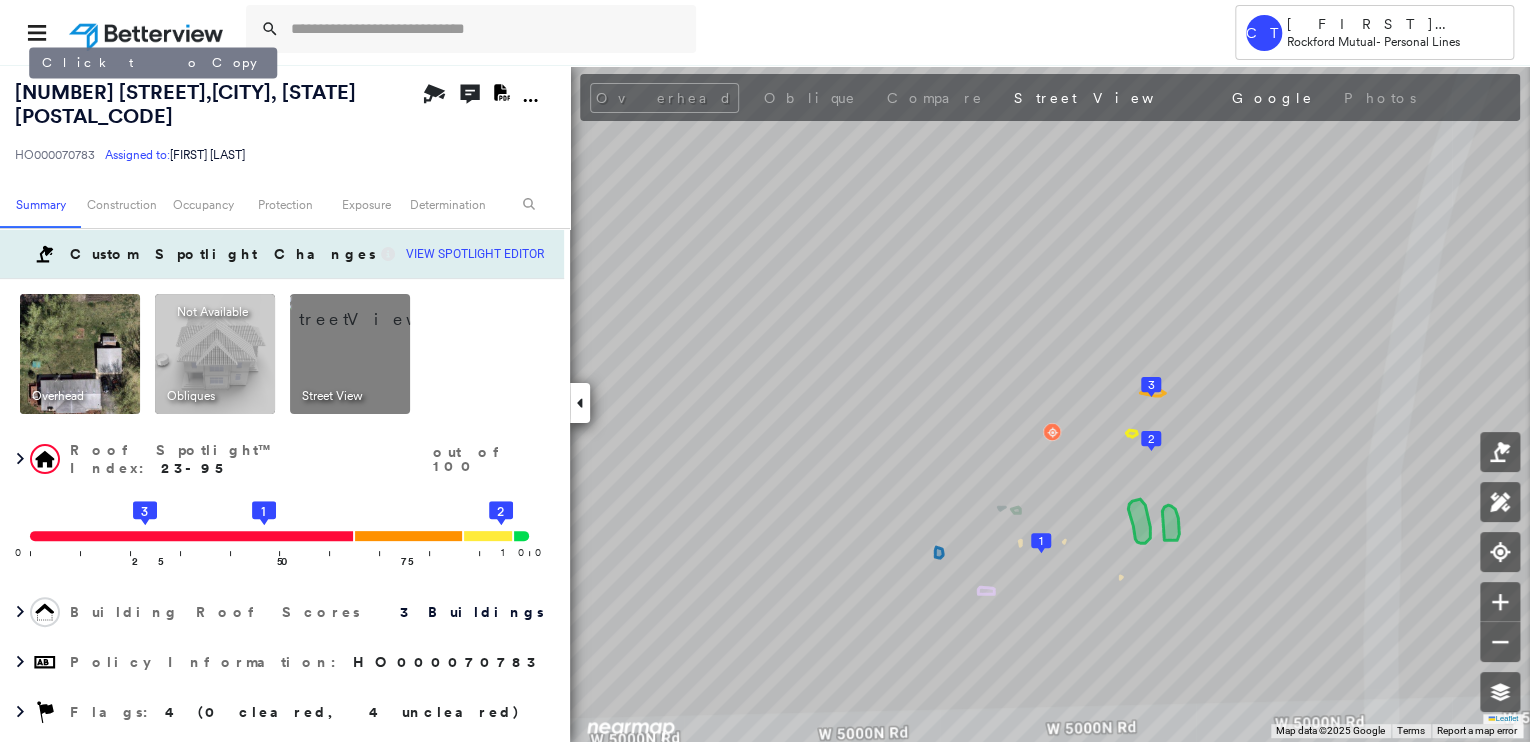 click on "View Spotlight Editor" at bounding box center (475, 254) 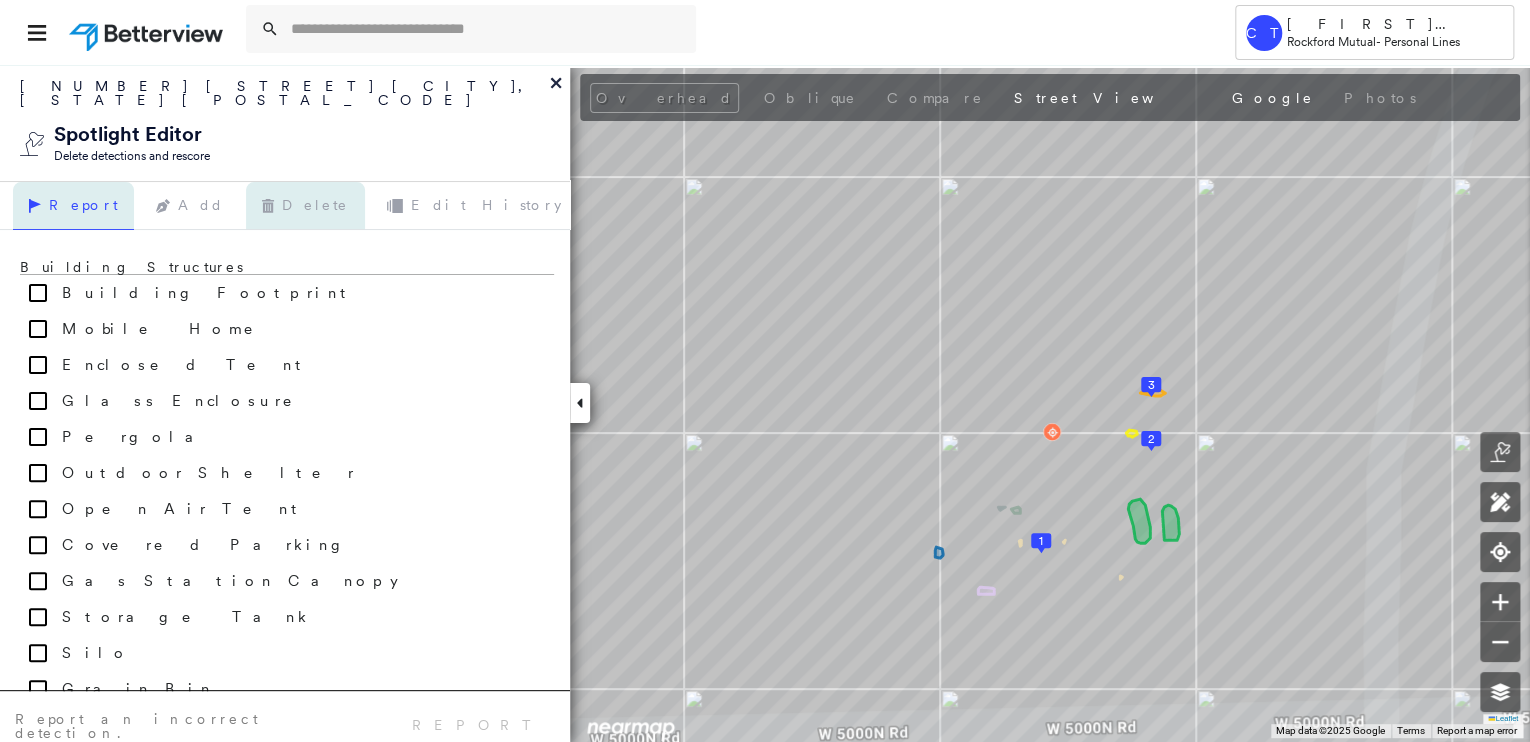 click 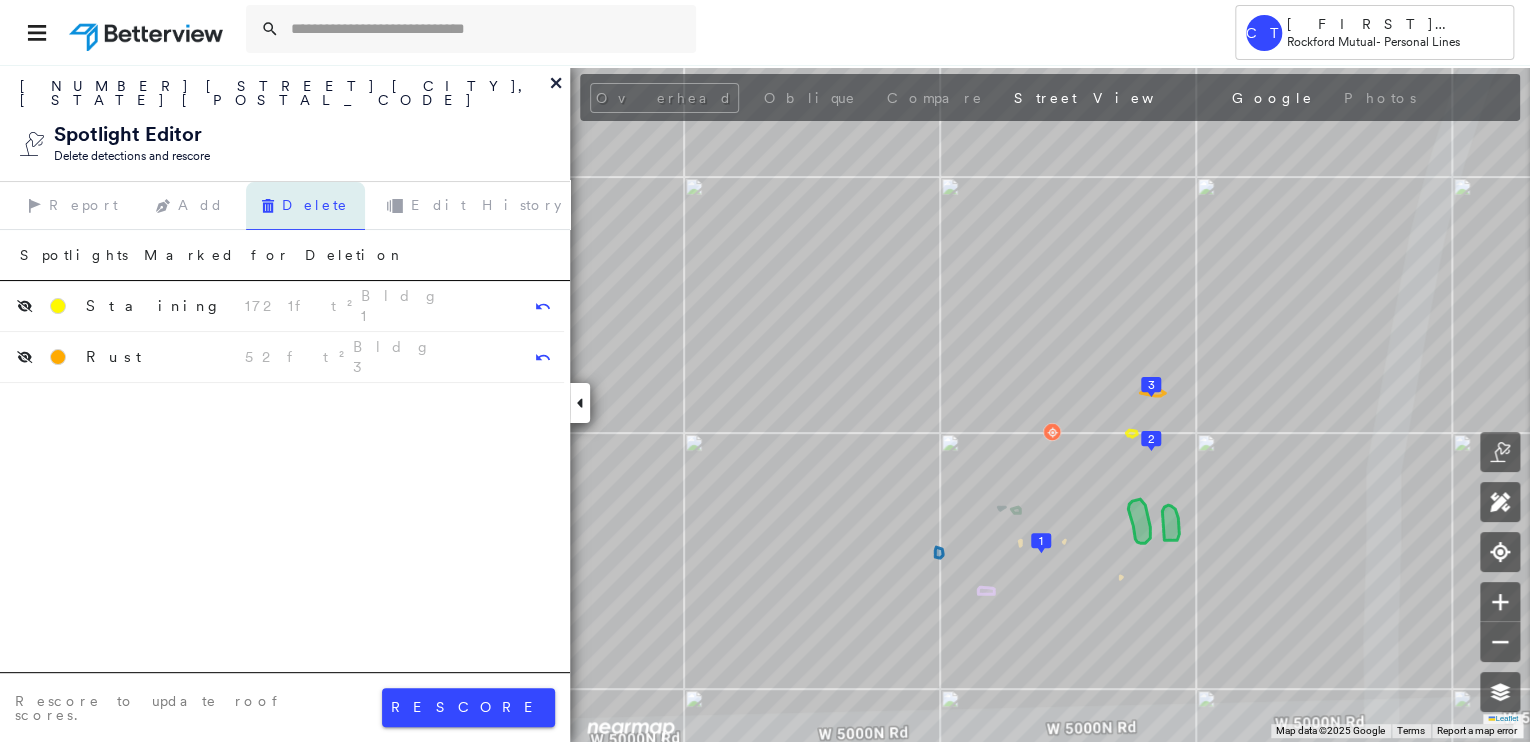 type 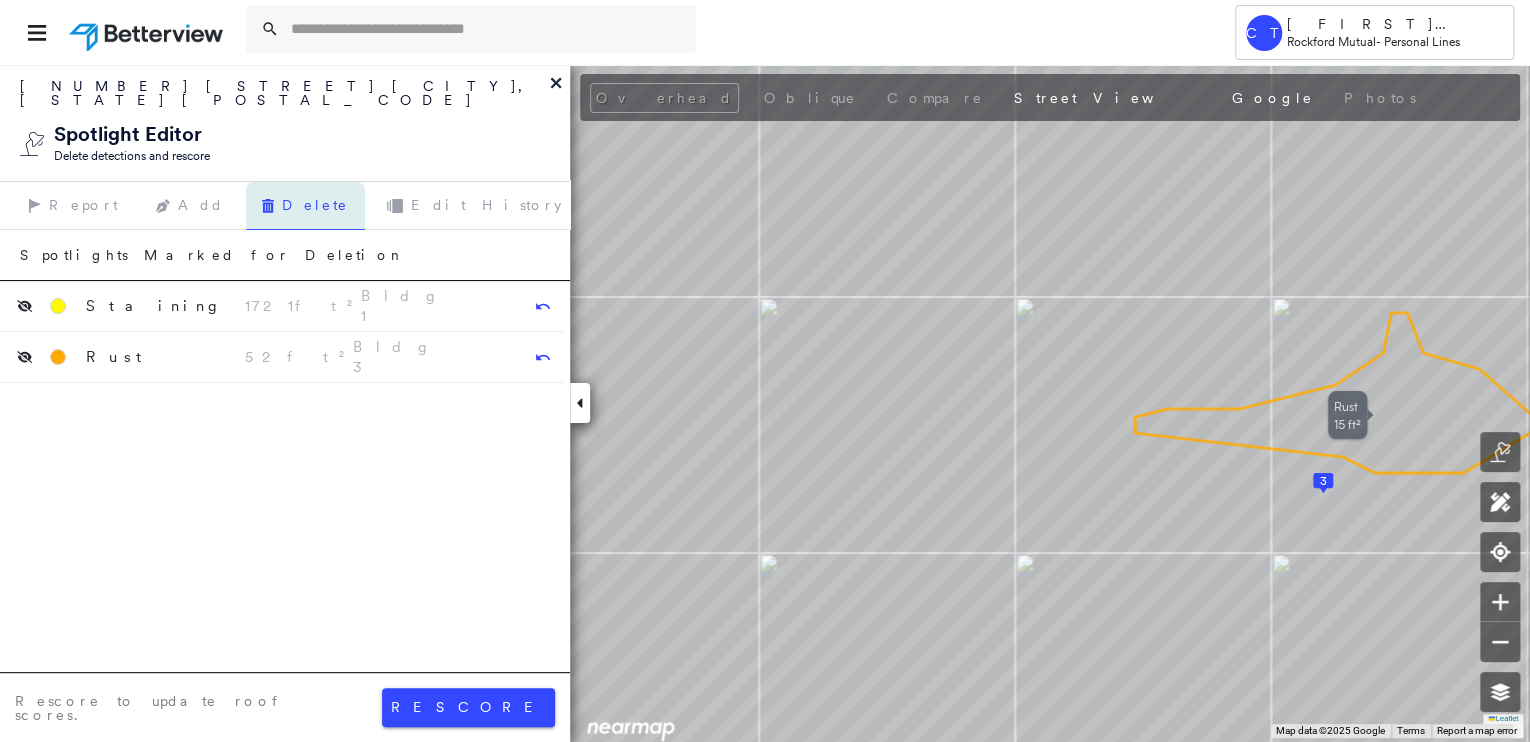 click 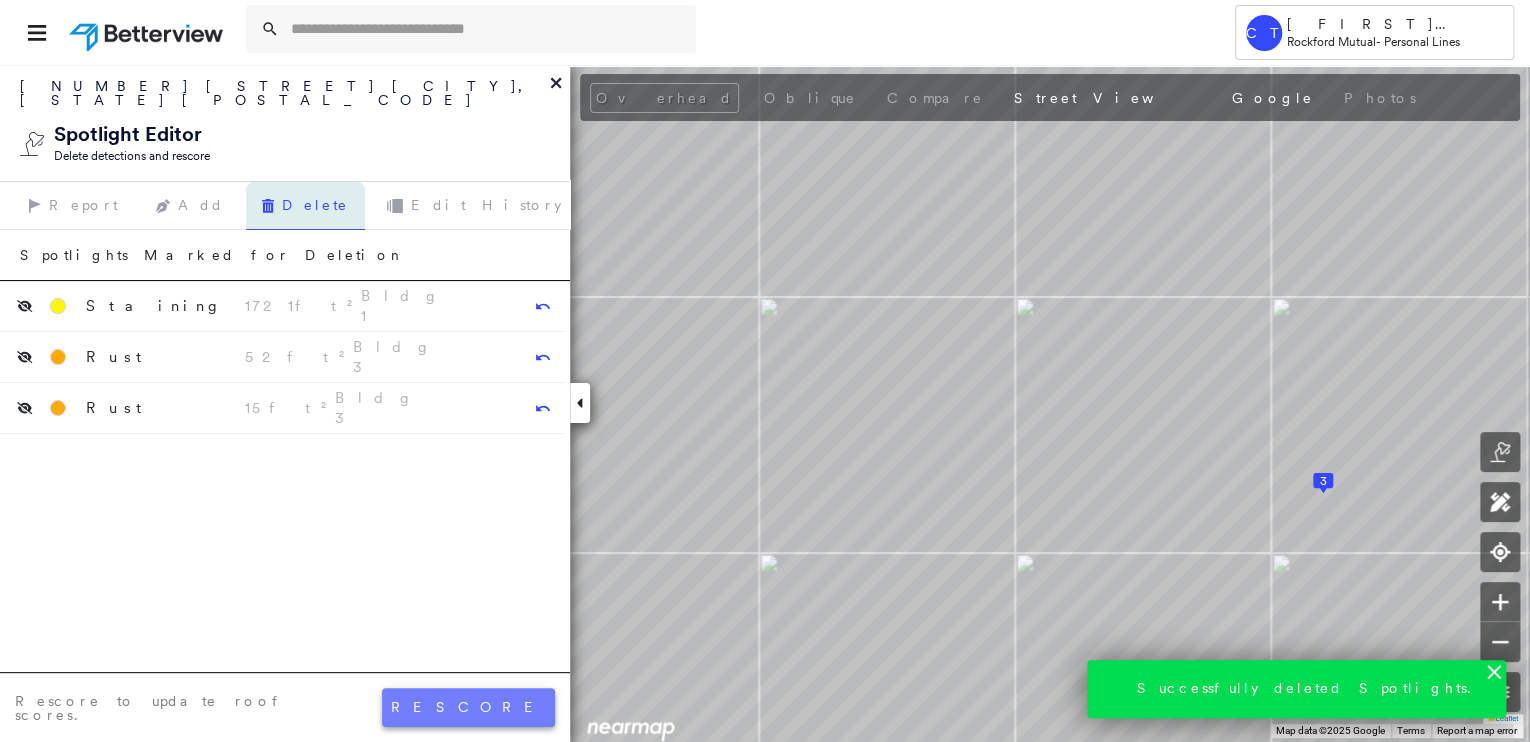 click on "rescore" at bounding box center (468, 707) 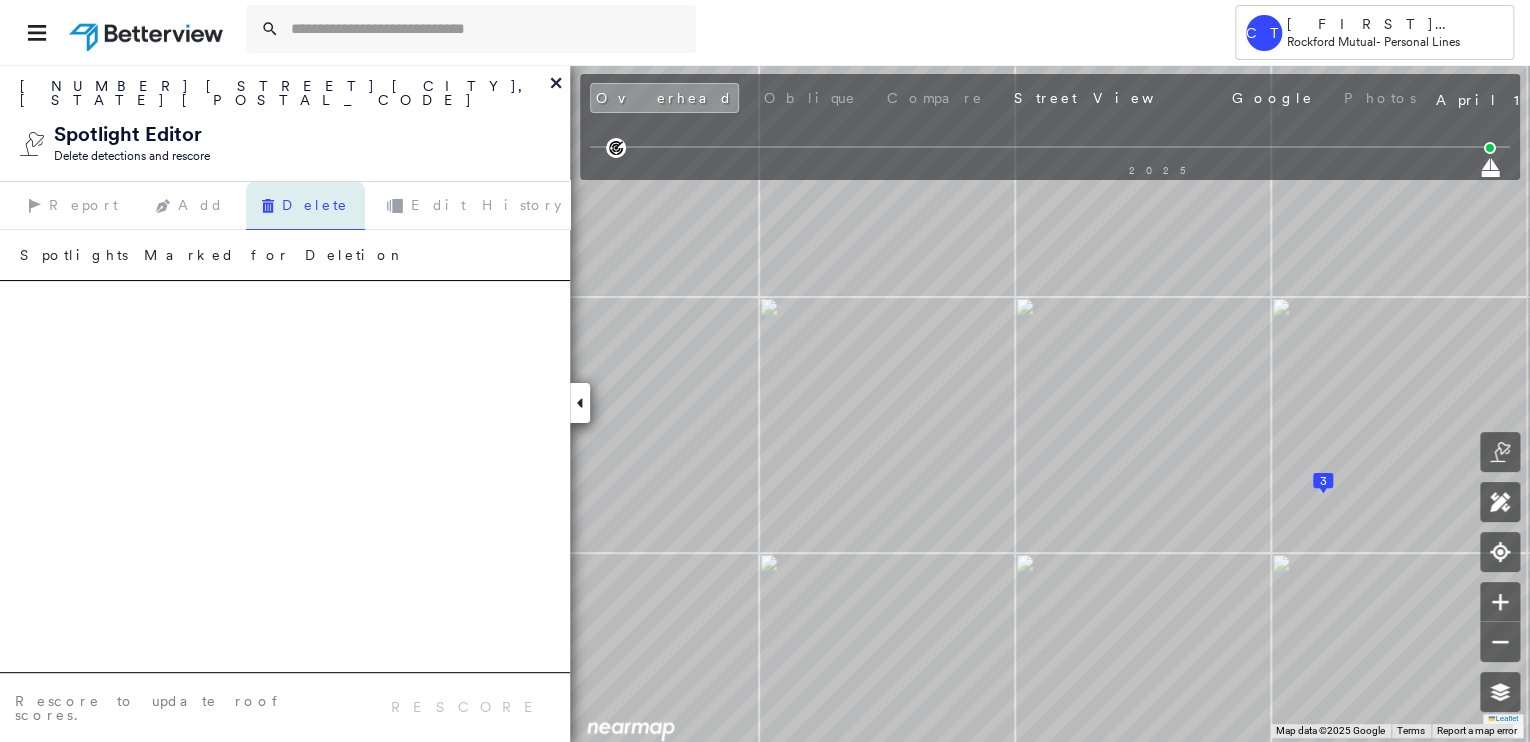 click 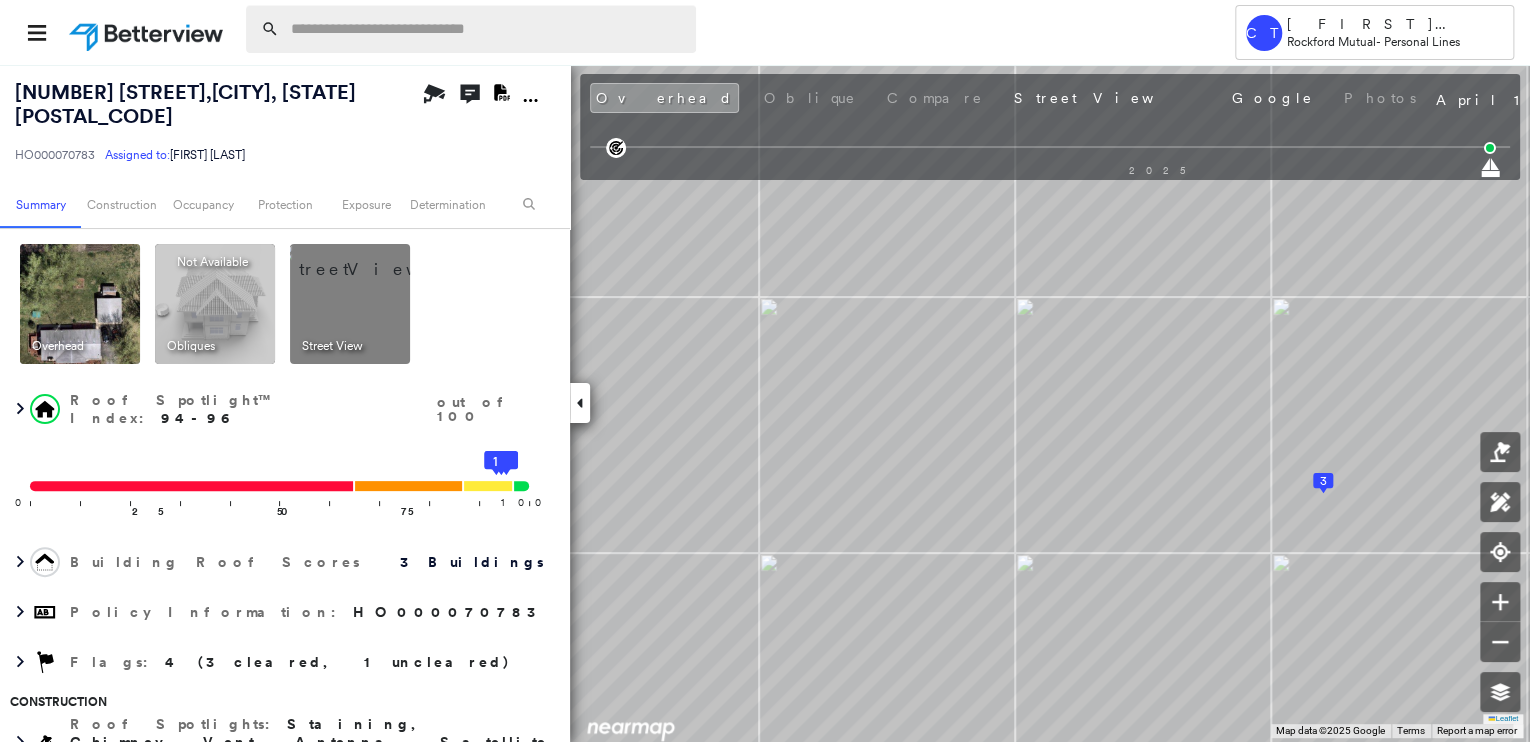 click at bounding box center [487, 29] 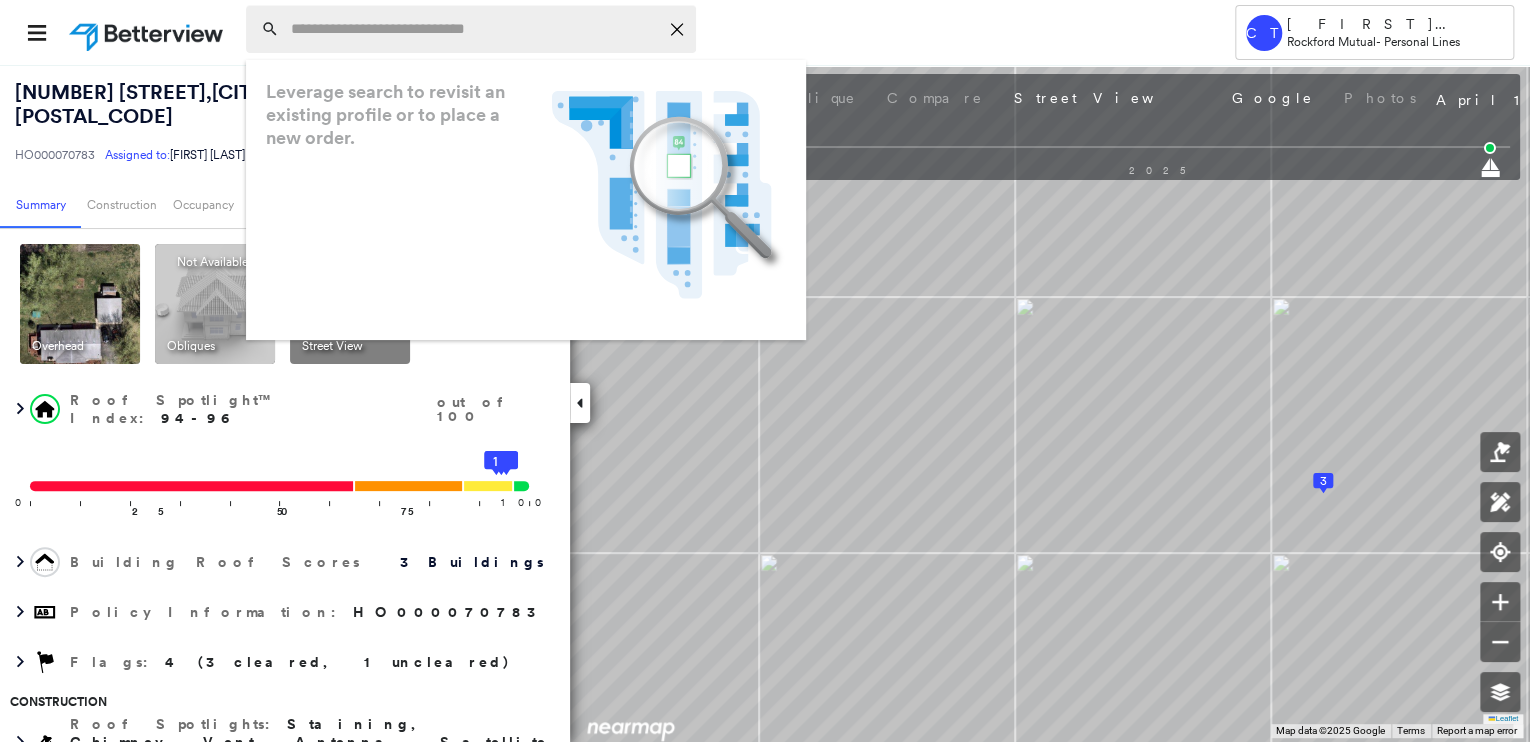 paste on "**********" 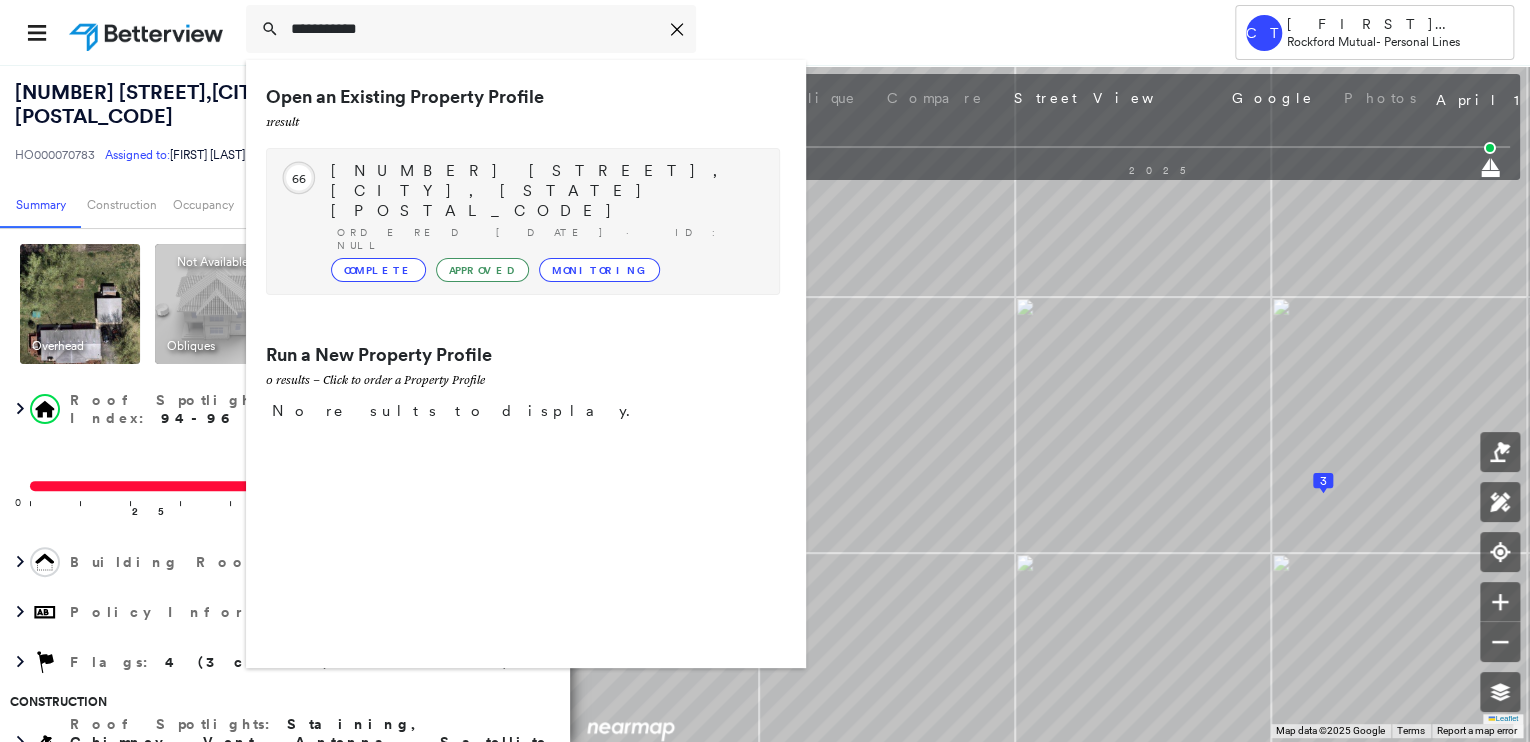 type on "**********" 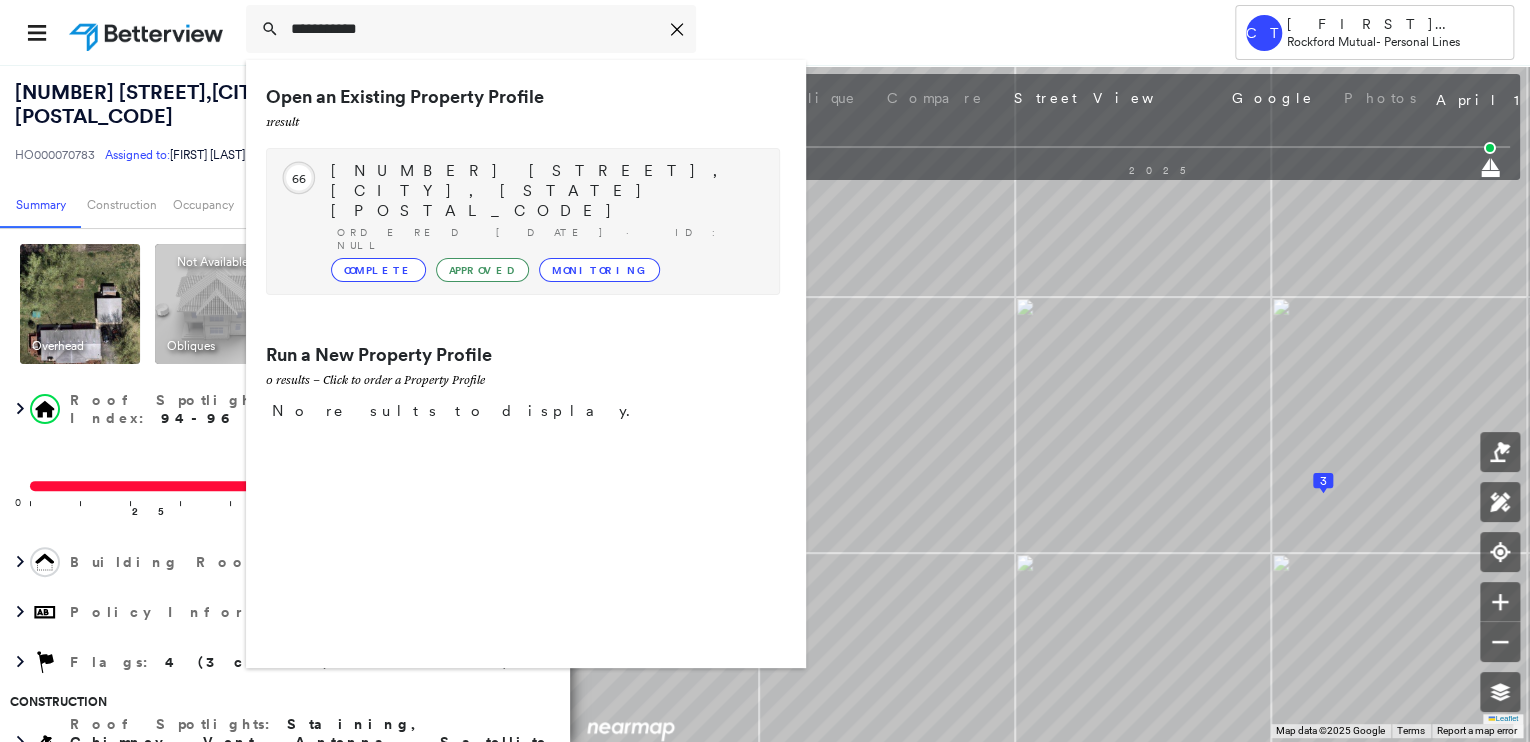 click on "1017 Simms Ct, Plano, IL 60545-3023" at bounding box center [545, 191] 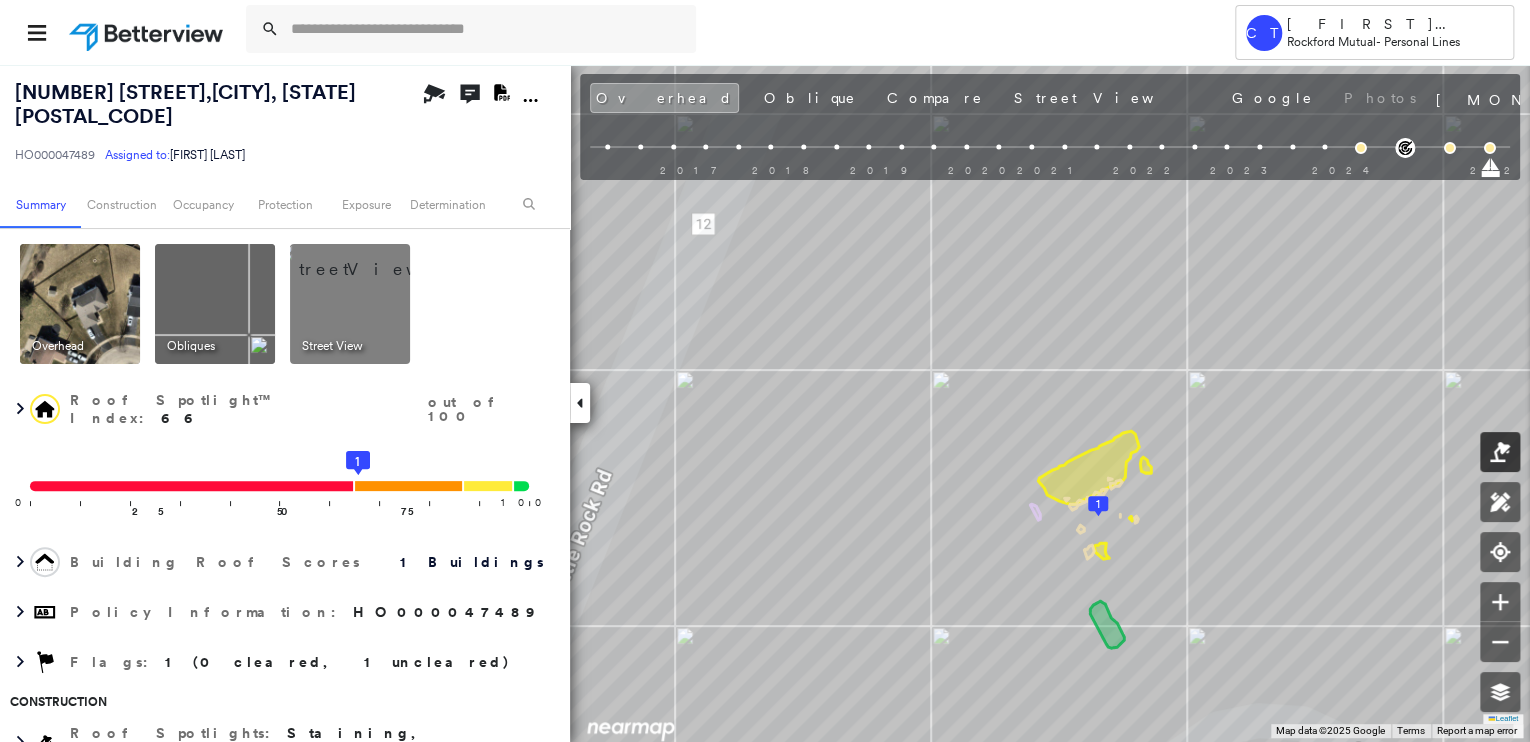 click at bounding box center (1500, 452) 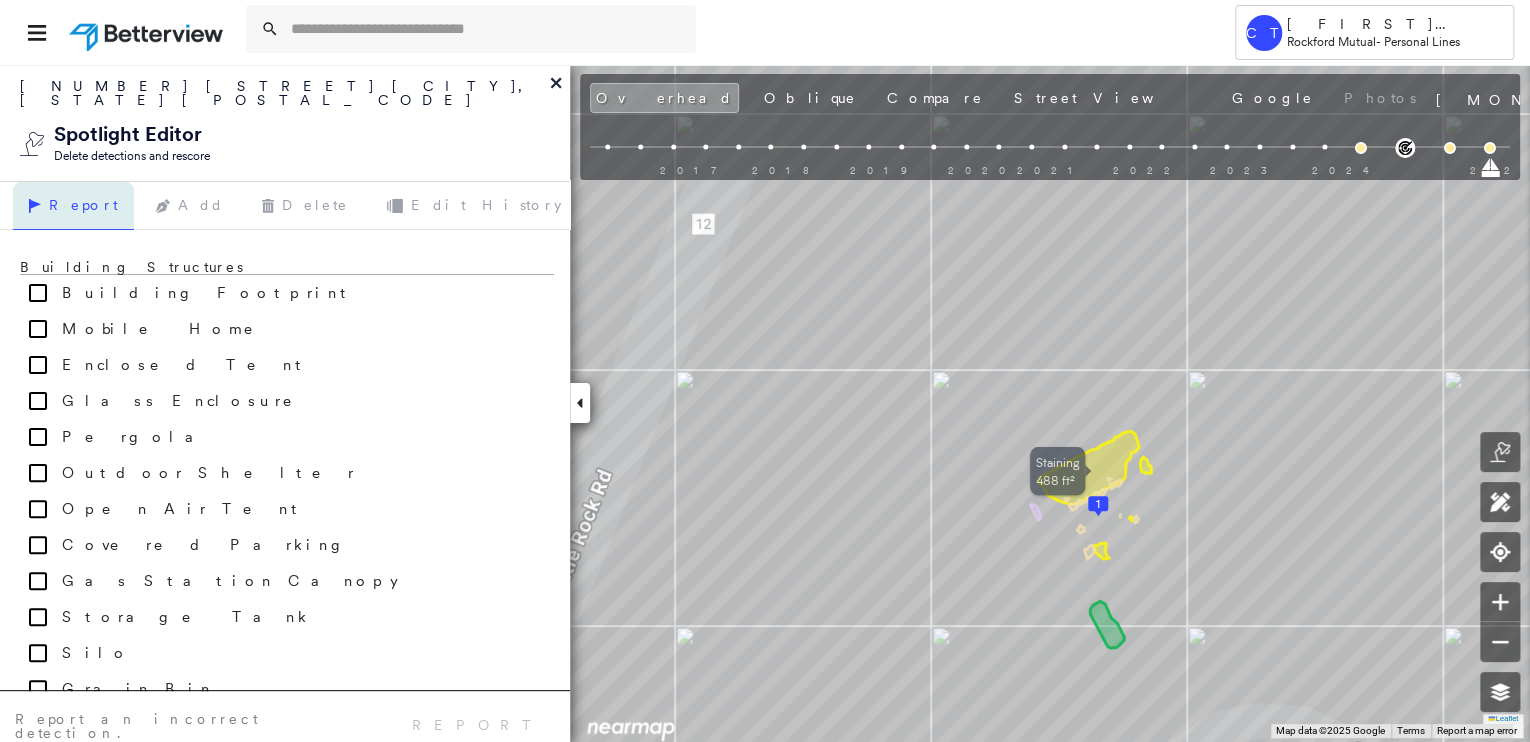 click 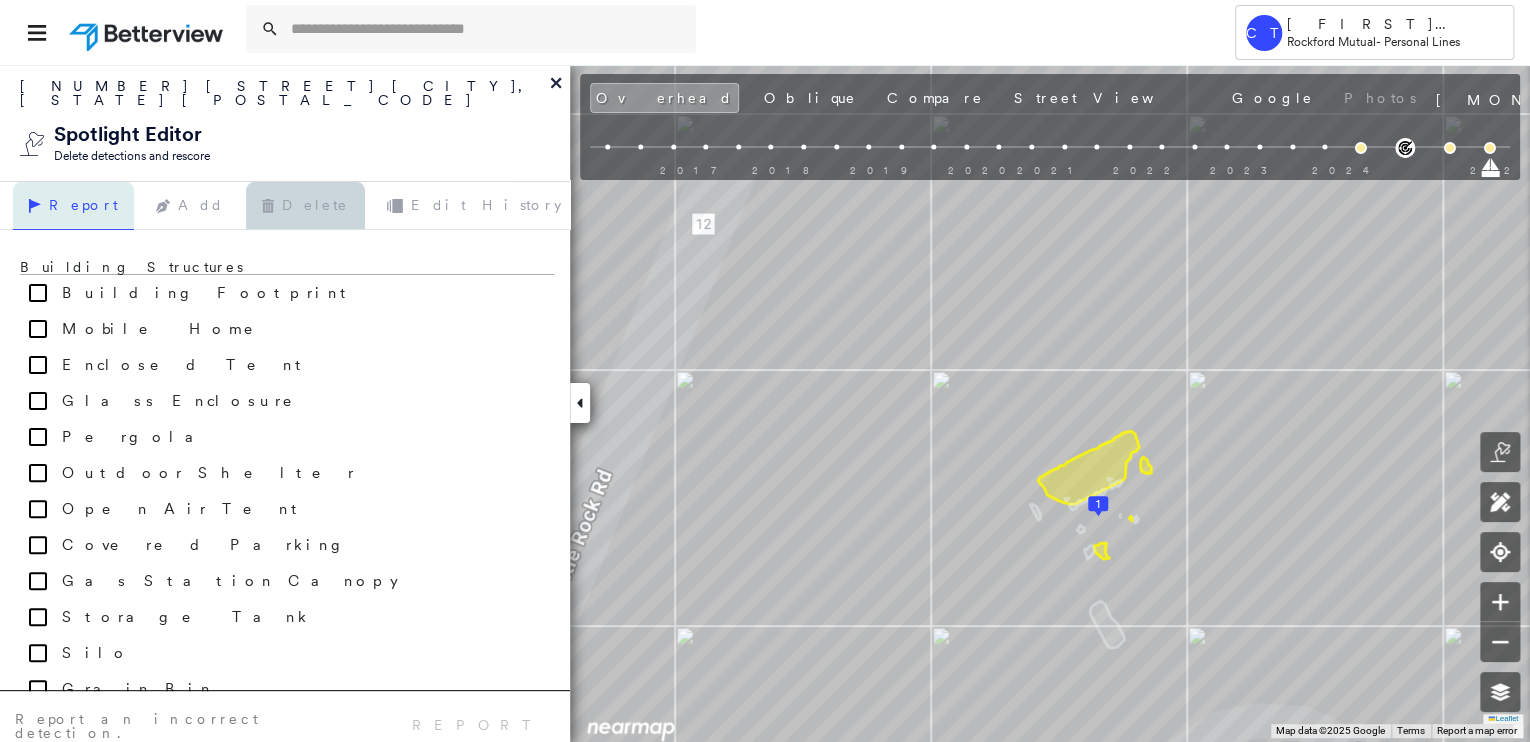 click on "Delete" at bounding box center (305, 206) 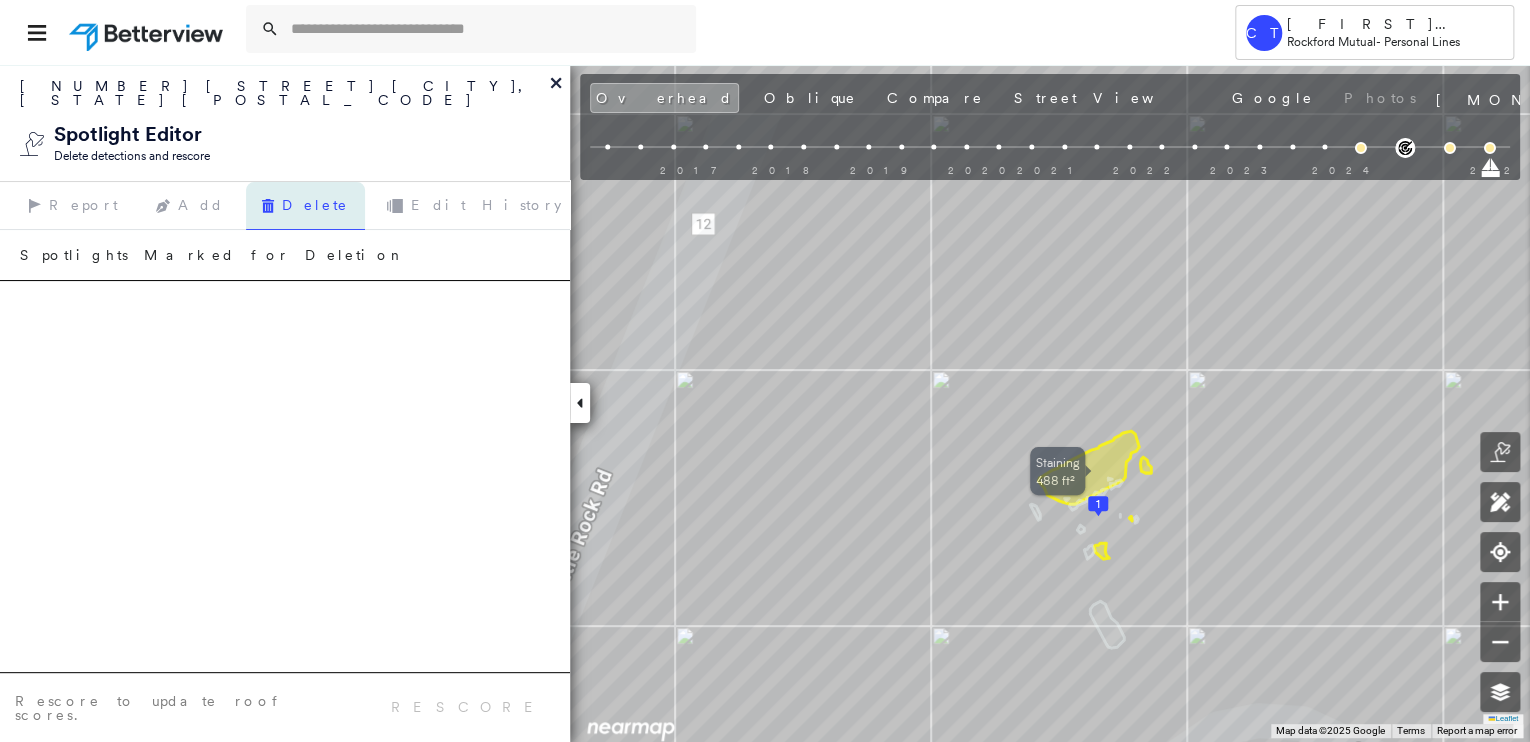 click 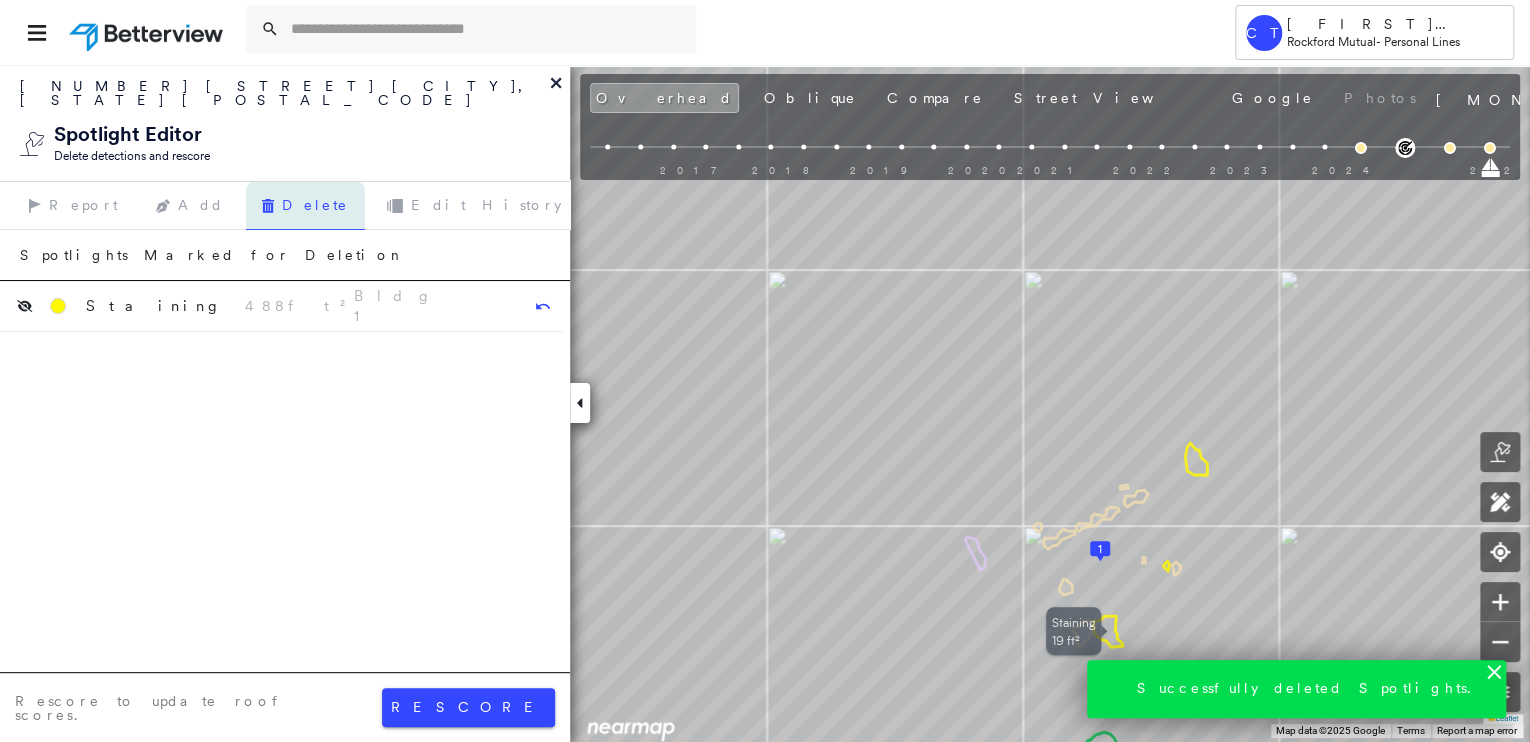 click 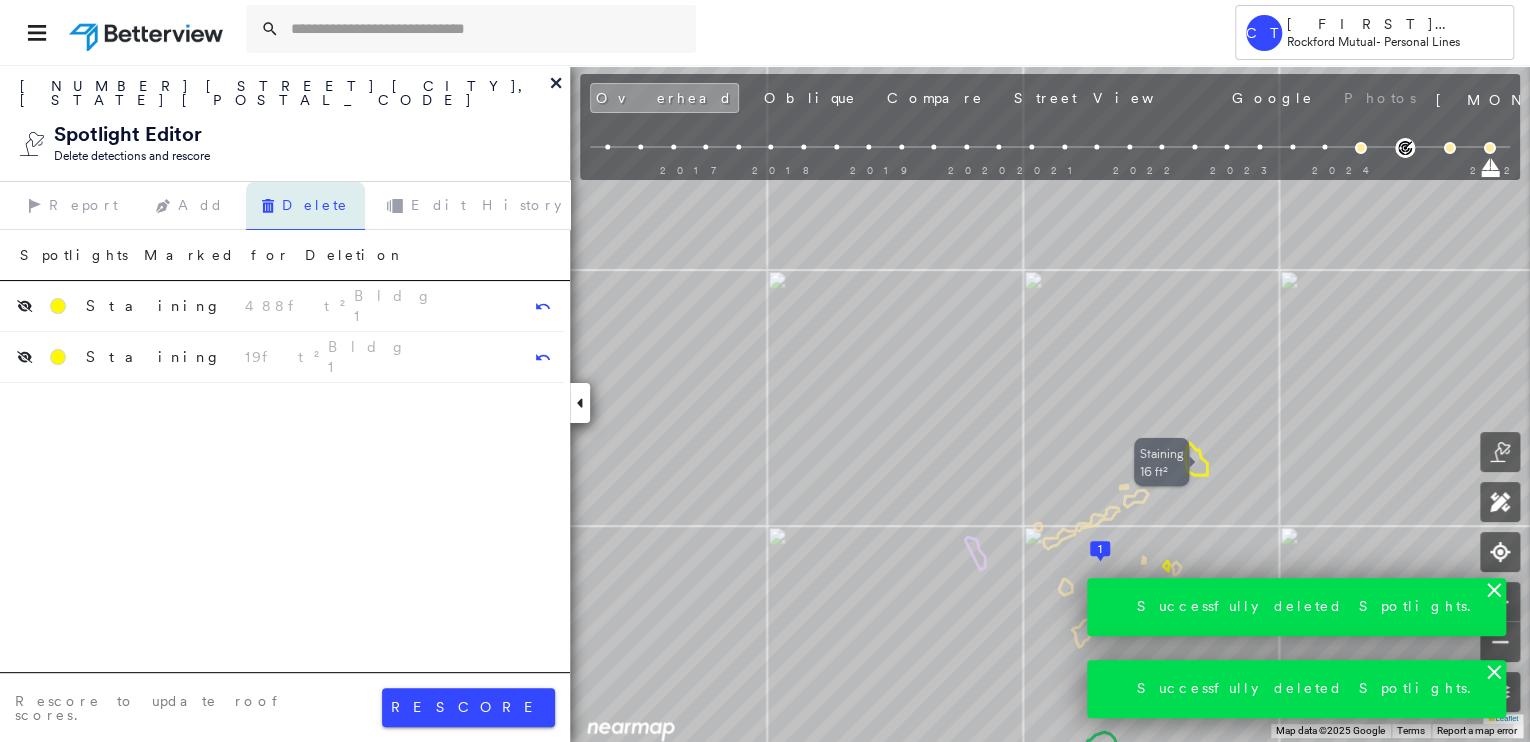 click 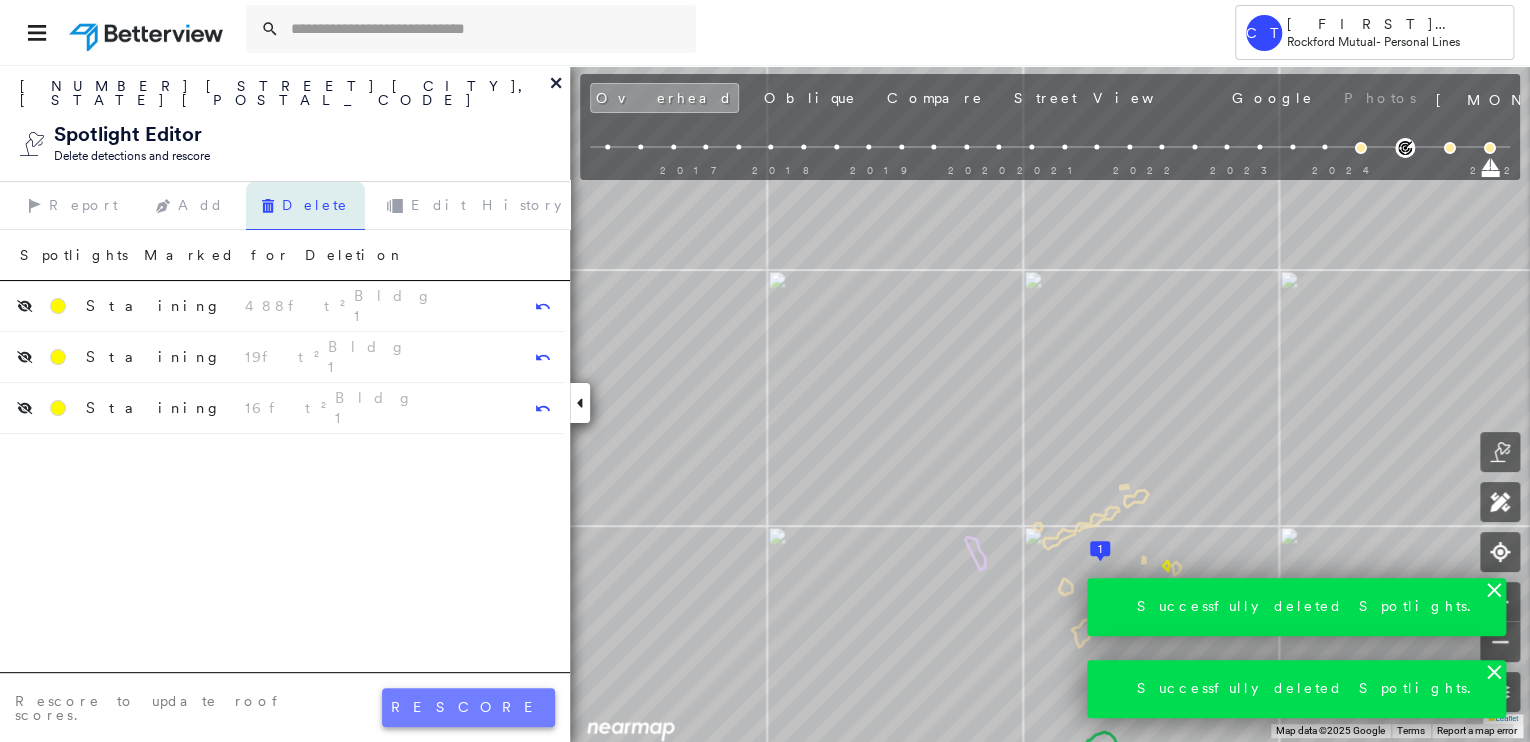 click on "rescore" at bounding box center (468, 707) 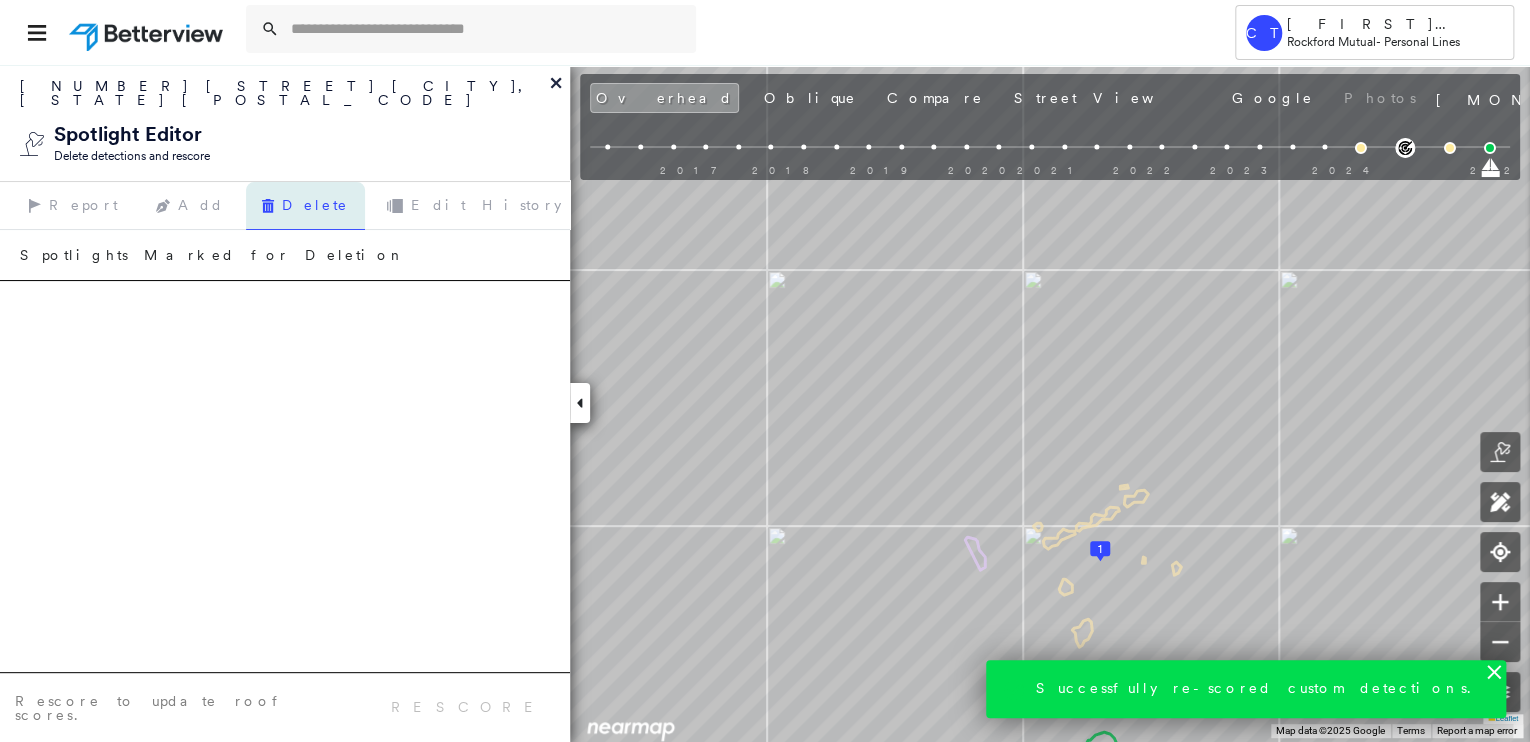 click 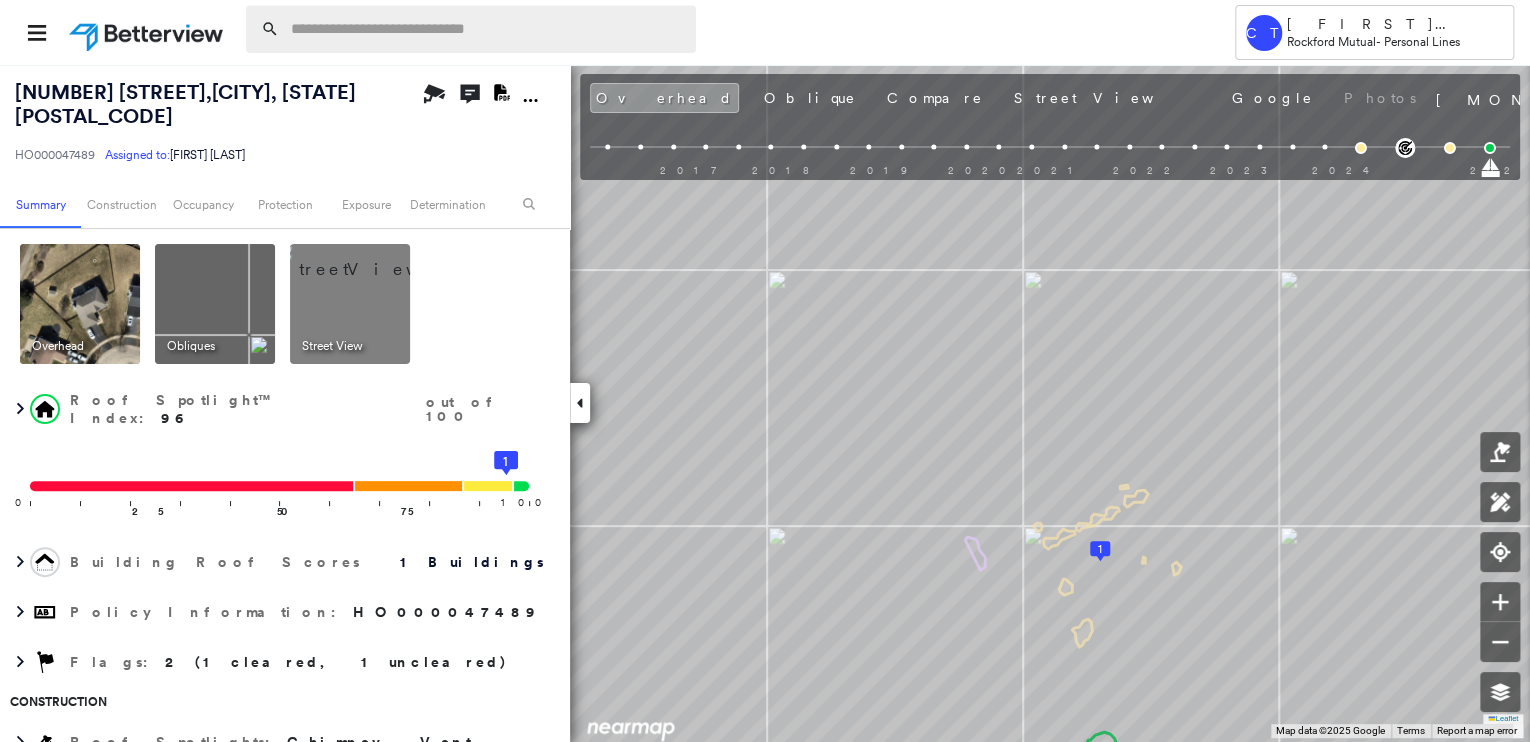 click at bounding box center (487, 29) 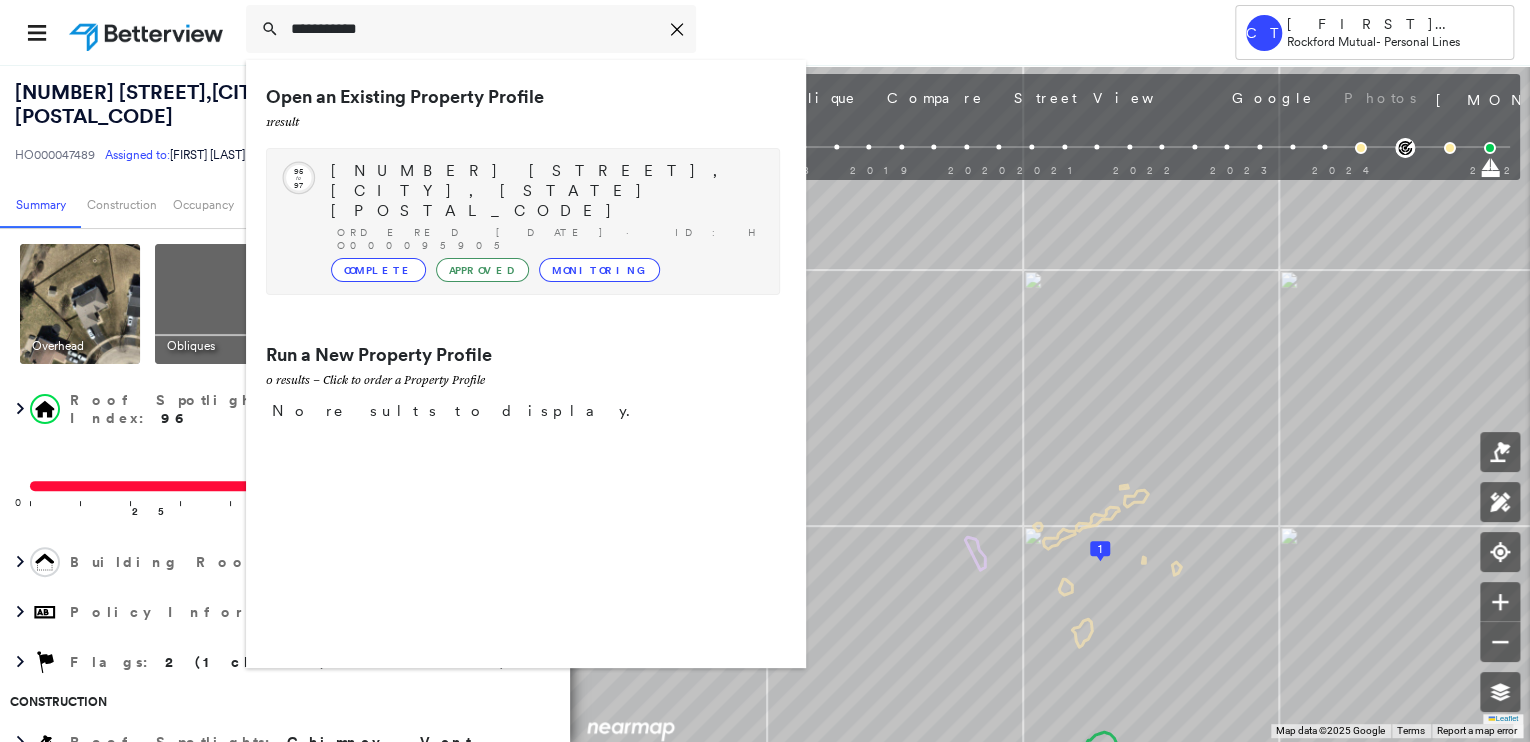 type on "**********" 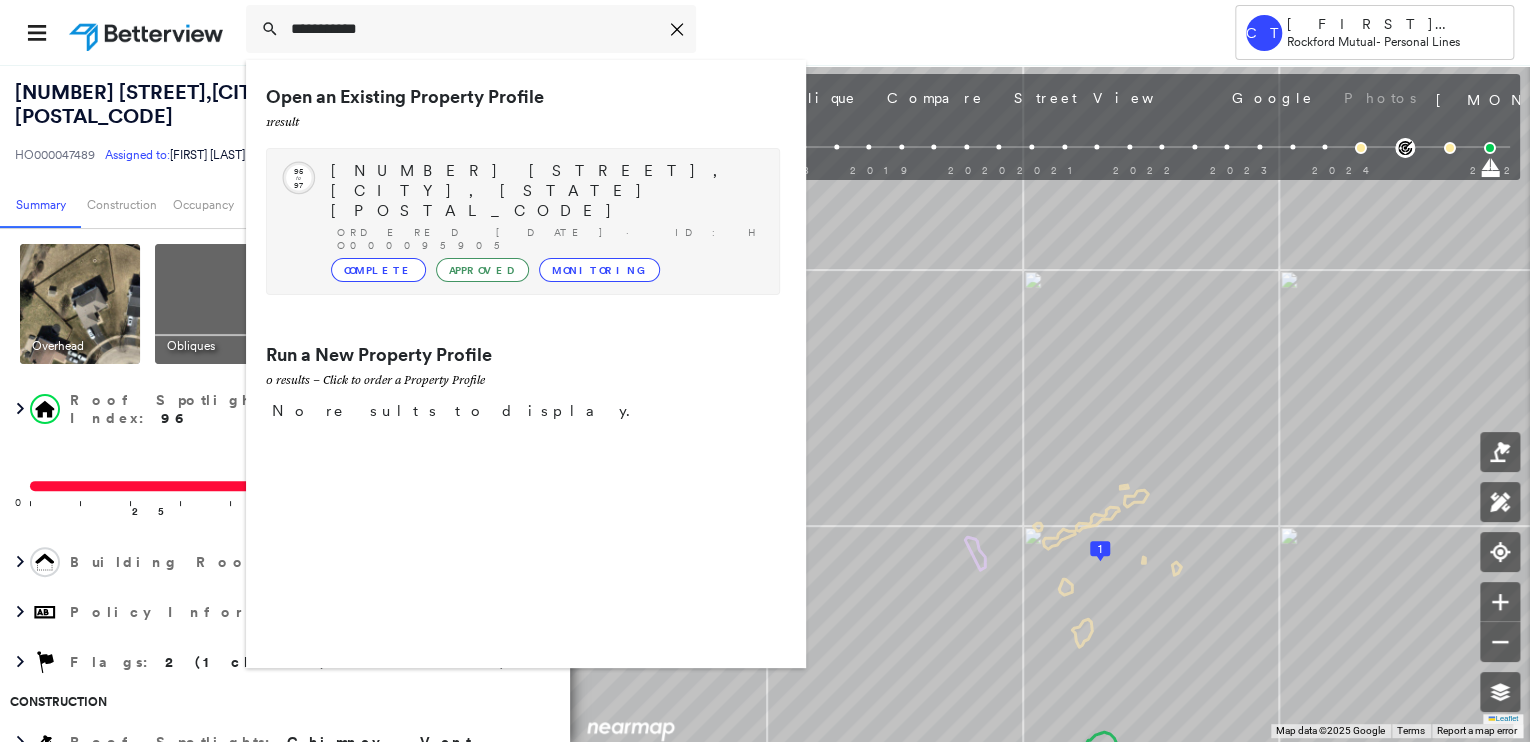 click on "[LETTER][NUMBER] [STREET], [CITY], [STATE] [POSTAL_CODE]" at bounding box center [545, 191] 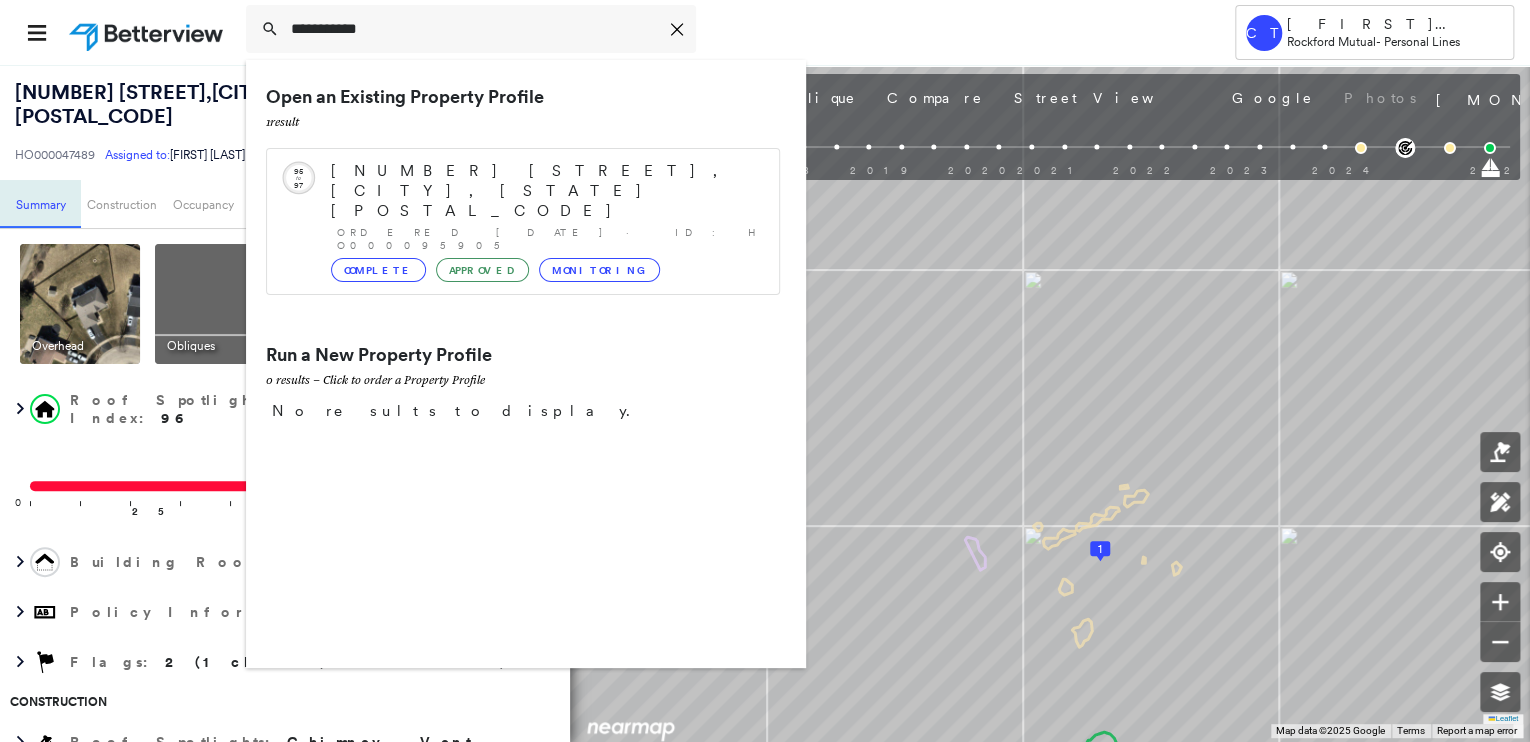 type 